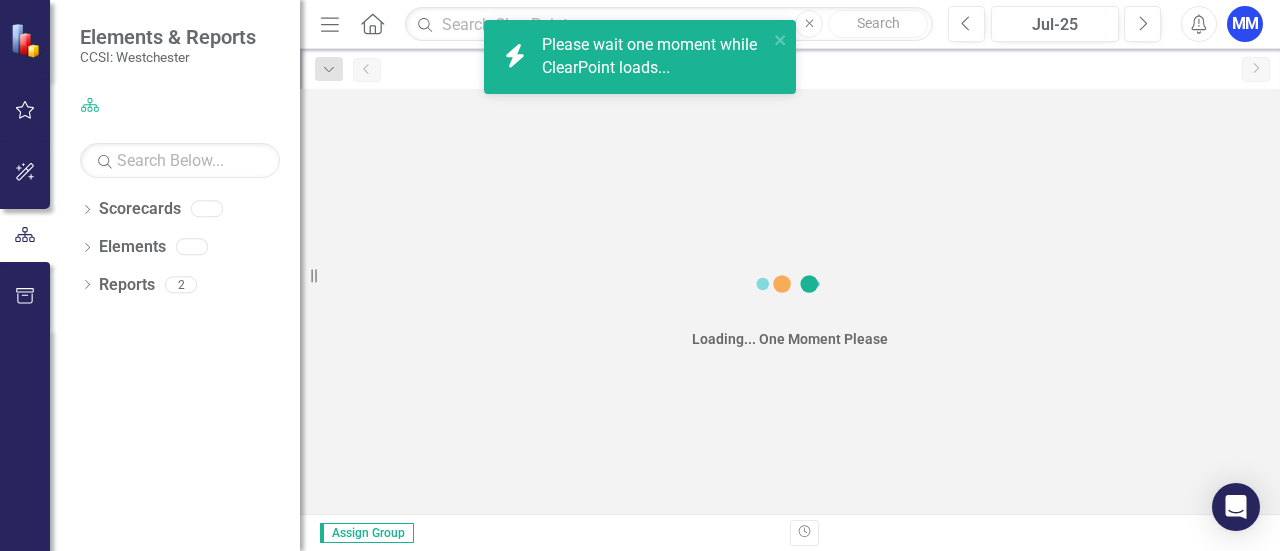 scroll, scrollTop: 0, scrollLeft: 0, axis: both 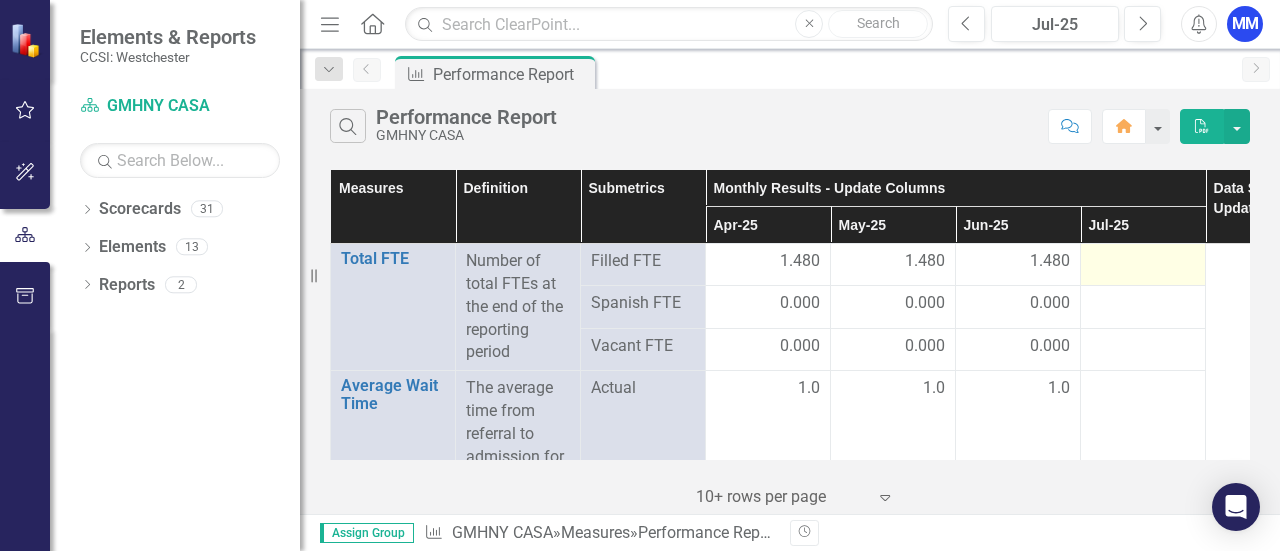 click at bounding box center (1143, 262) 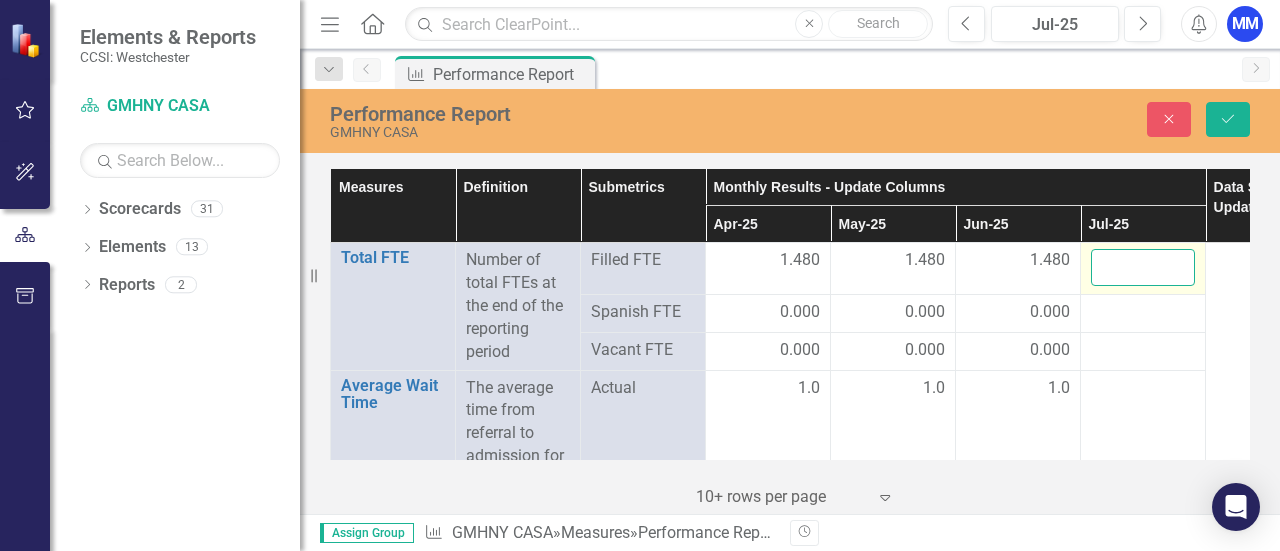 click at bounding box center [1143, 267] 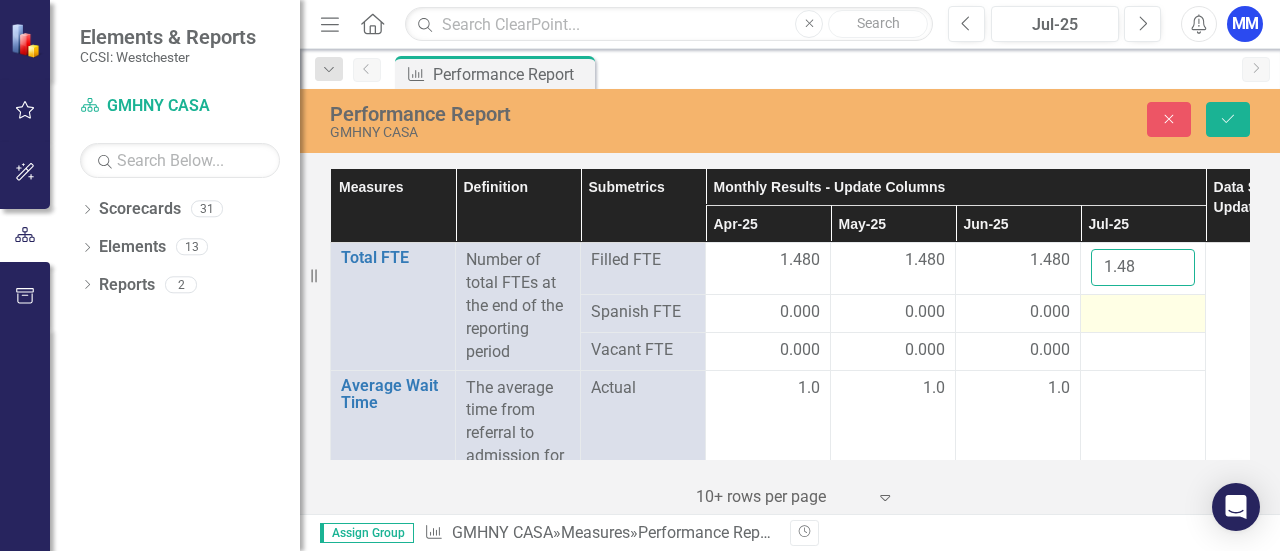 type on "1.48" 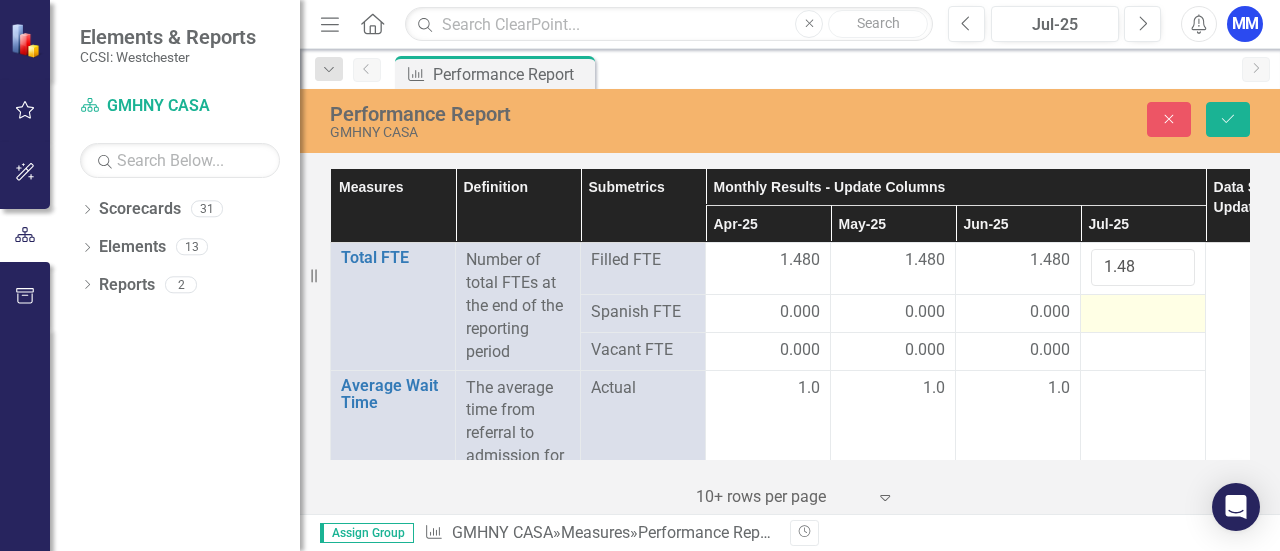 click at bounding box center [1143, 313] 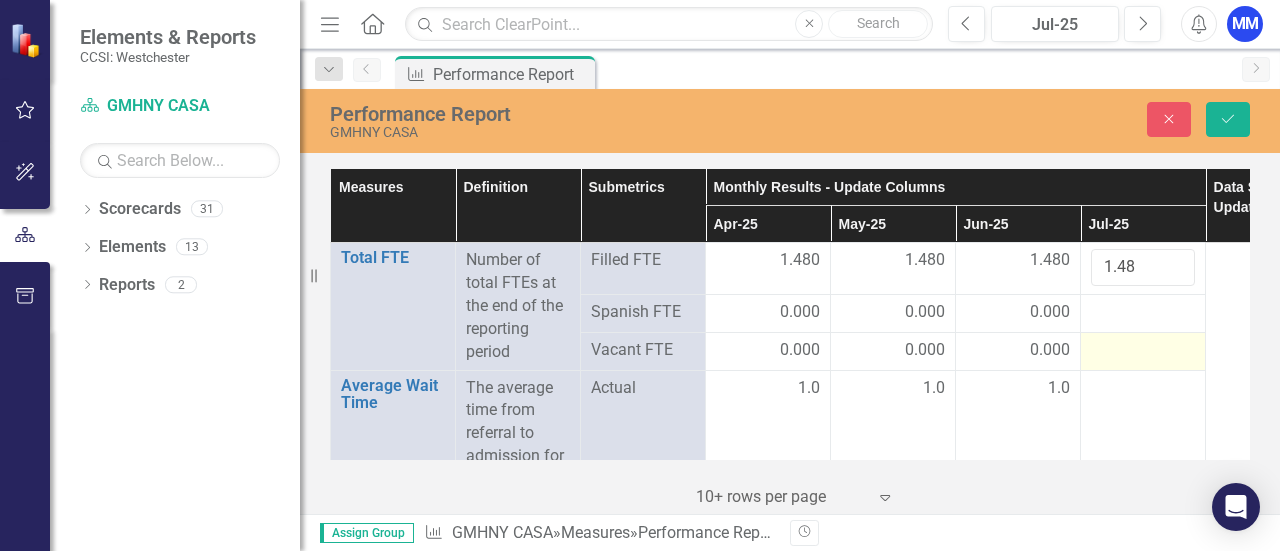 click at bounding box center (1143, 351) 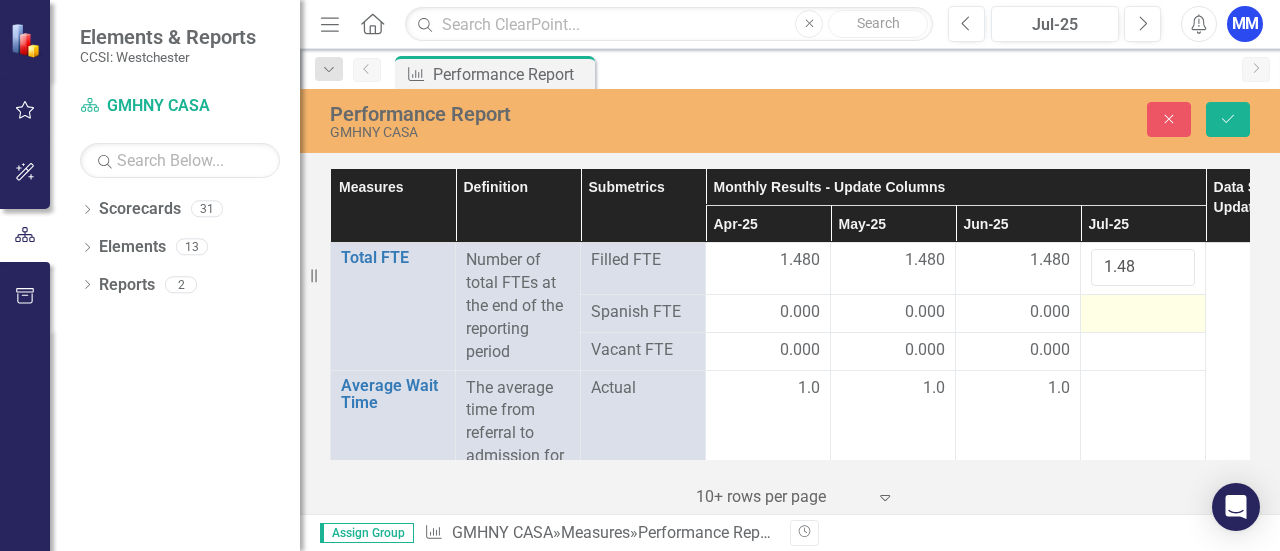 click at bounding box center (1143, 313) 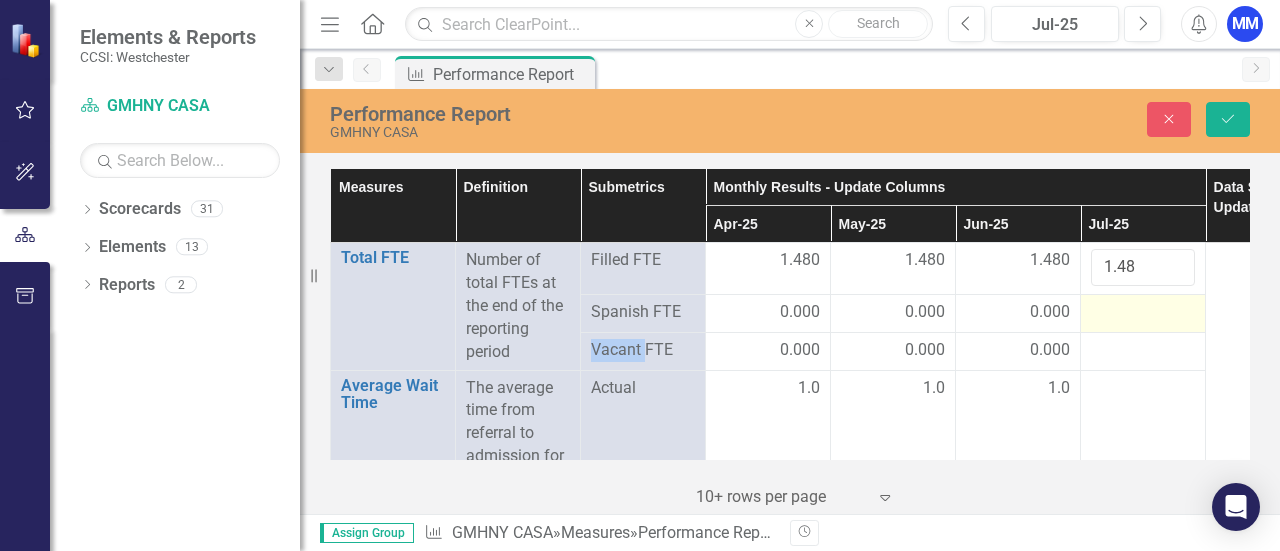 click at bounding box center (1143, 313) 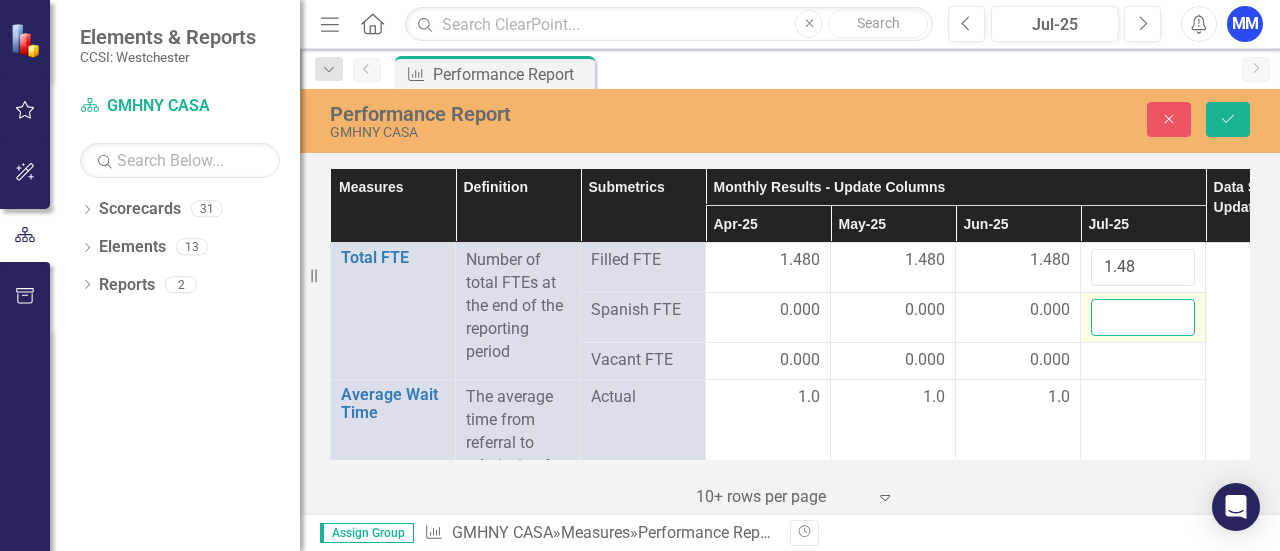 click at bounding box center (1143, 317) 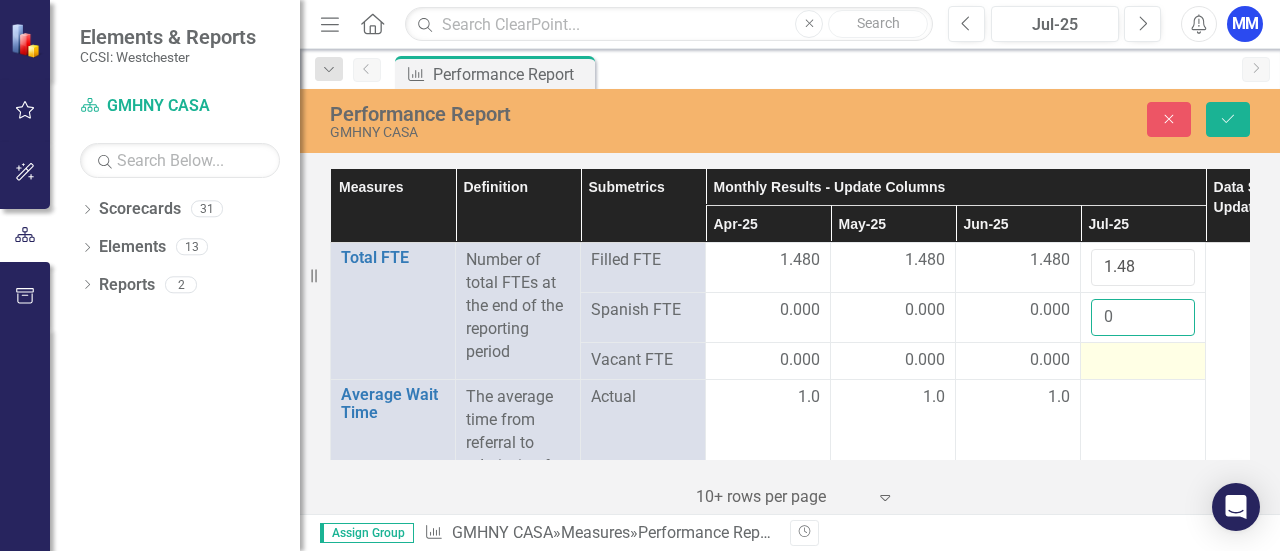 type on "0" 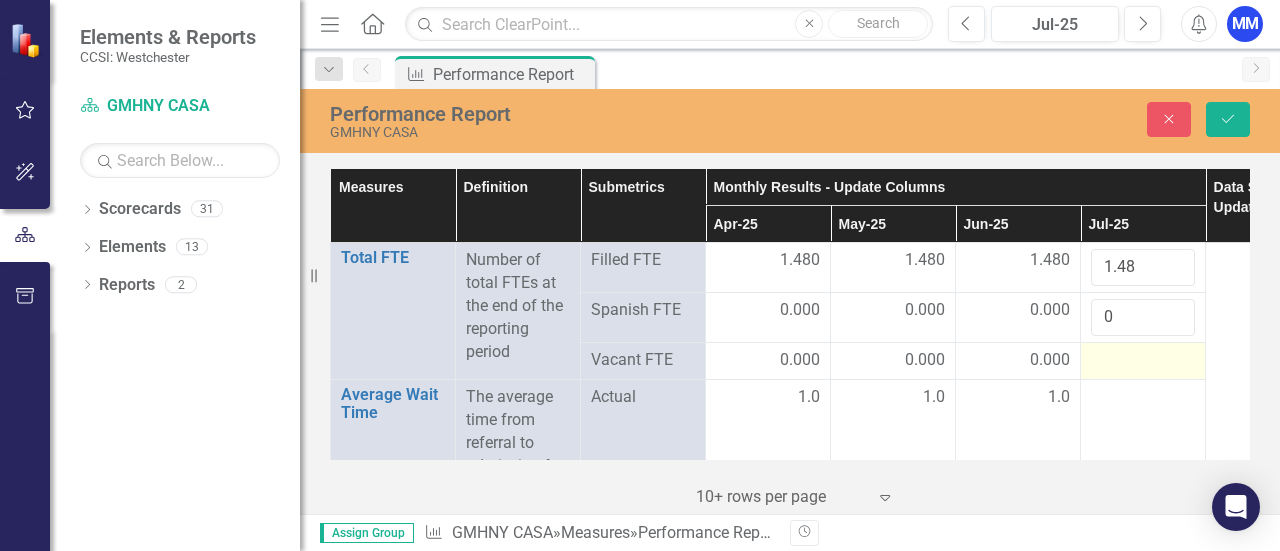 click at bounding box center [1143, 361] 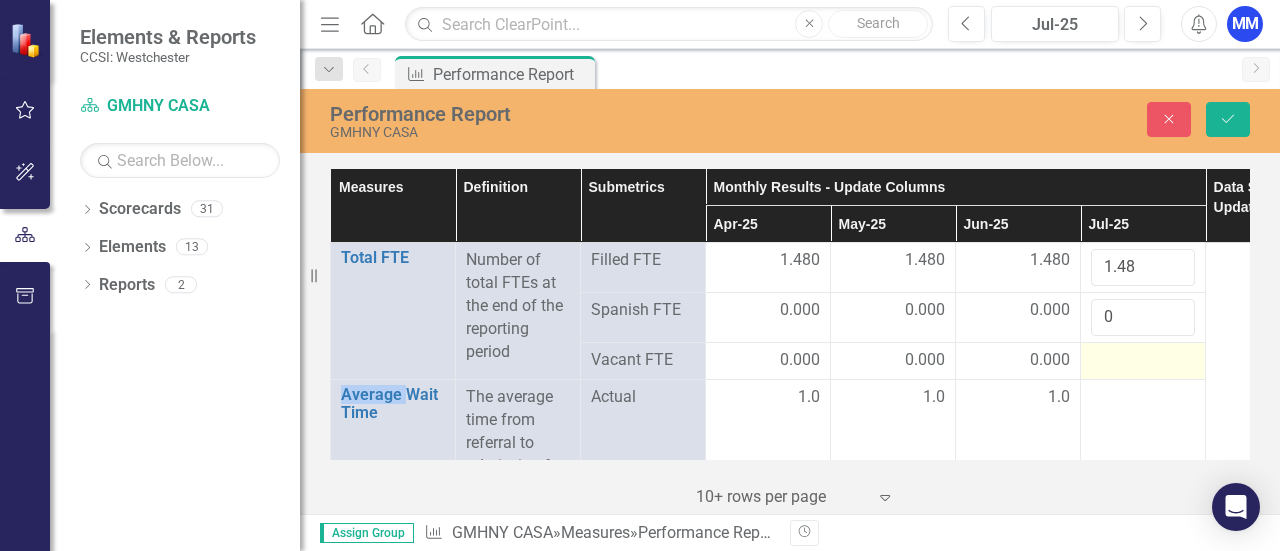 click at bounding box center [1143, 361] 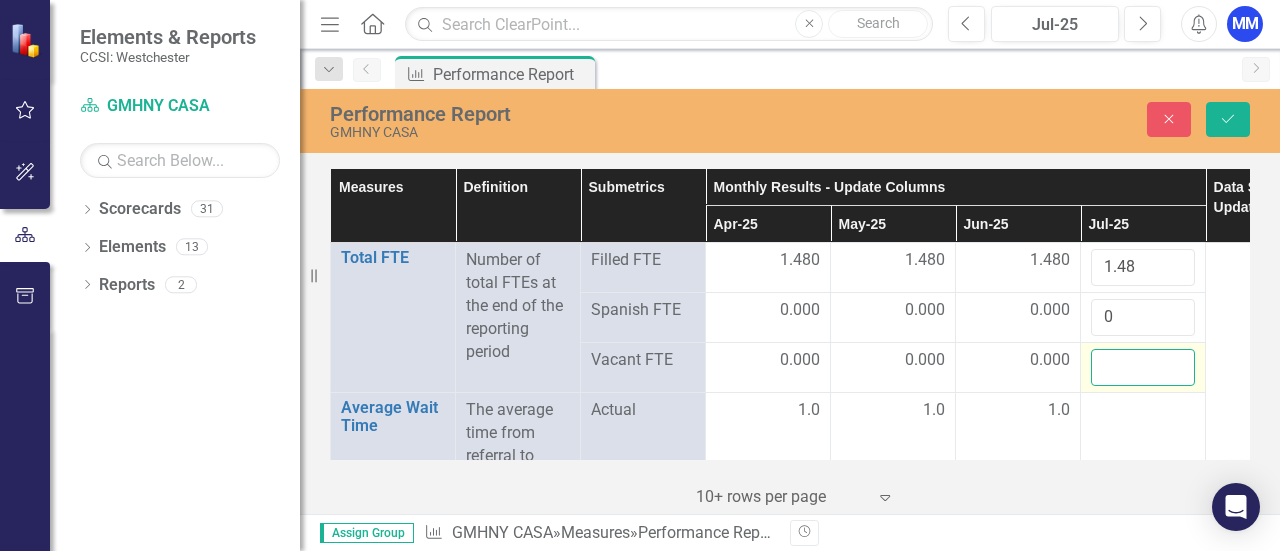 click at bounding box center [1143, 367] 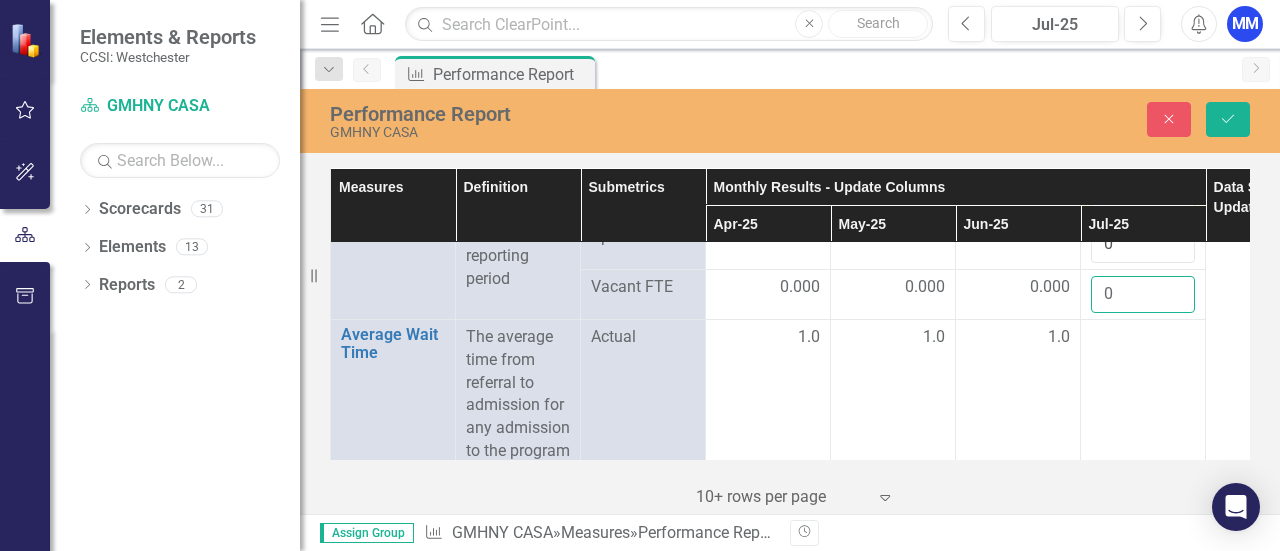 scroll, scrollTop: 0, scrollLeft: 0, axis: both 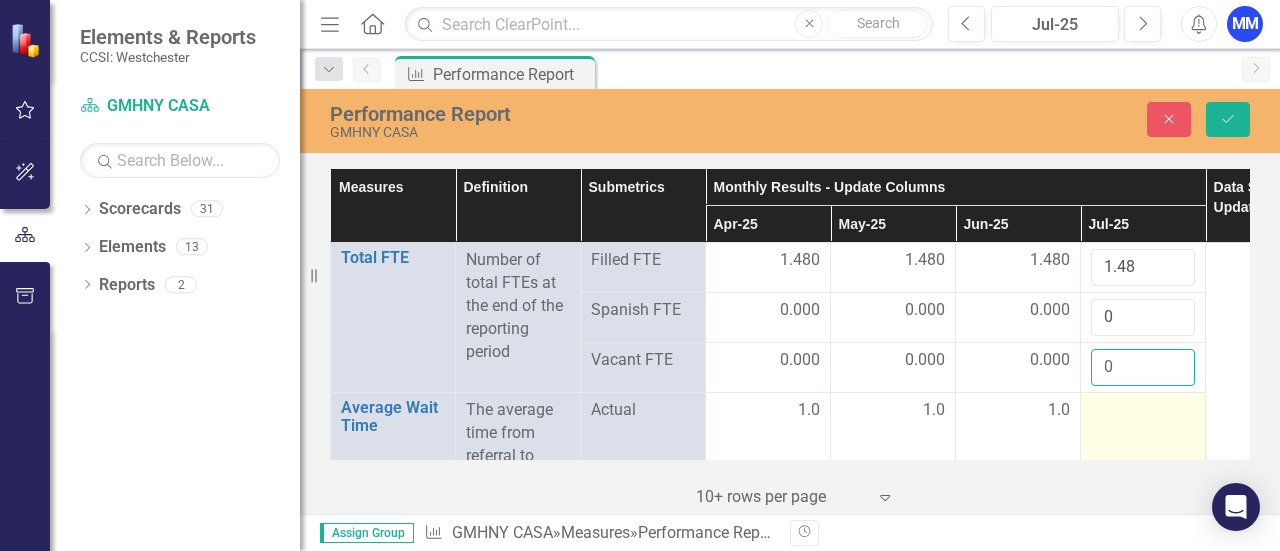 type on "0" 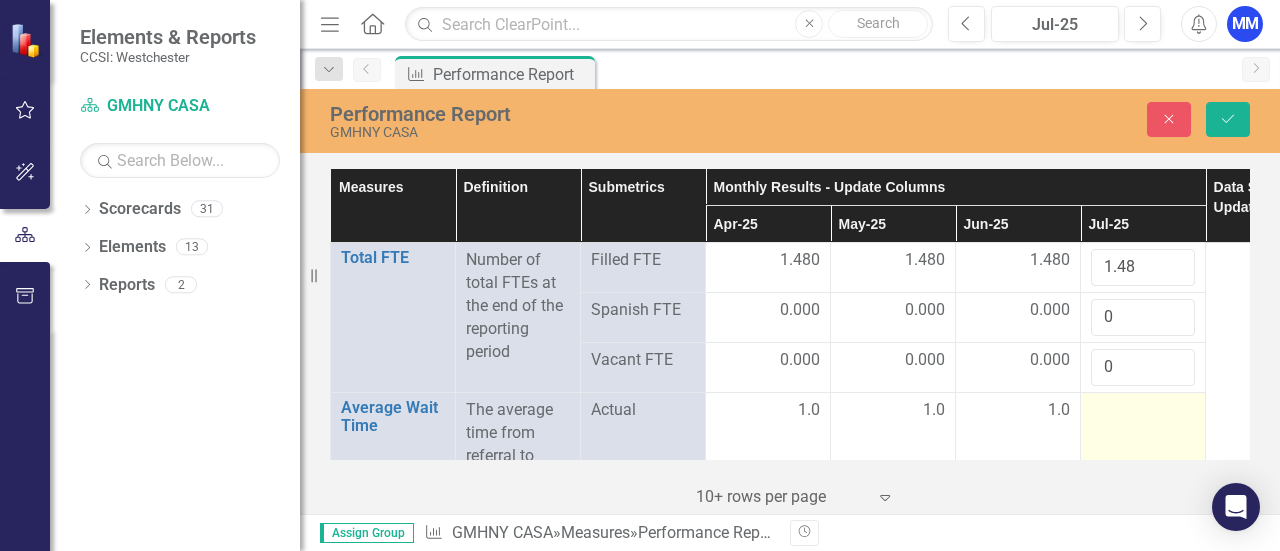 click at bounding box center [1143, 501] 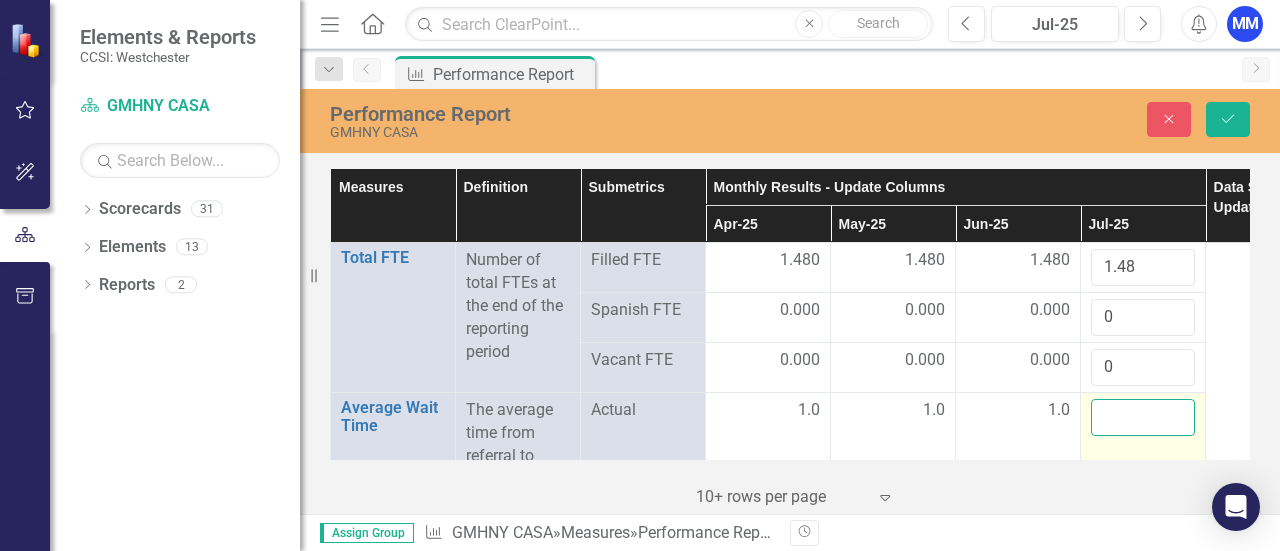 click at bounding box center (1143, 417) 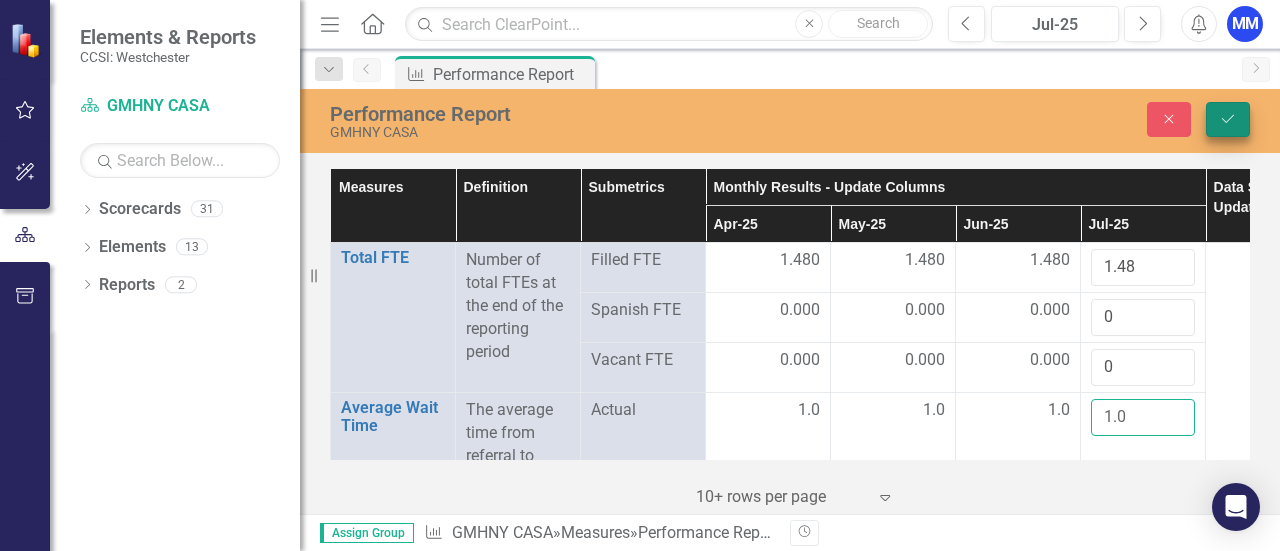 type on "1.0" 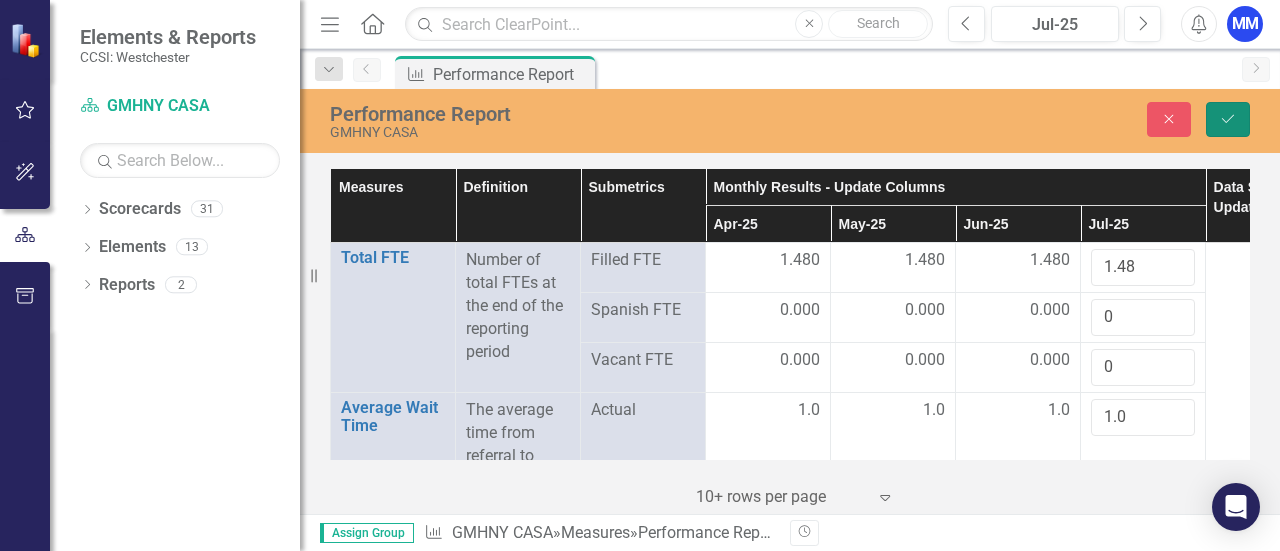 click on "Save" 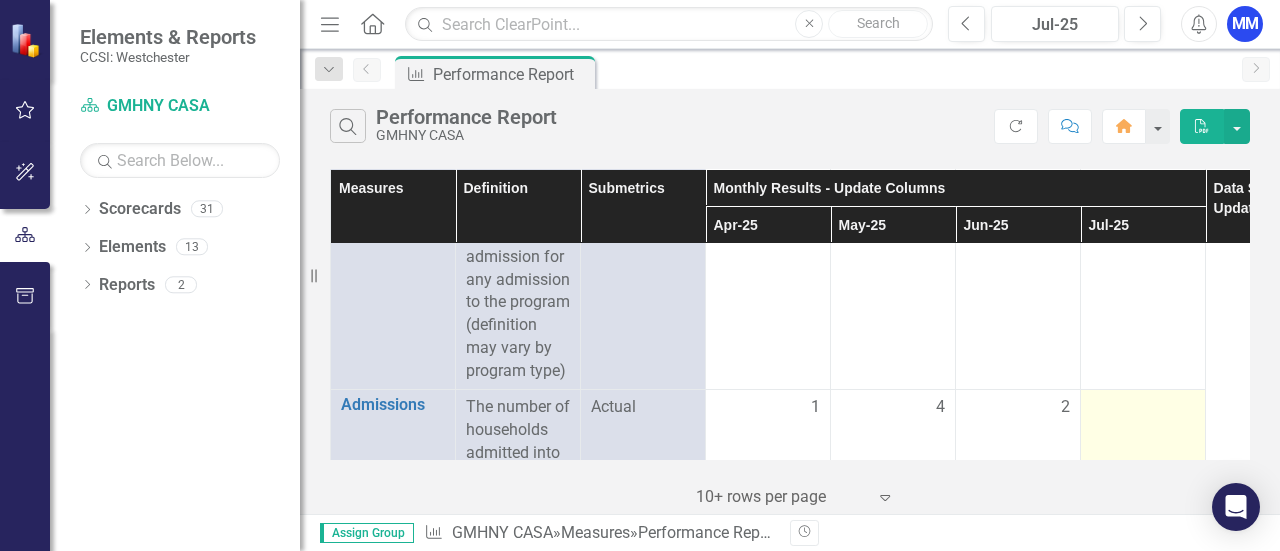 scroll, scrollTop: 300, scrollLeft: 0, axis: vertical 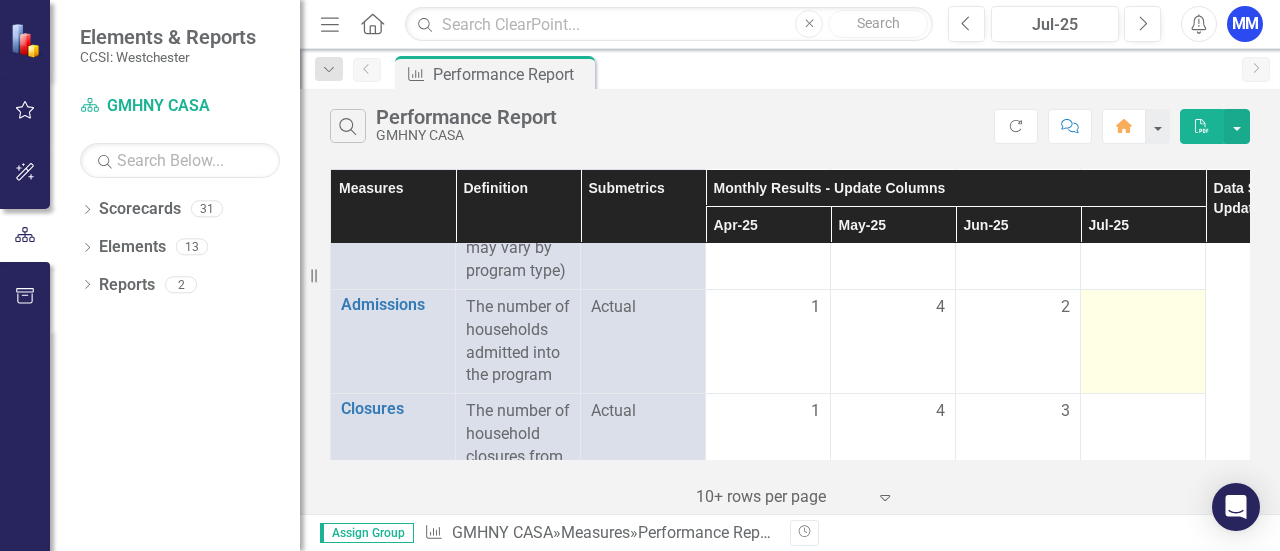 click at bounding box center [1143, 308] 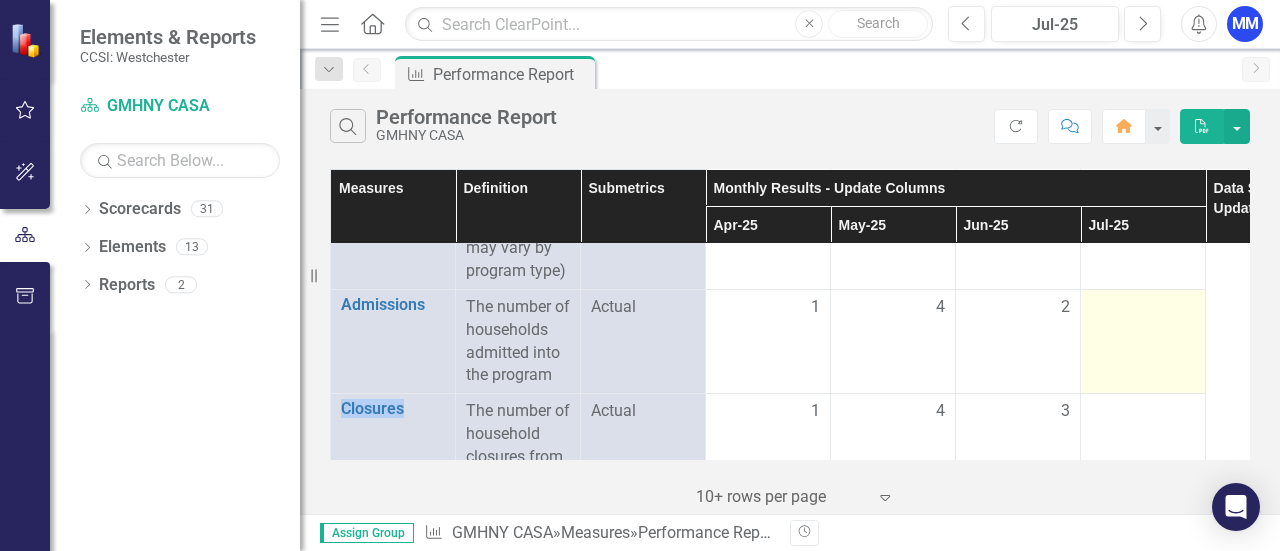 click at bounding box center (1143, 308) 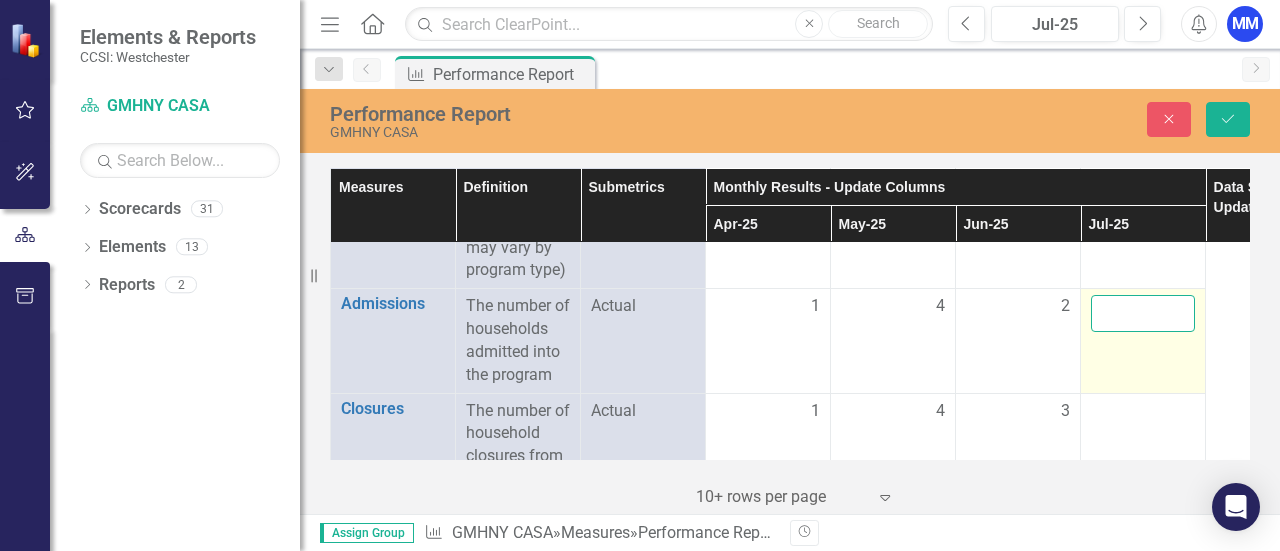 click at bounding box center (1143, 313) 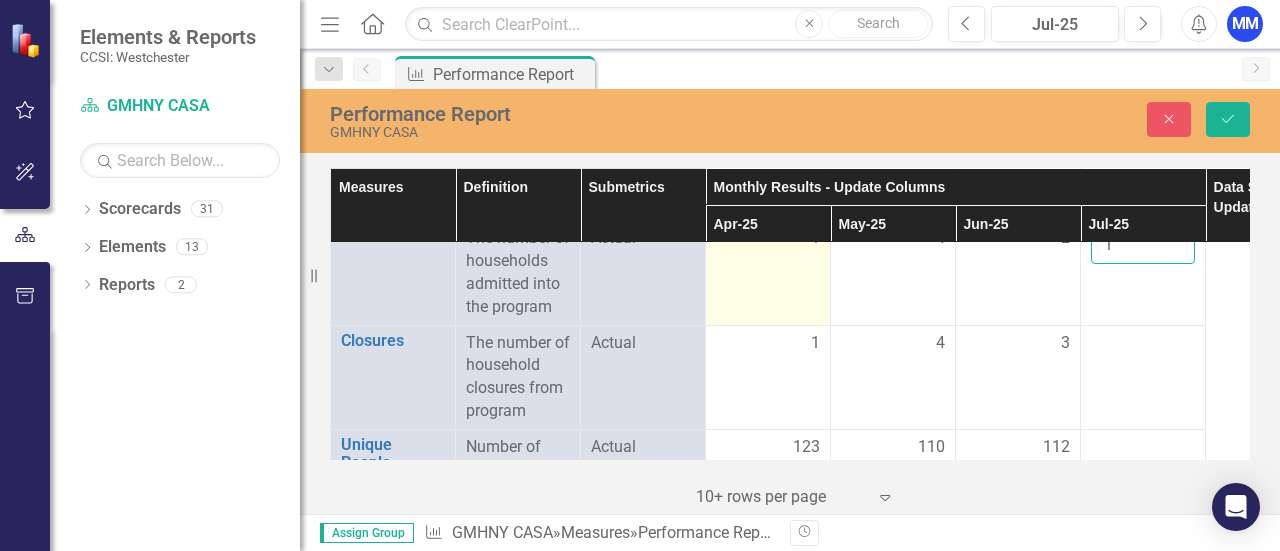 scroll, scrollTop: 400, scrollLeft: 0, axis: vertical 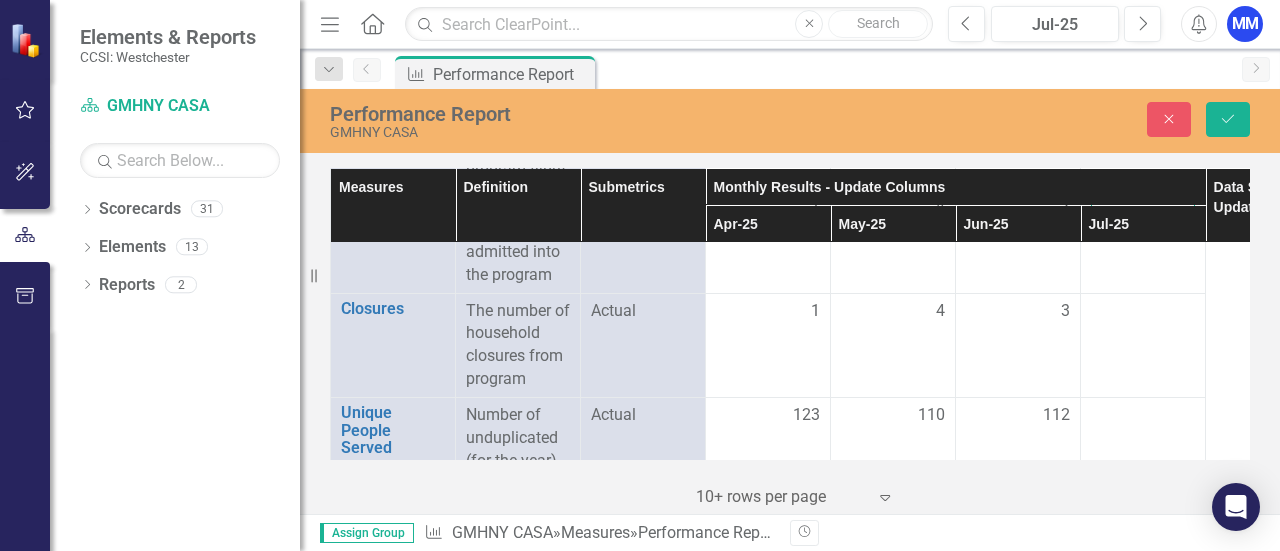 type on "1" 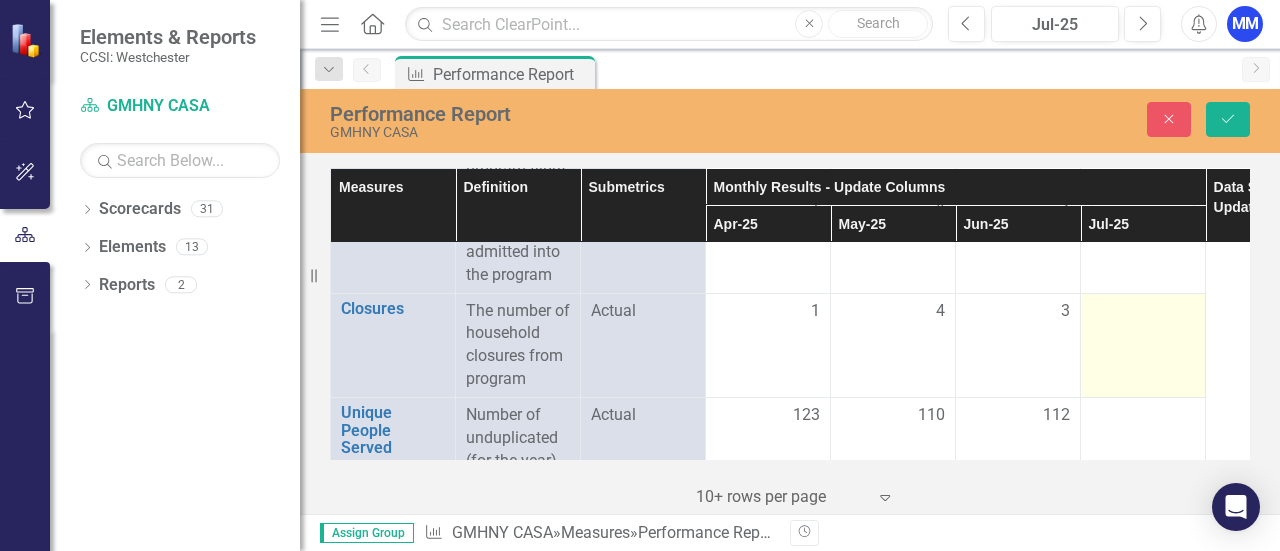 click at bounding box center (1143, 312) 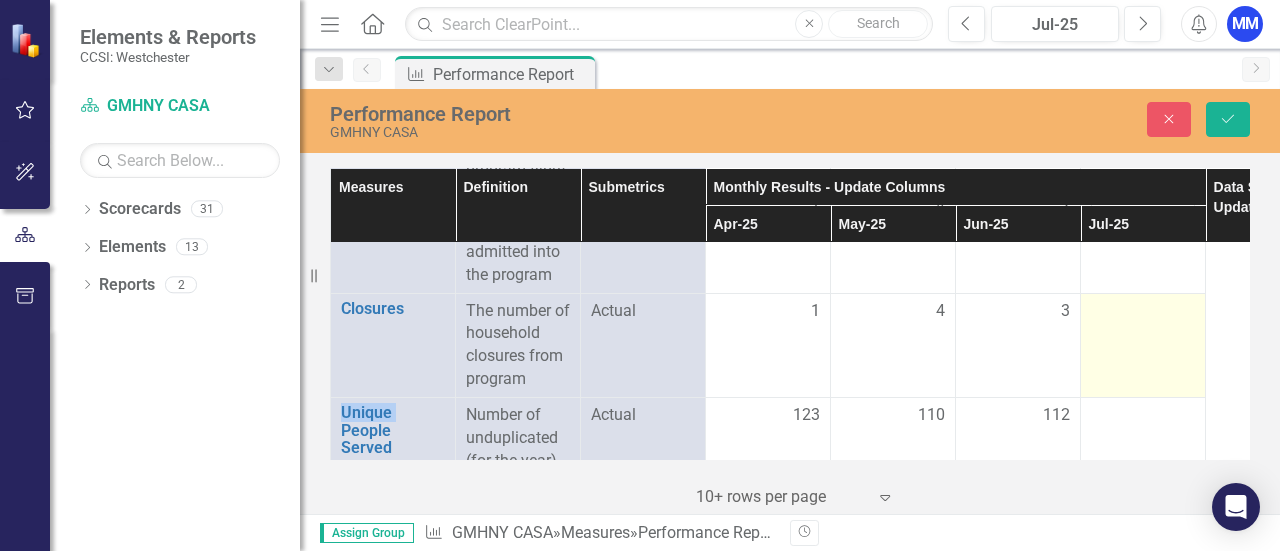 click at bounding box center (1143, 312) 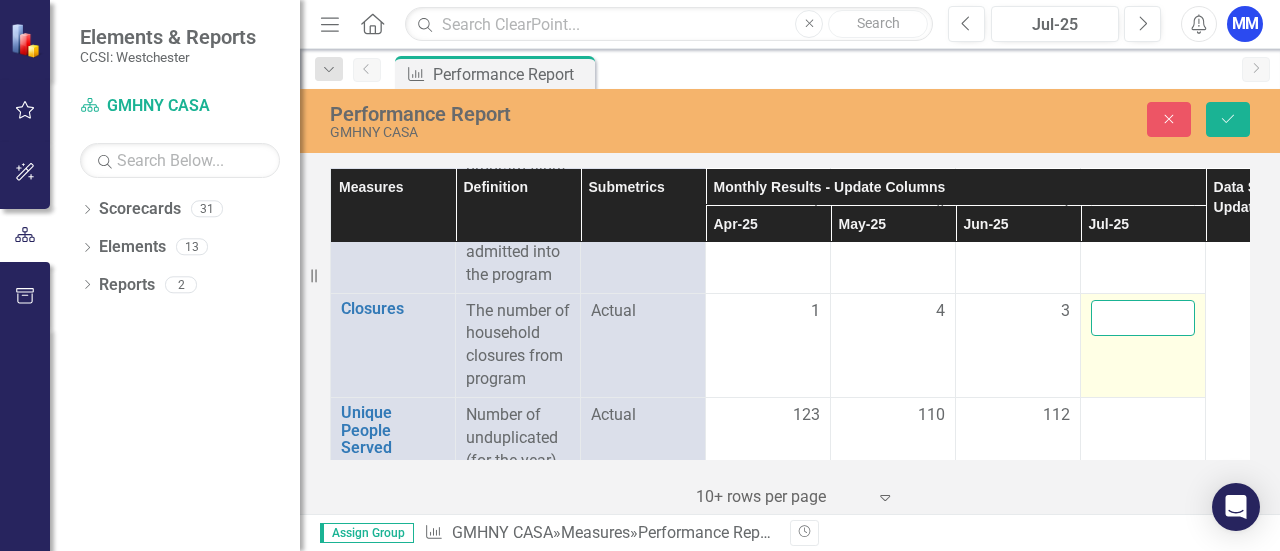 click at bounding box center [1143, 318] 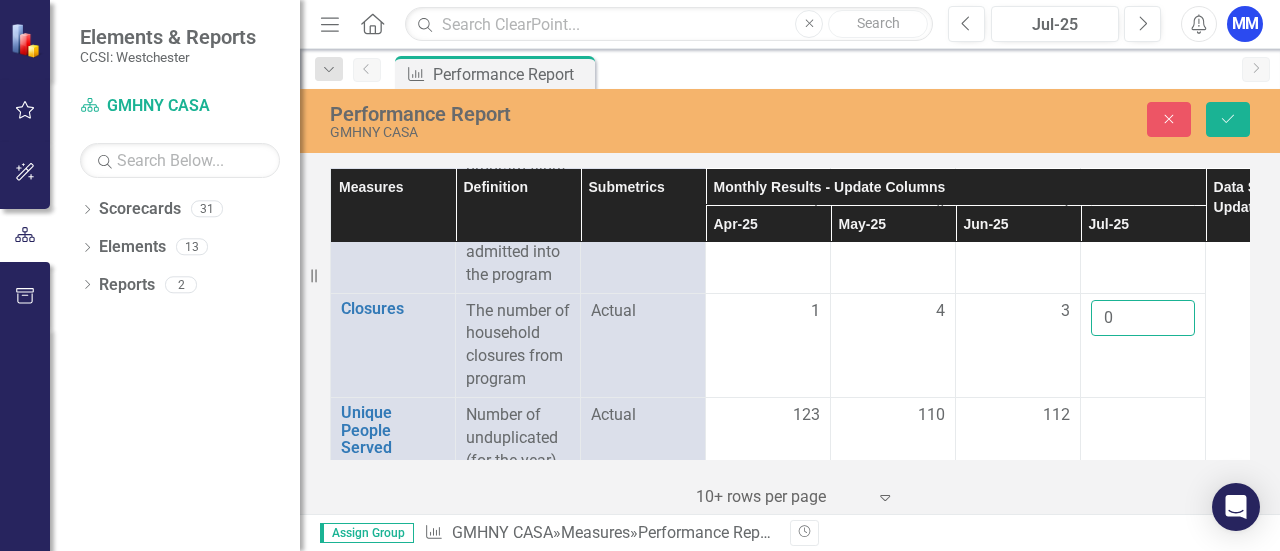 type on "0" 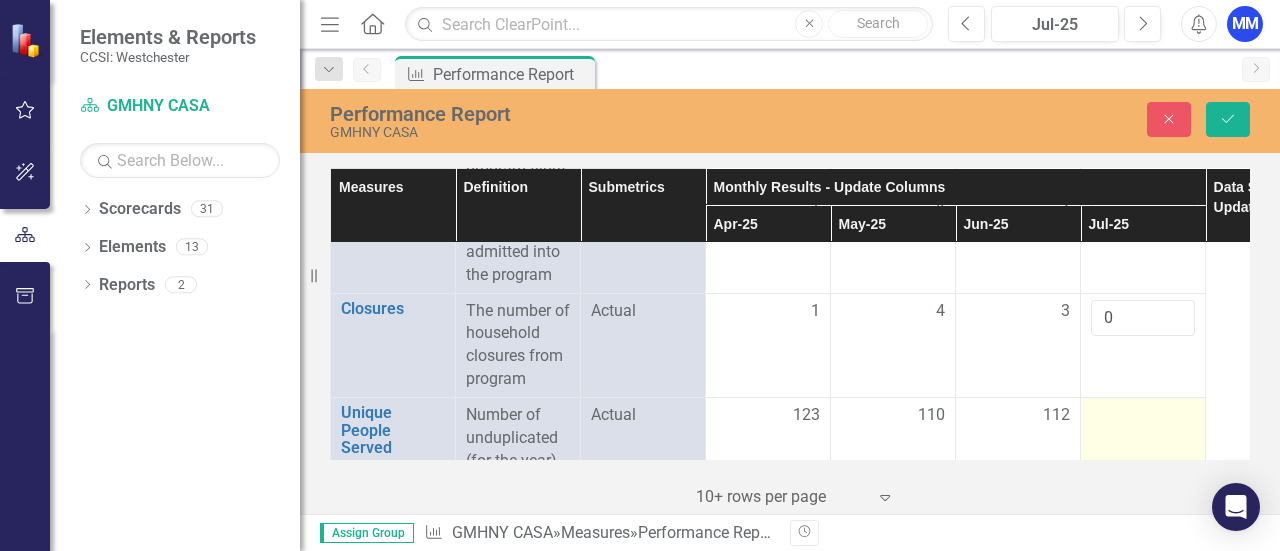 click at bounding box center (1143, 416) 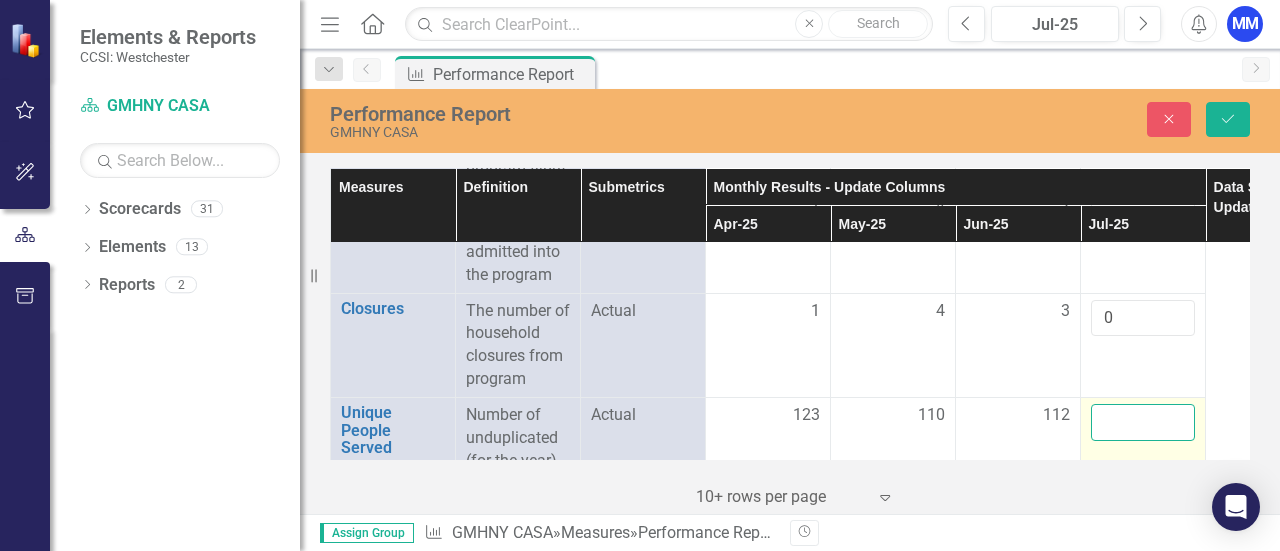 click at bounding box center [1143, 422] 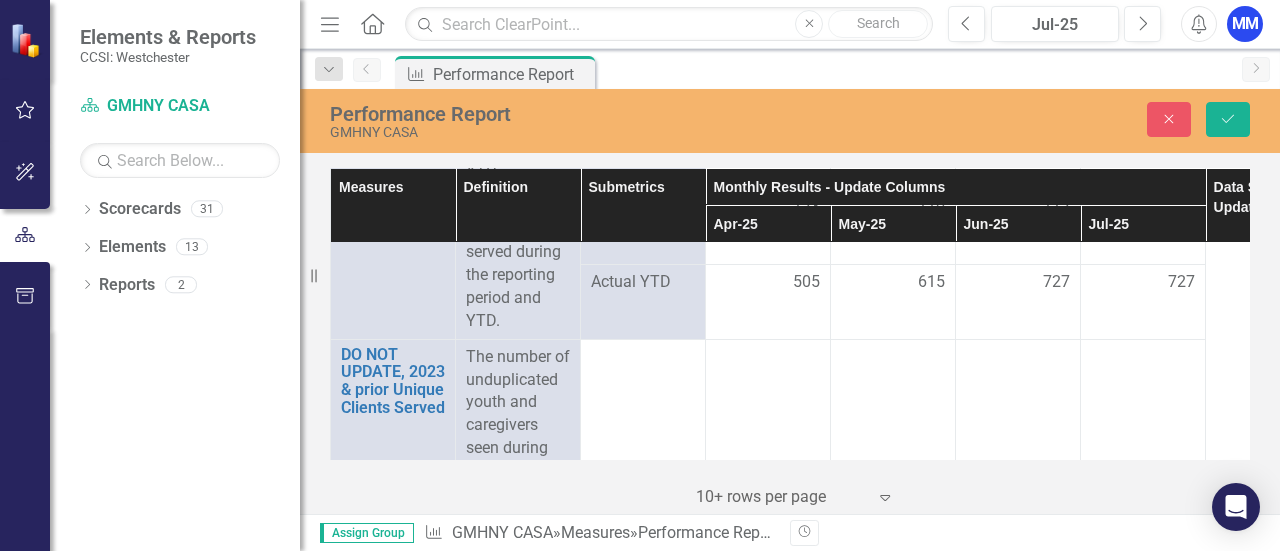 scroll, scrollTop: 704, scrollLeft: 0, axis: vertical 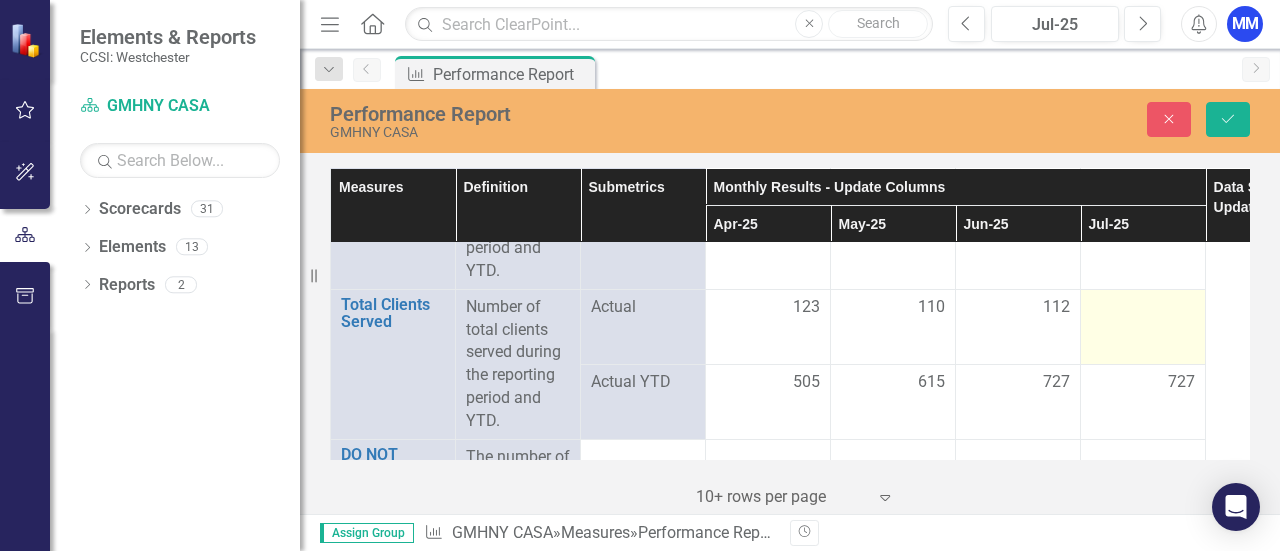 type on "109" 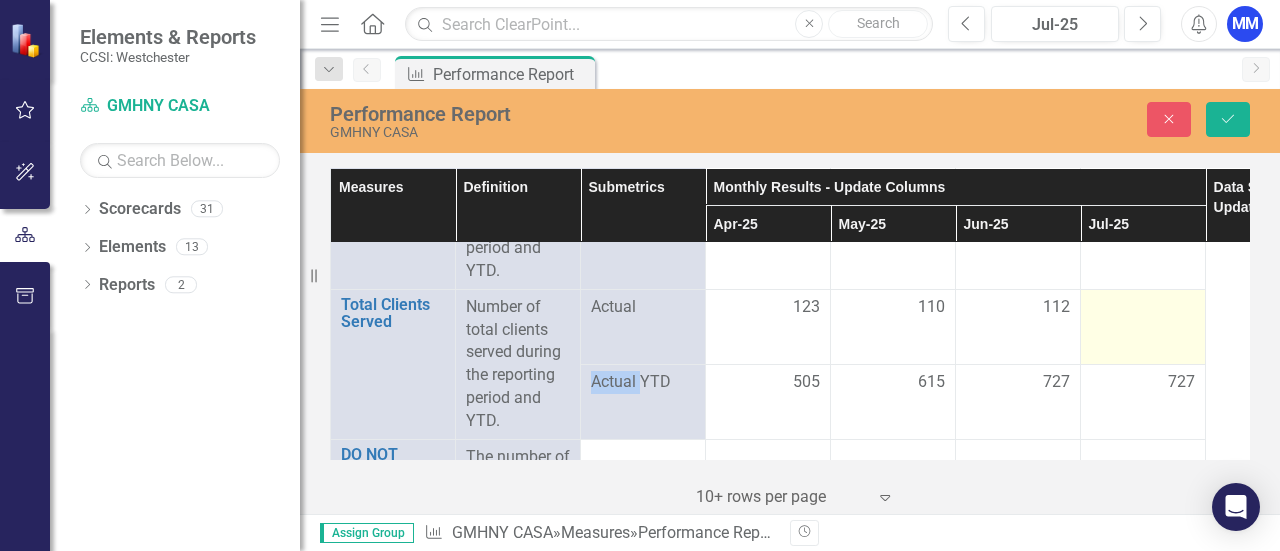 click at bounding box center [1143, 308] 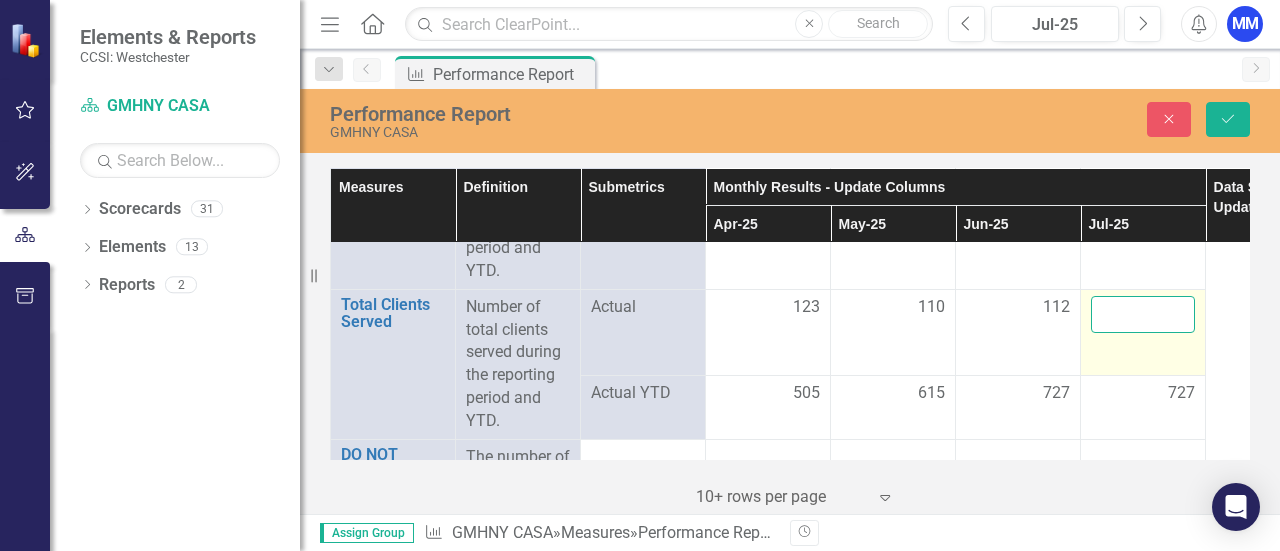 click at bounding box center [1143, 314] 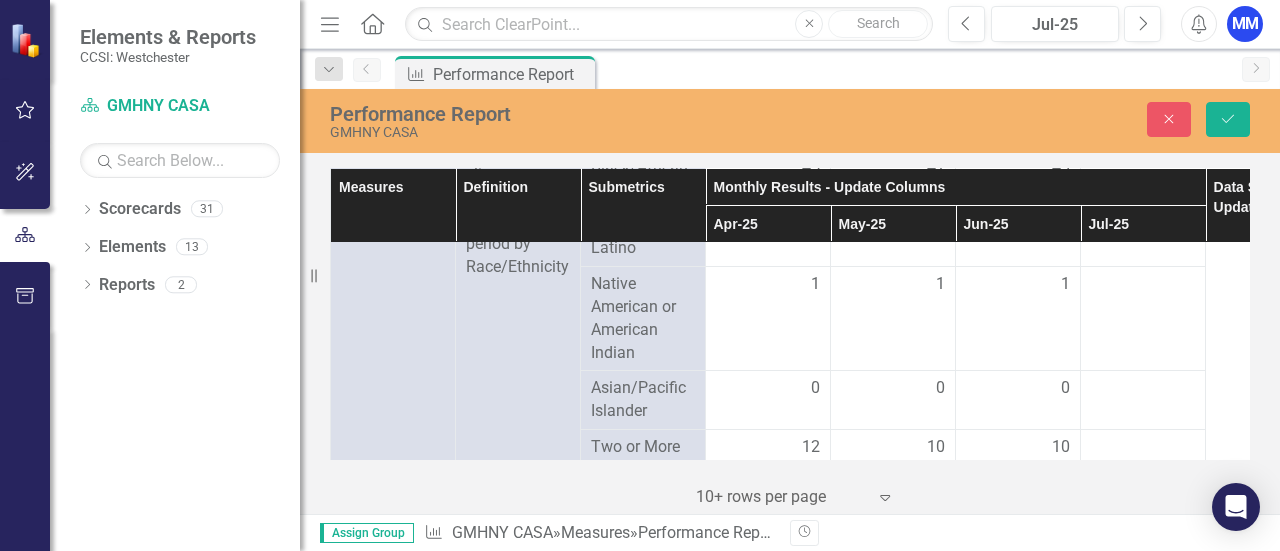 scroll, scrollTop: 1004, scrollLeft: 0, axis: vertical 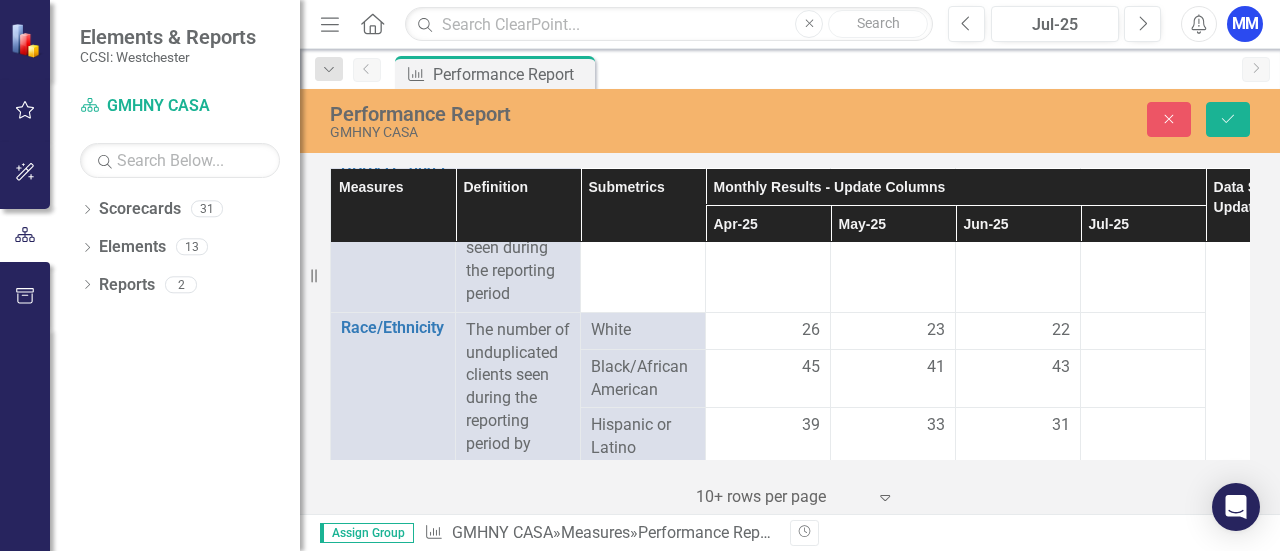 type on "109" 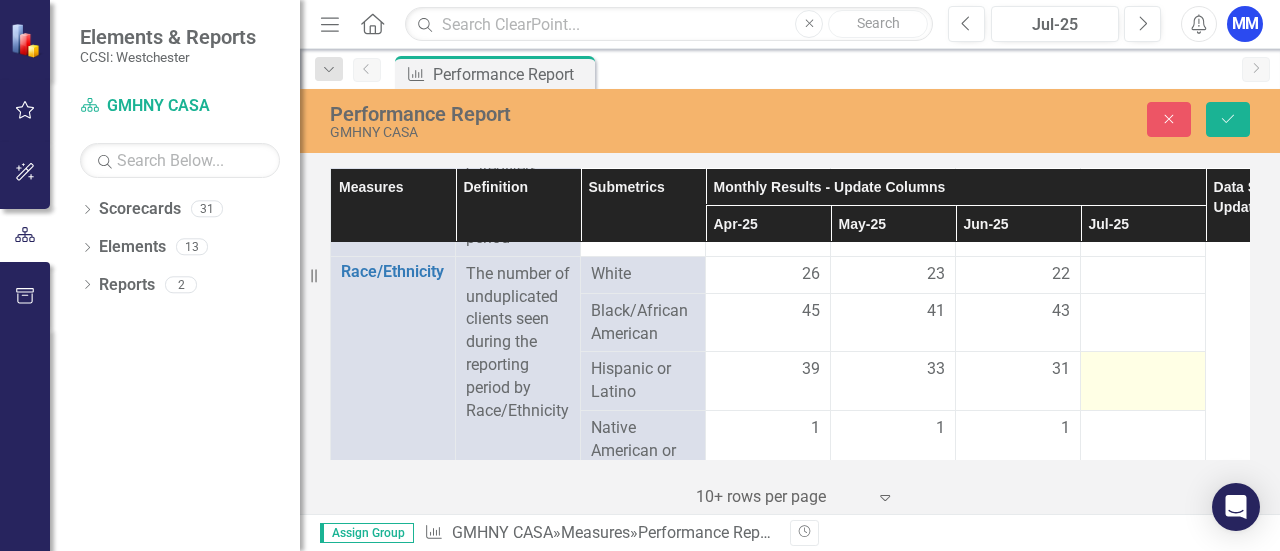 scroll, scrollTop: 1104, scrollLeft: 0, axis: vertical 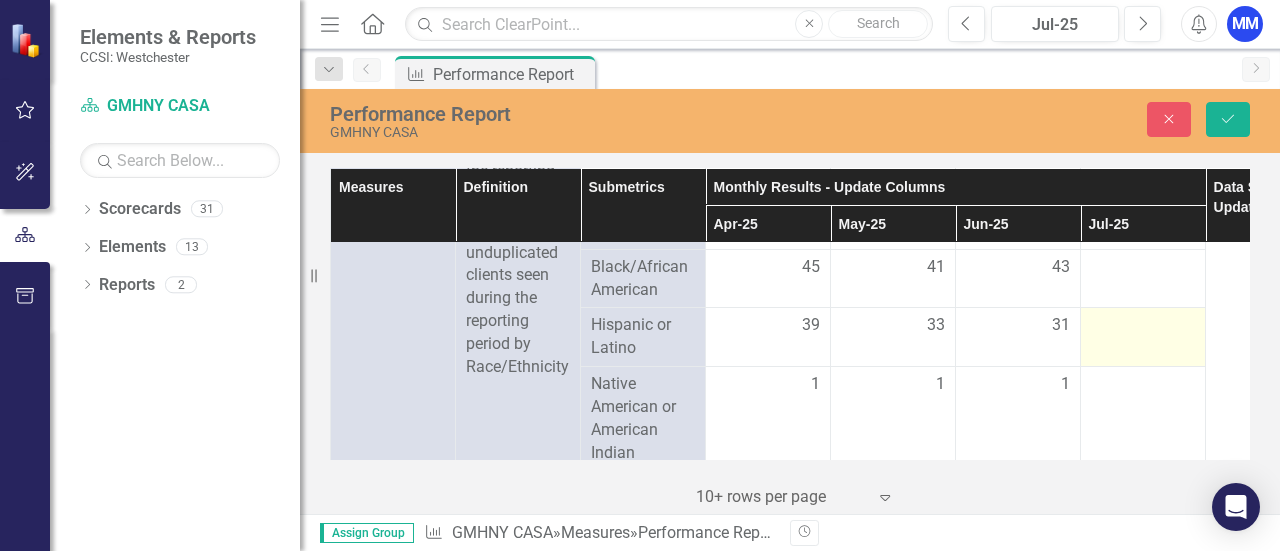 click at bounding box center (1143, 326) 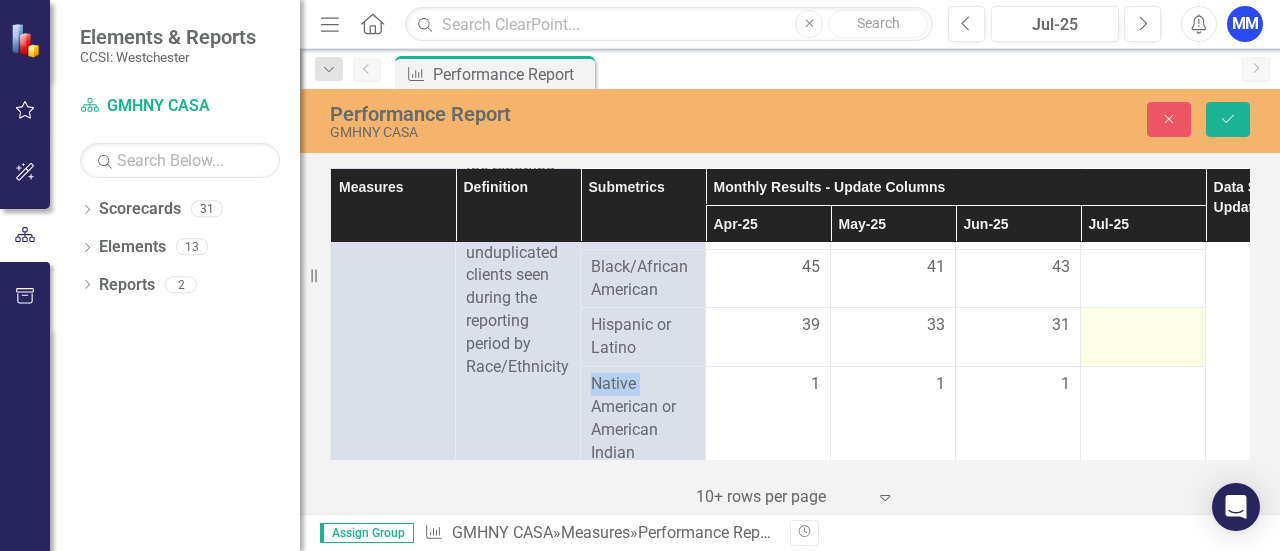 click at bounding box center (1143, 326) 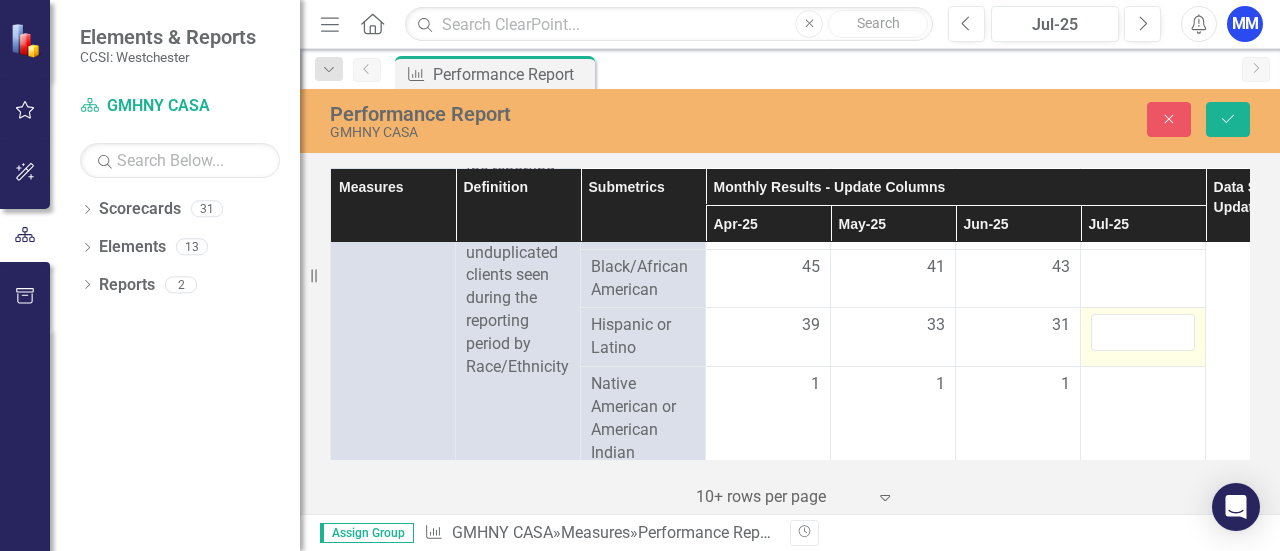 click at bounding box center (1143, 332) 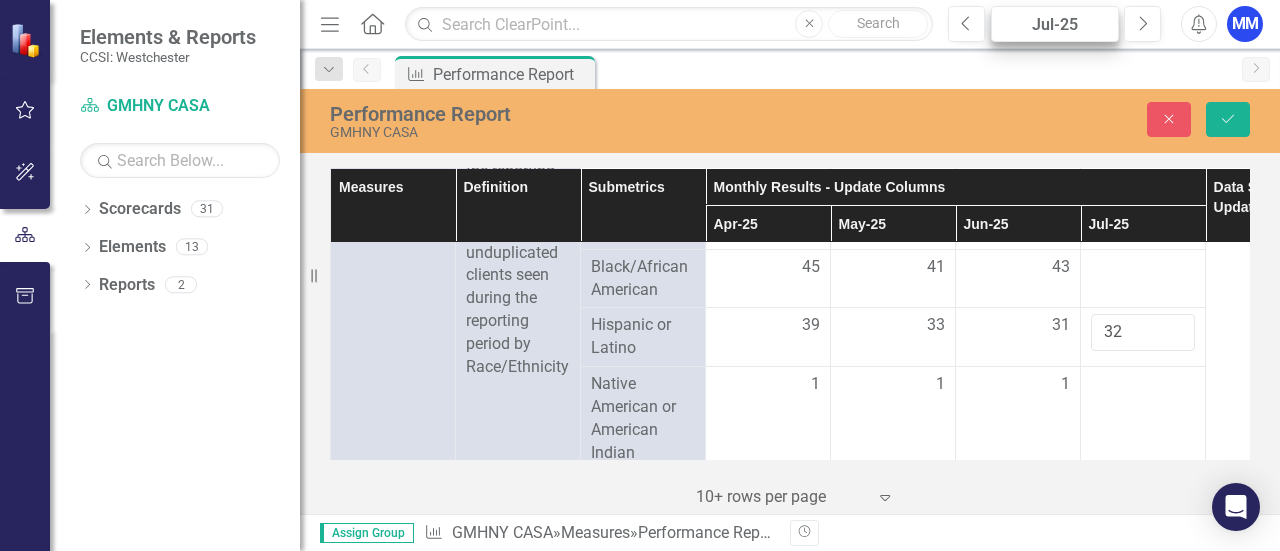 type on "32" 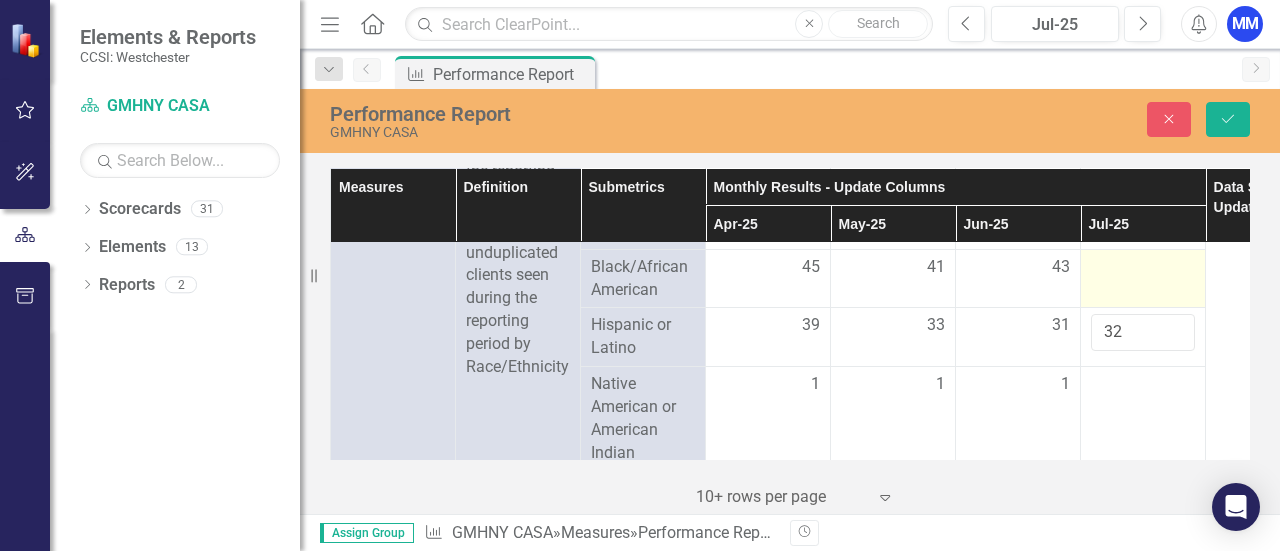click at bounding box center (1143, 268) 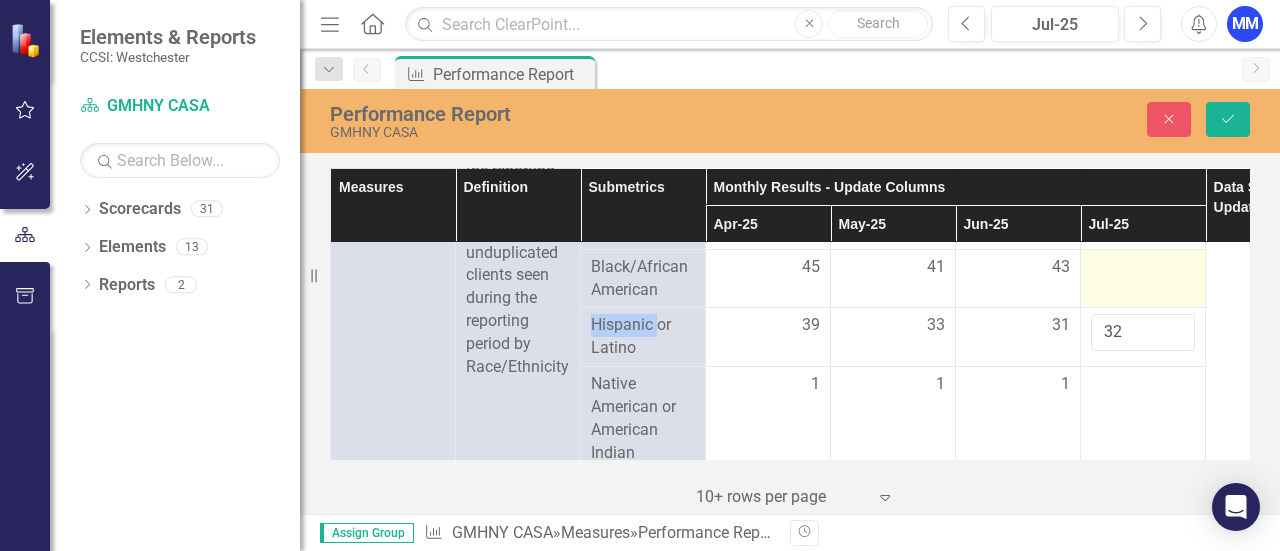 click at bounding box center (1143, 268) 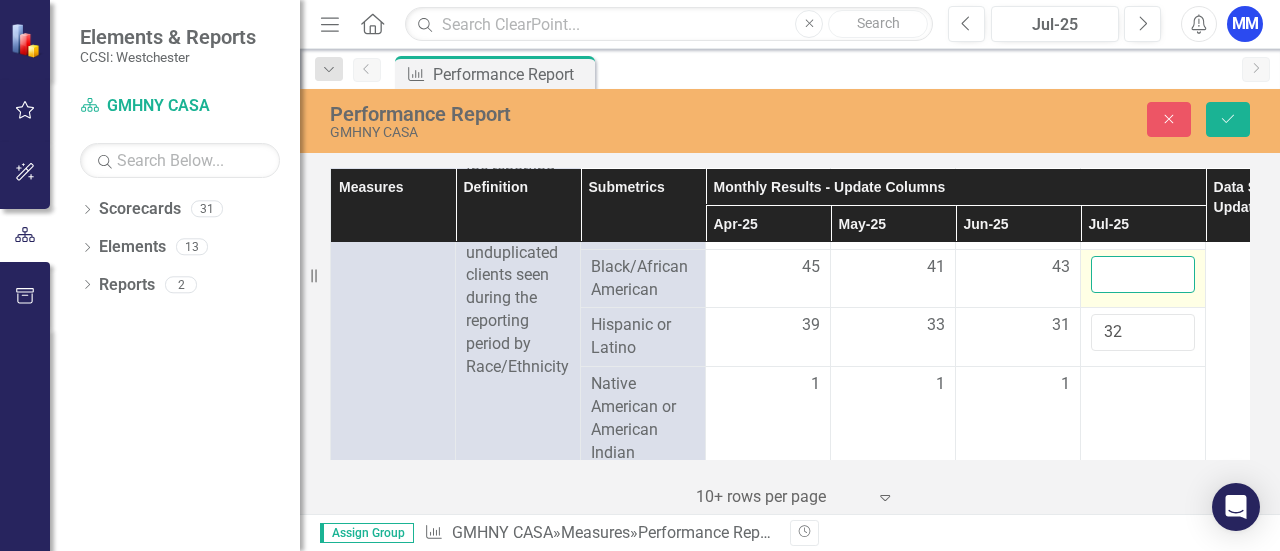 click at bounding box center [1143, 274] 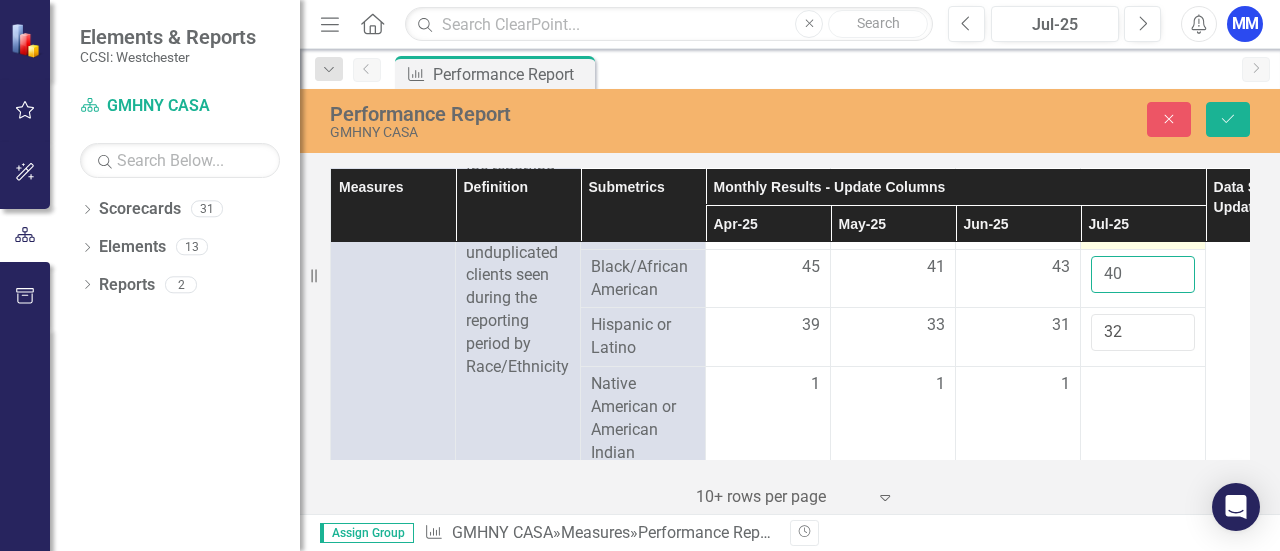 type on "40" 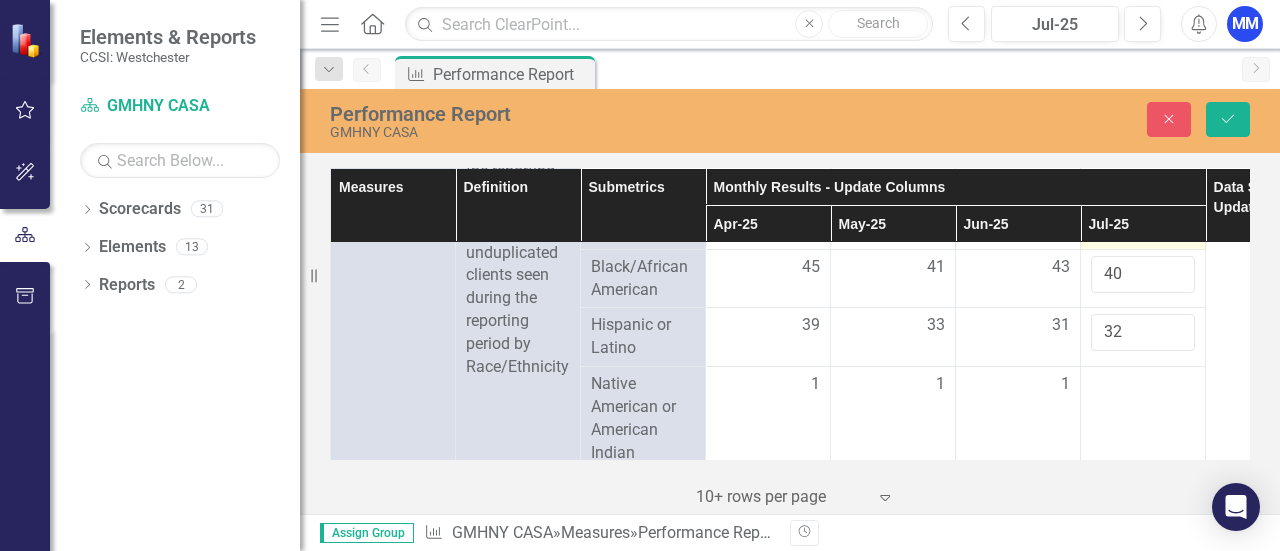 click at bounding box center (1143, 231) 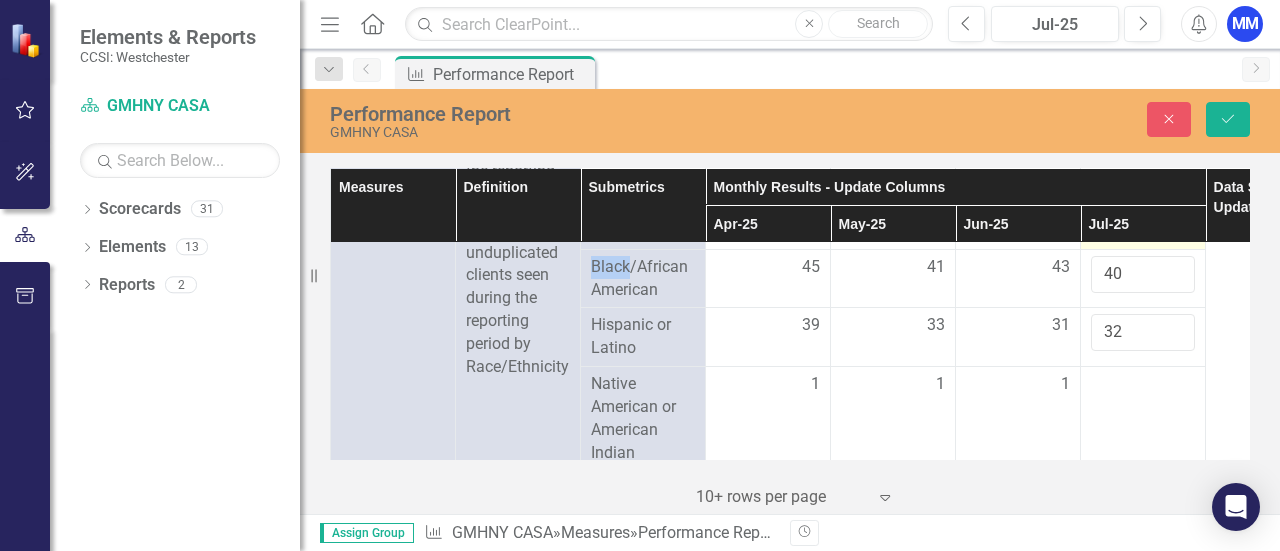 click at bounding box center (1143, 231) 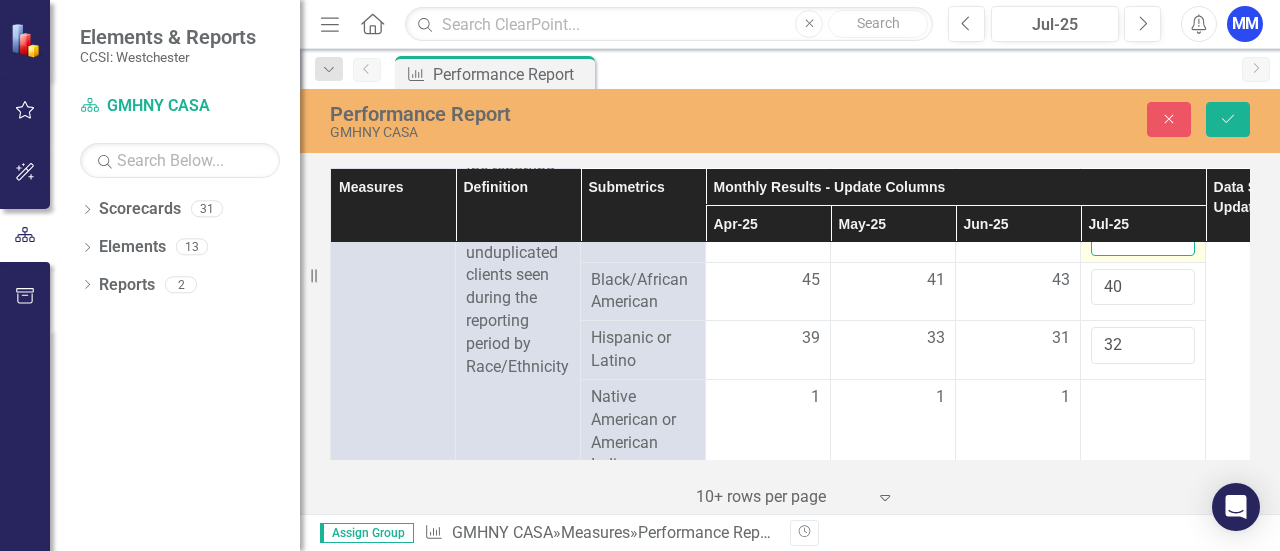 click at bounding box center (1143, 237) 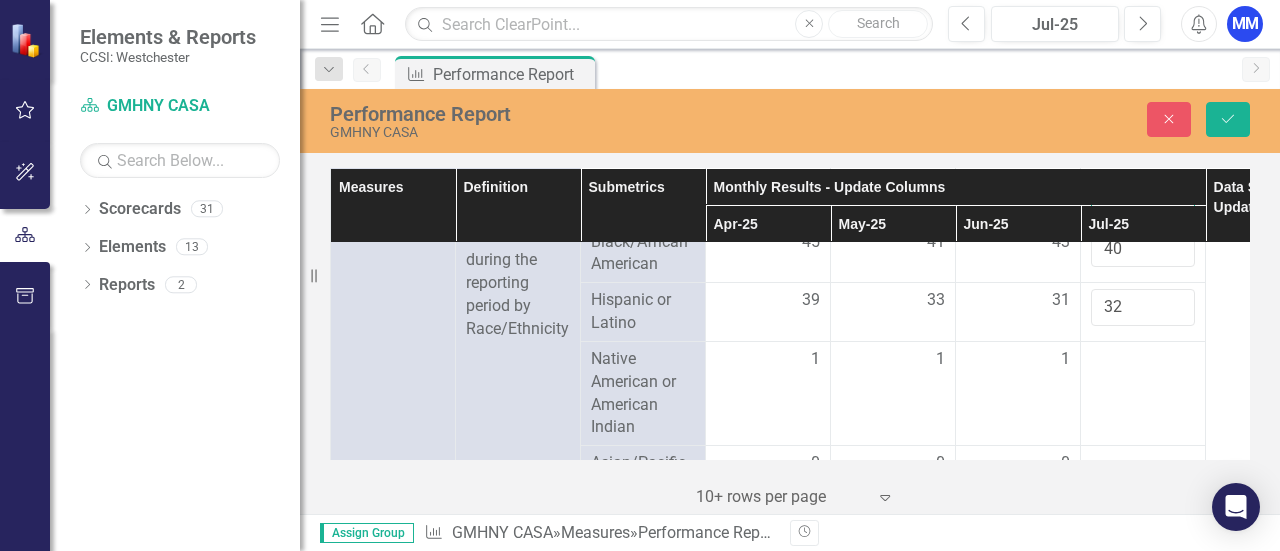 scroll, scrollTop: 1204, scrollLeft: 0, axis: vertical 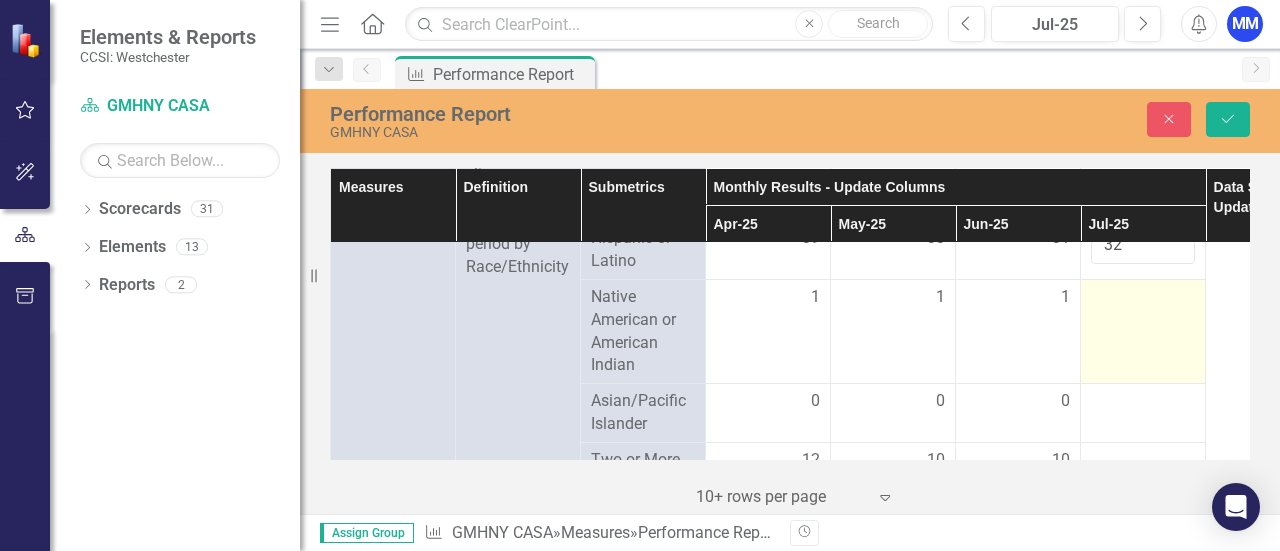 type on "25" 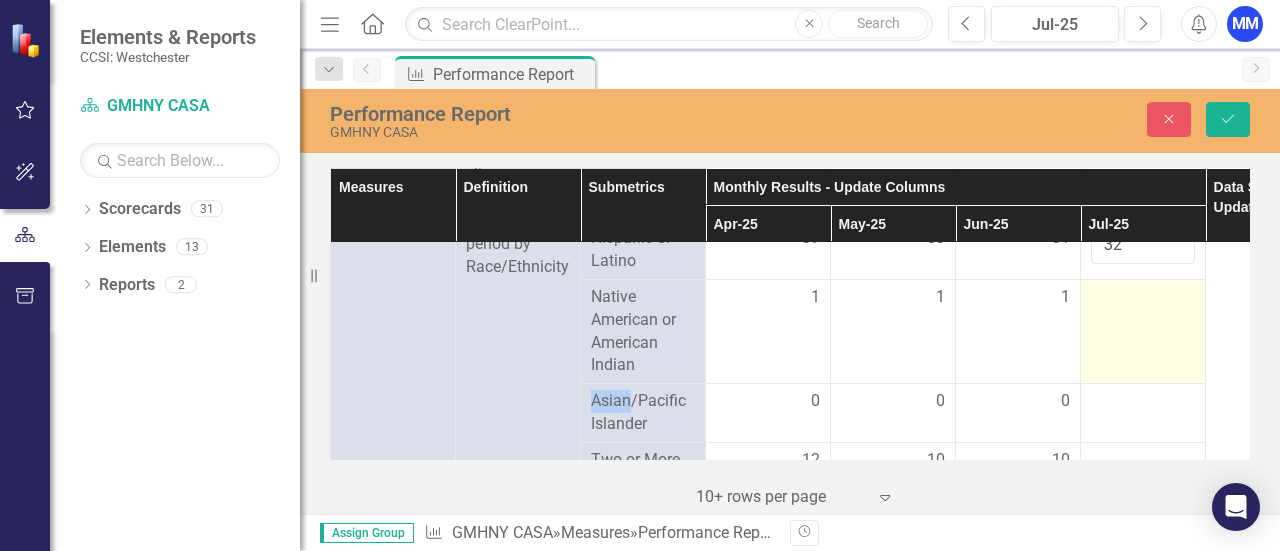 click at bounding box center [1143, 298] 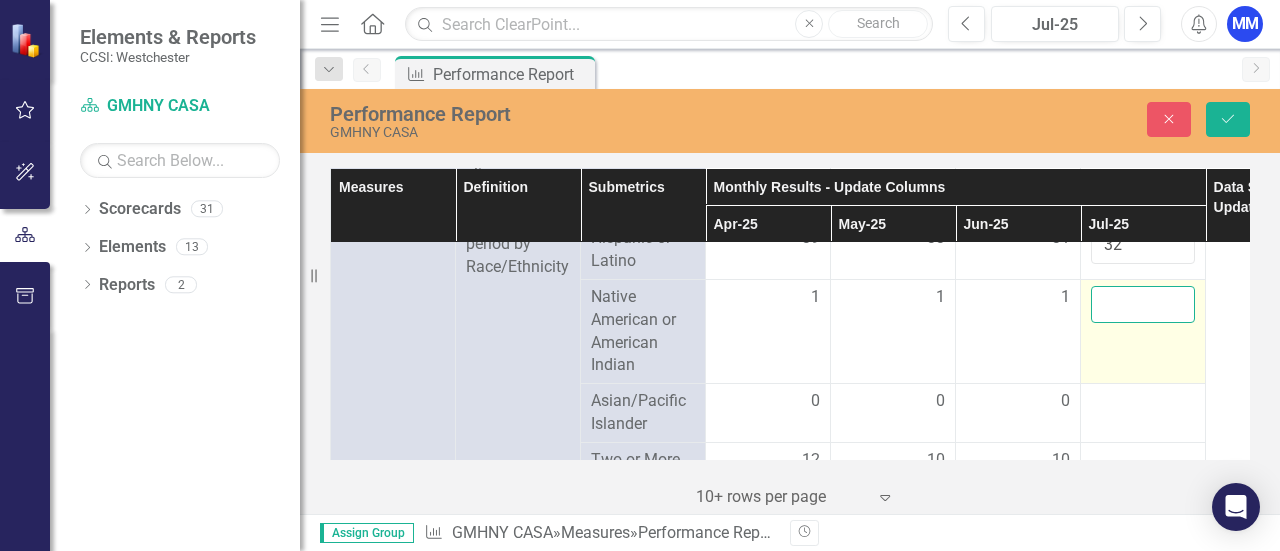 click at bounding box center (1143, 304) 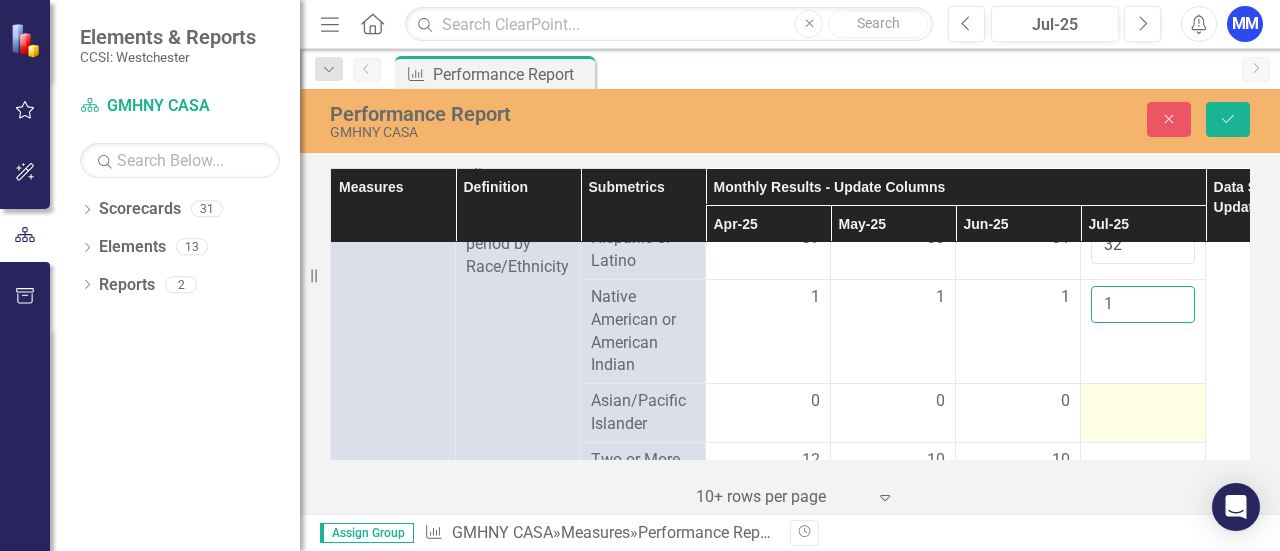 type on "1" 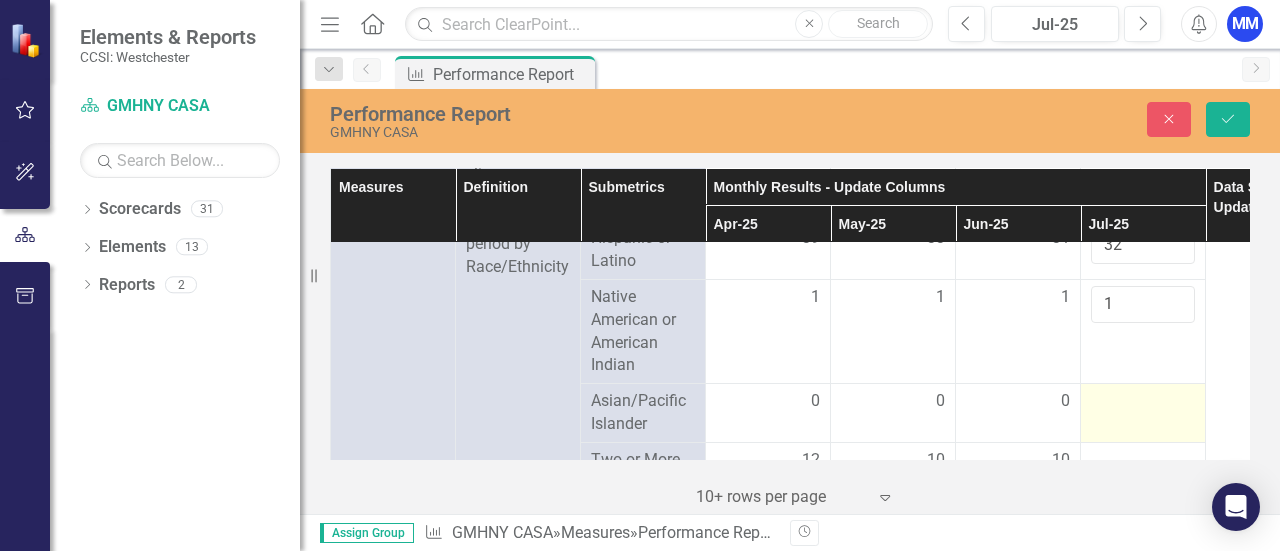 click at bounding box center (1143, 402) 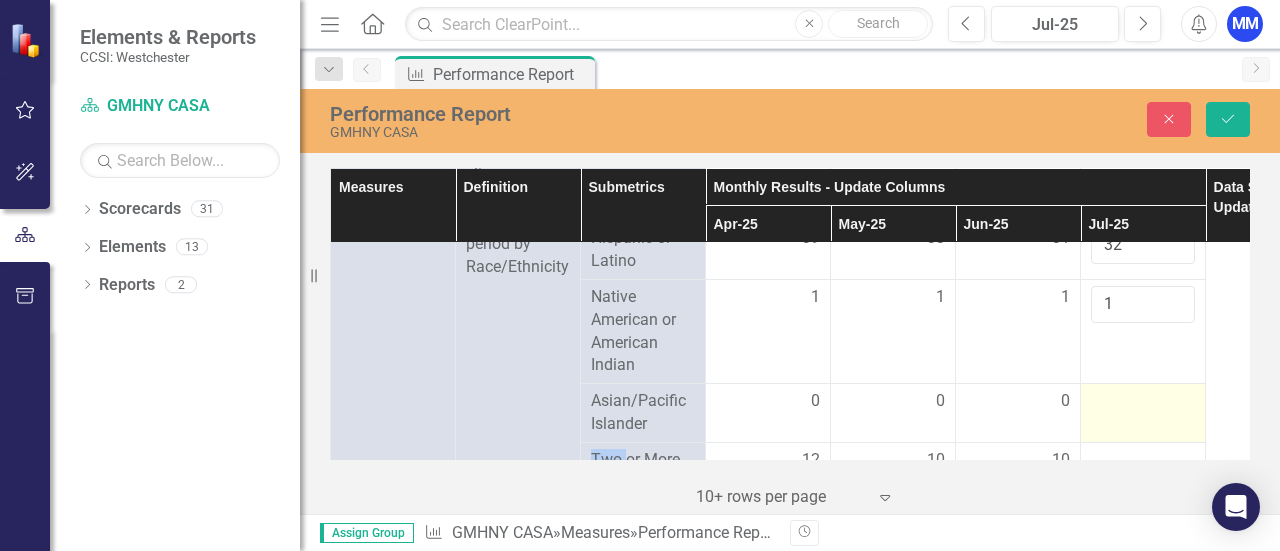 click at bounding box center (1143, 402) 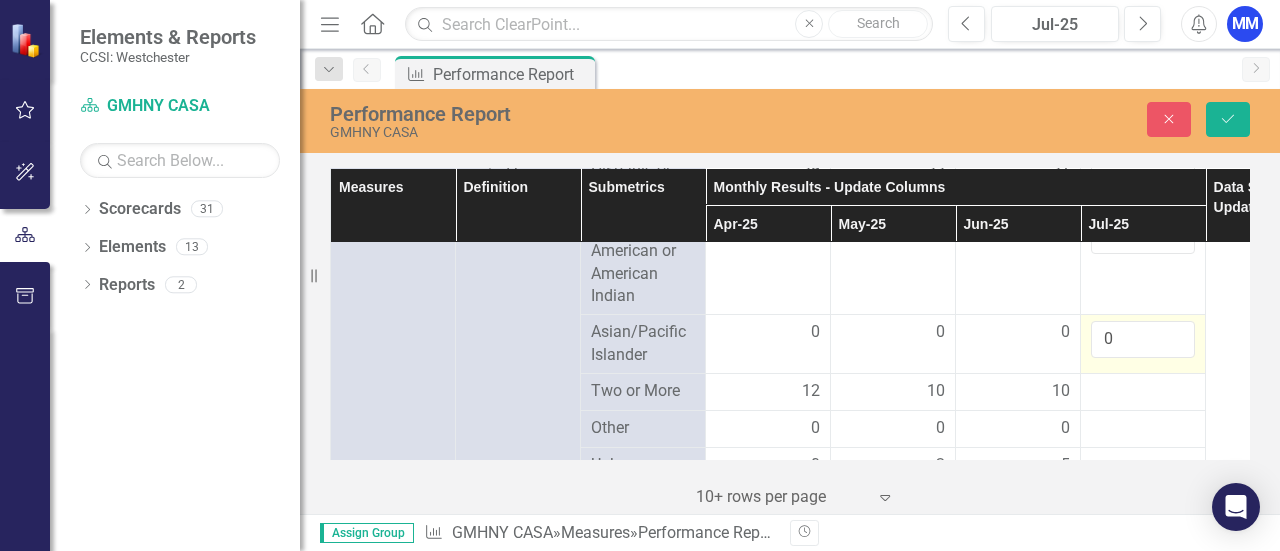 scroll, scrollTop: 1304, scrollLeft: 0, axis: vertical 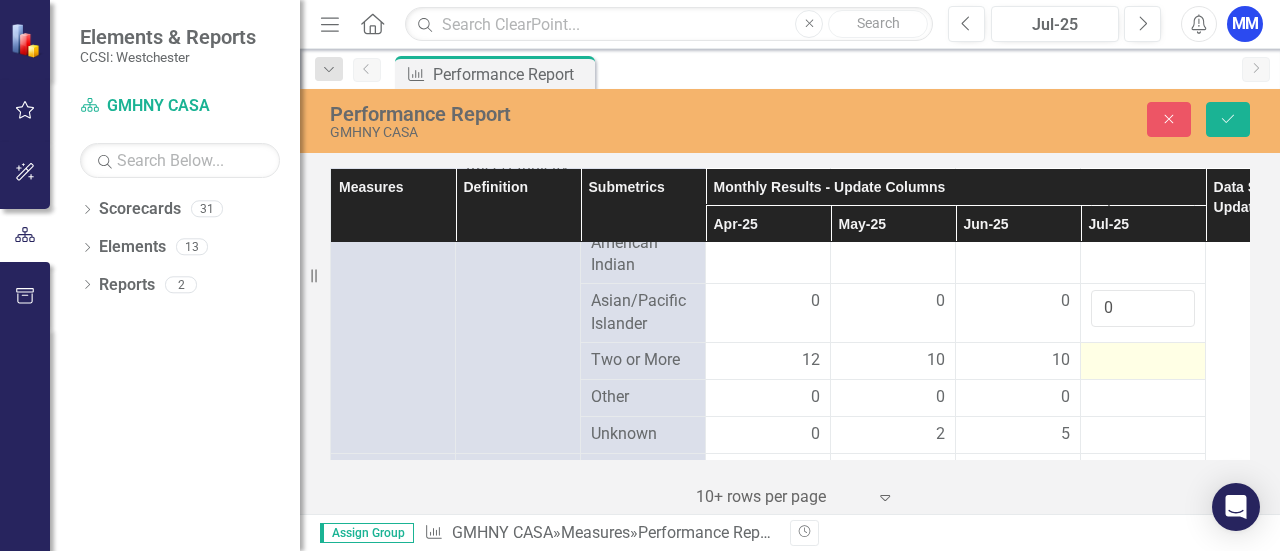 type on "0" 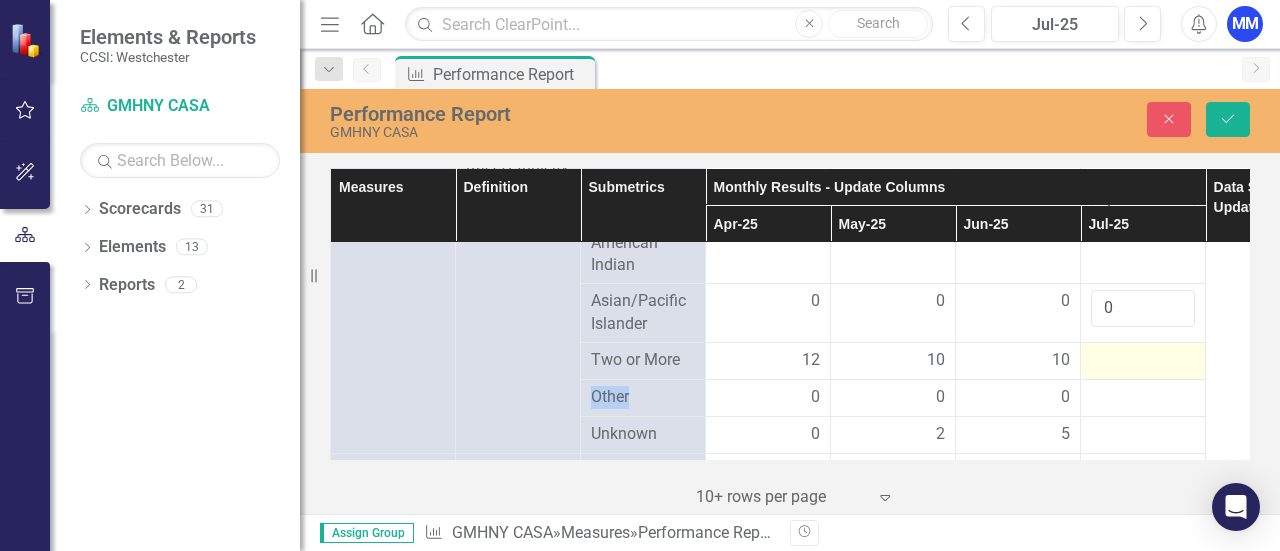 click at bounding box center [1143, 361] 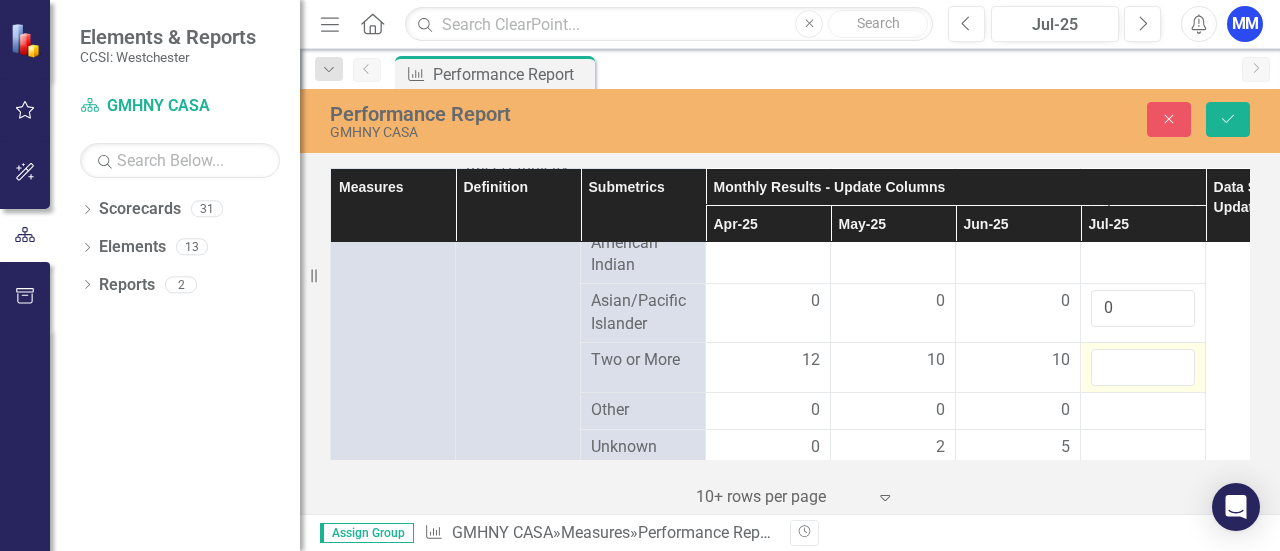 click at bounding box center [1143, 367] 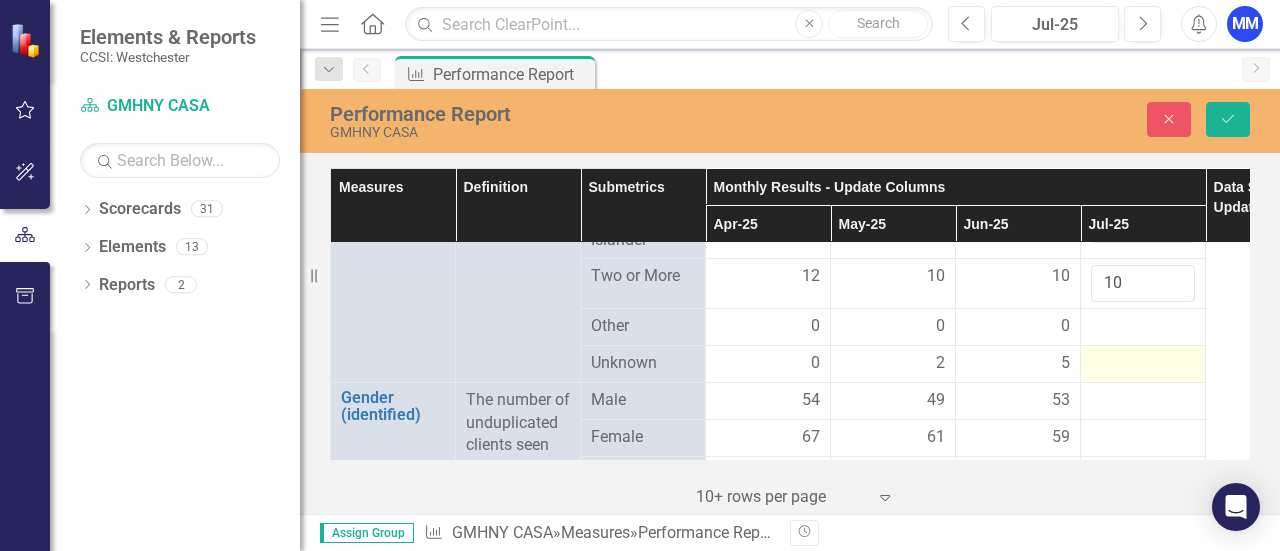 scroll, scrollTop: 1404, scrollLeft: 0, axis: vertical 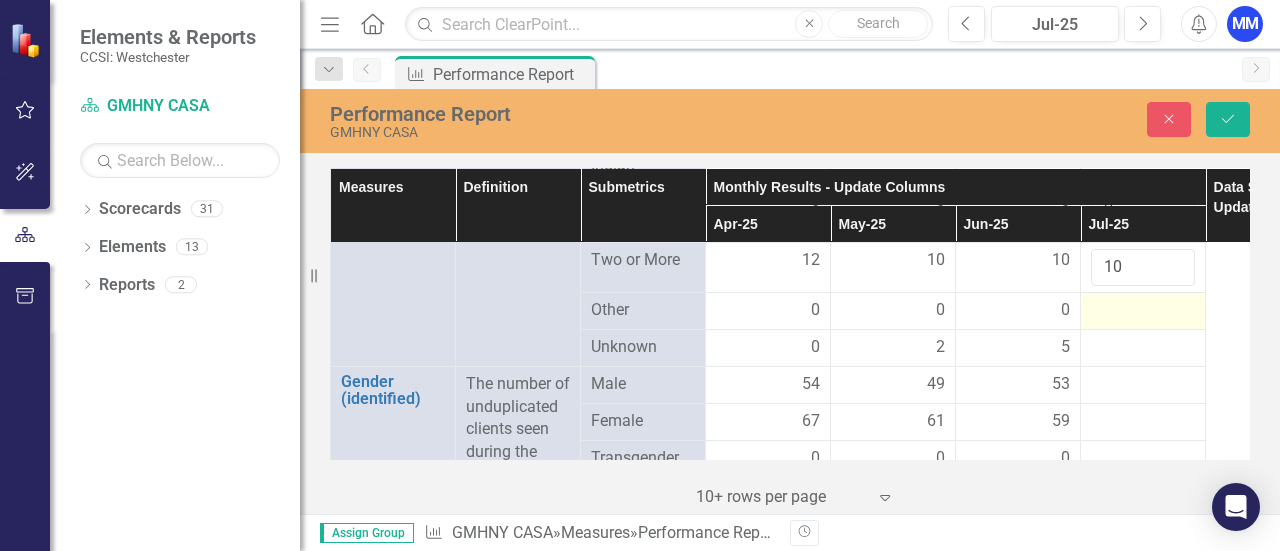 type on "10" 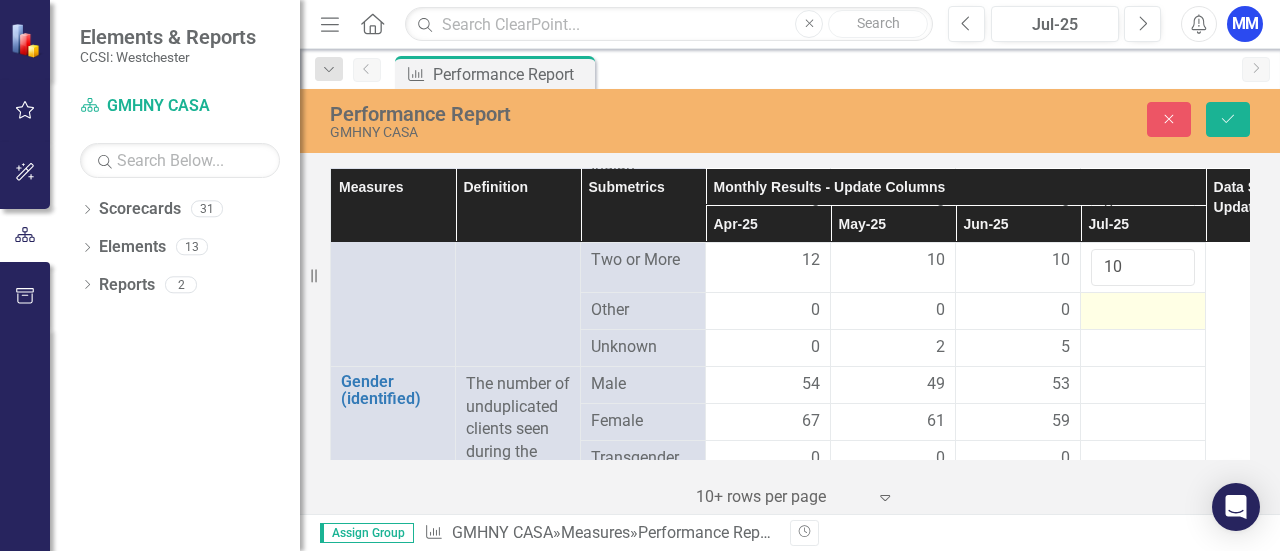 click at bounding box center (1143, 311) 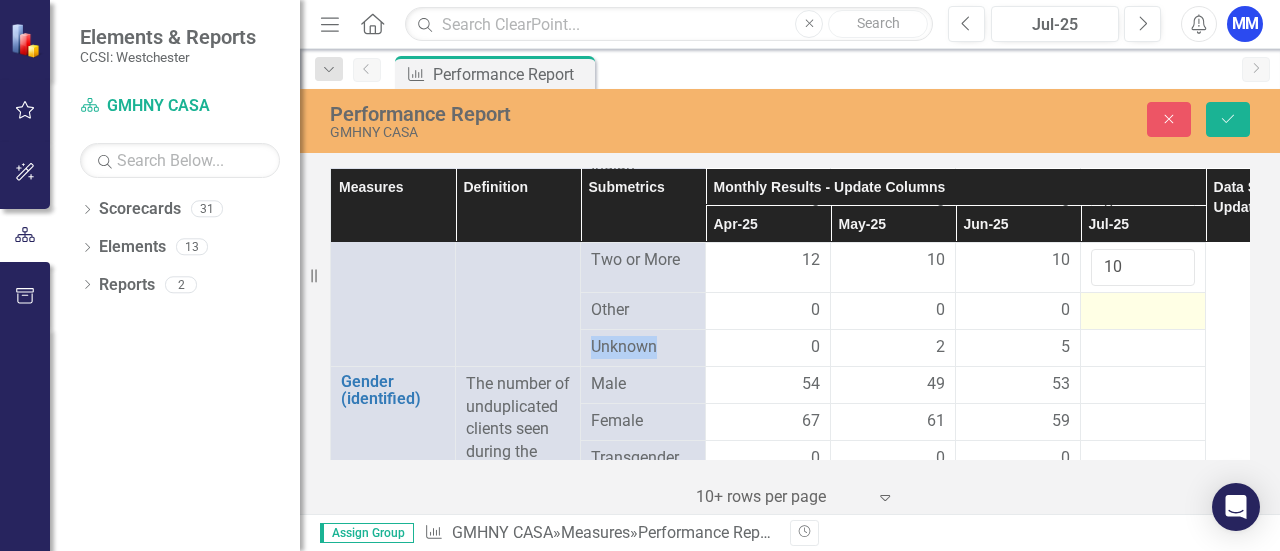 click at bounding box center (1143, 311) 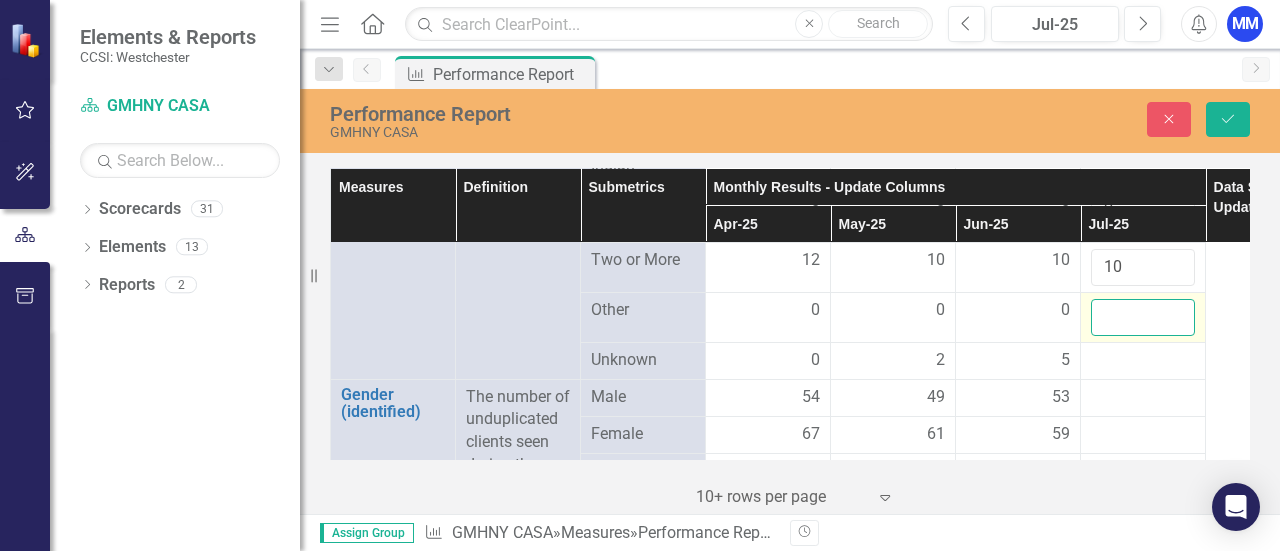 click at bounding box center (1143, 317) 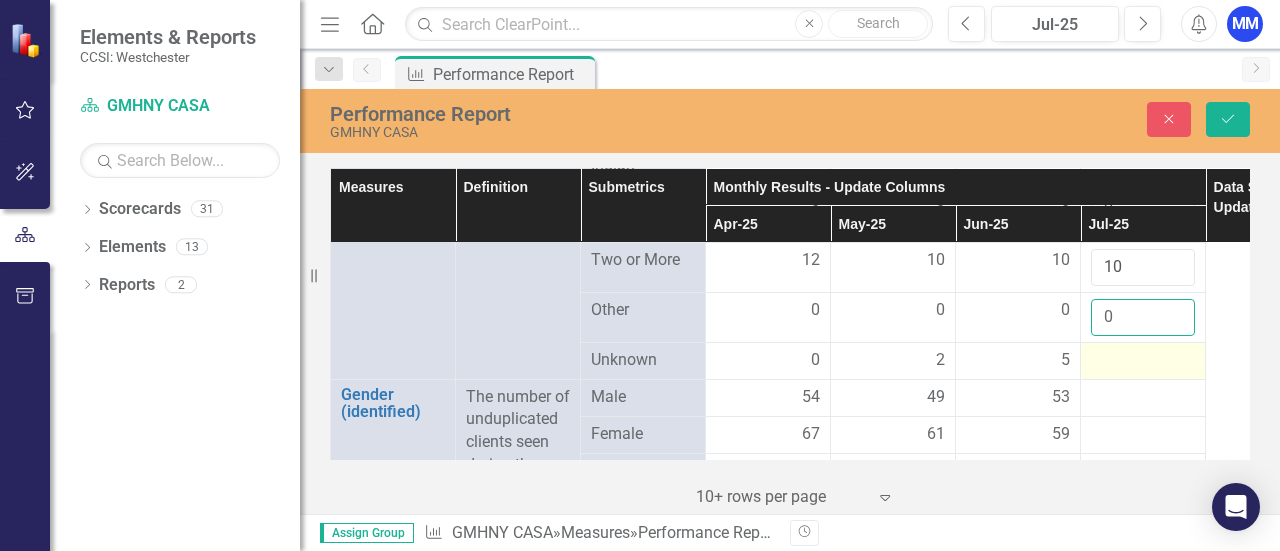 type on "0" 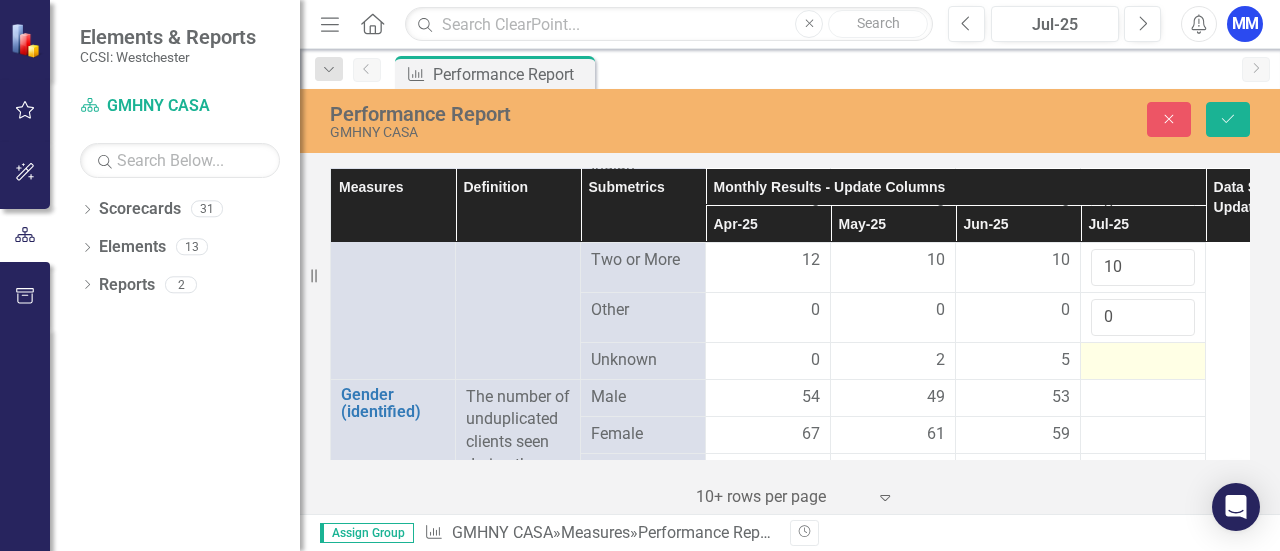 click at bounding box center [1143, 361] 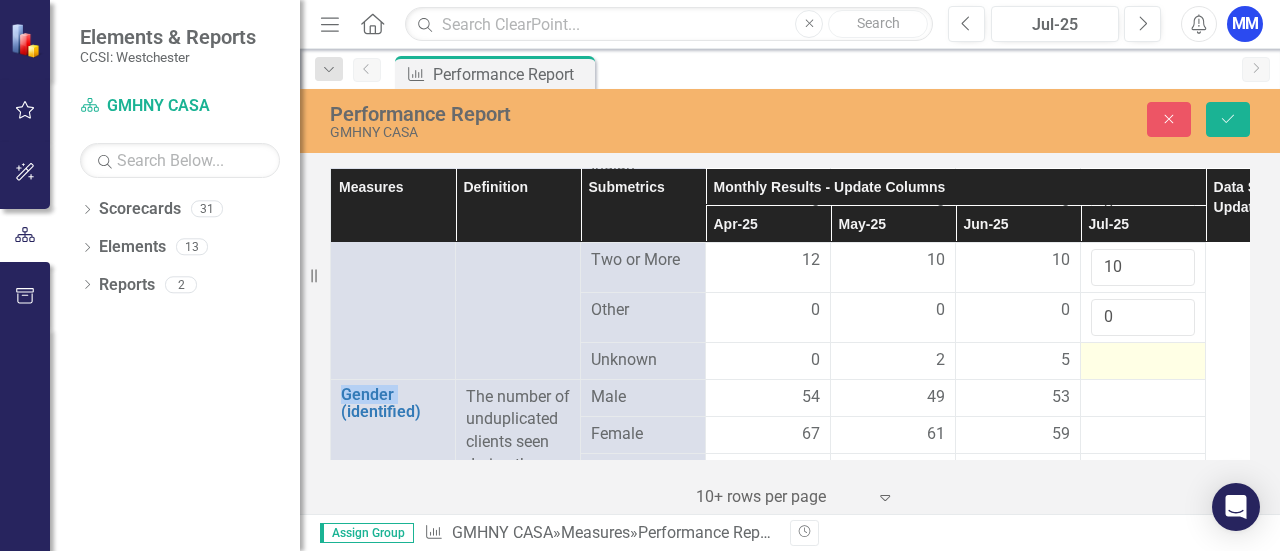 click at bounding box center [1143, 361] 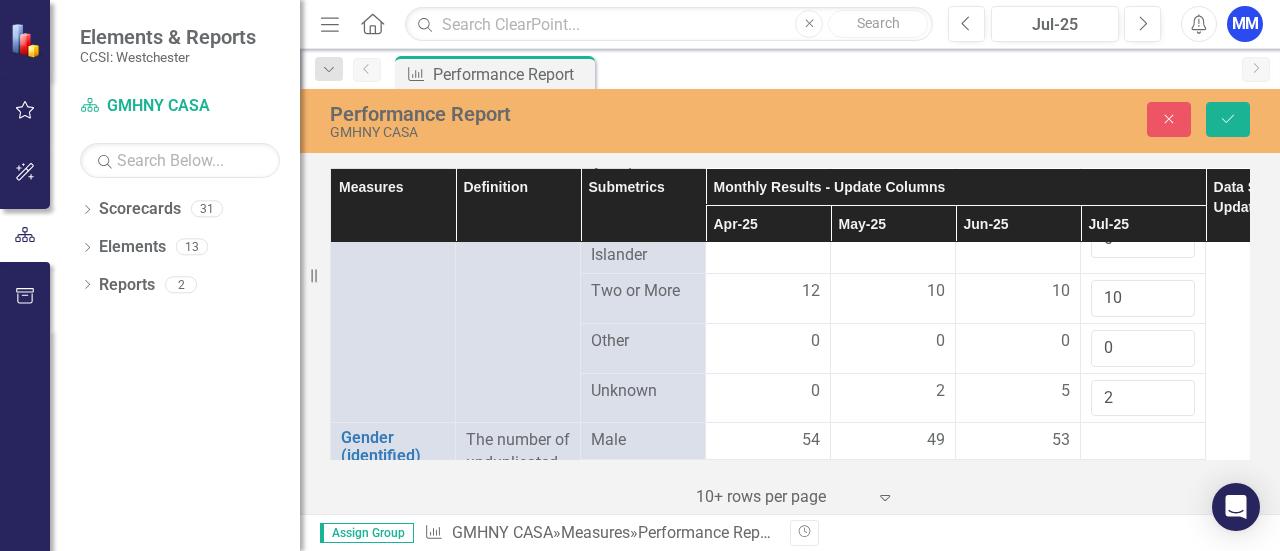 scroll, scrollTop: 1404, scrollLeft: 0, axis: vertical 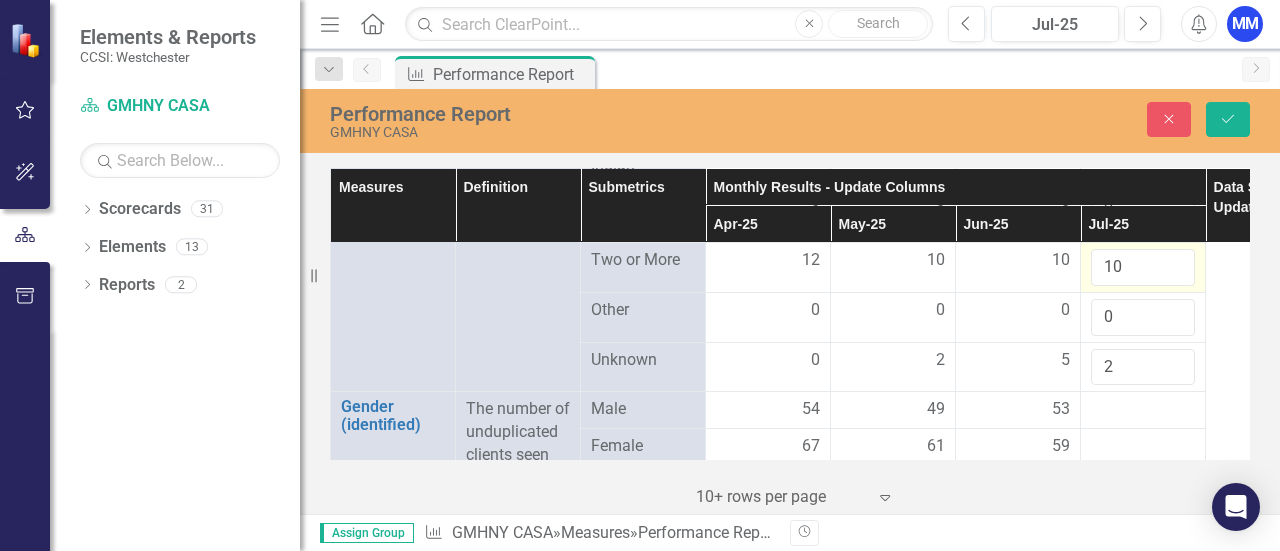 type on "2" 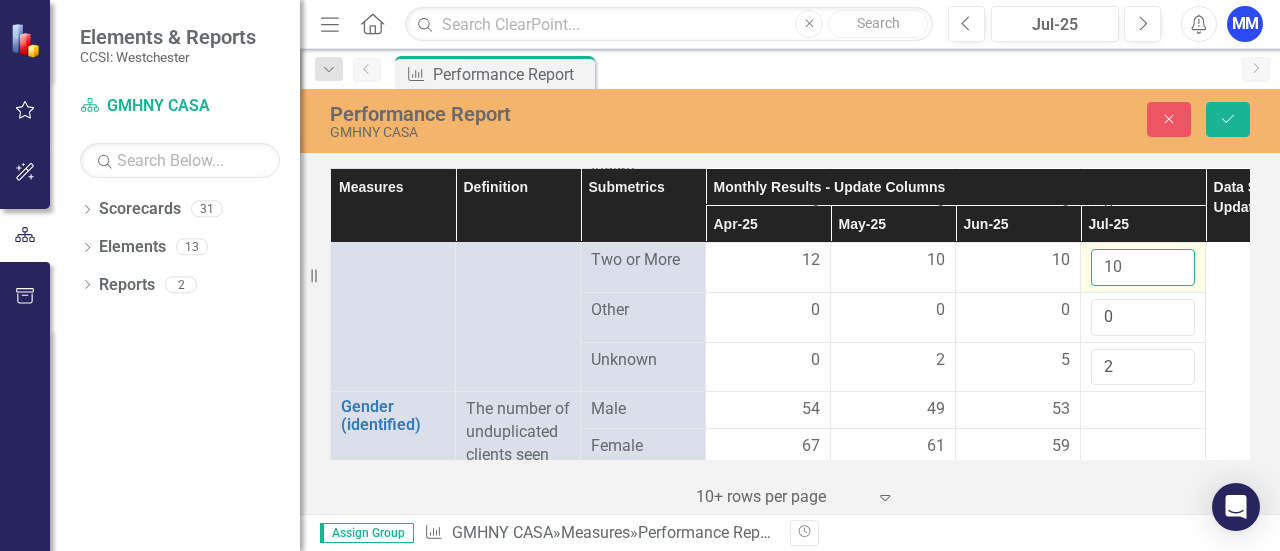 click on "10" at bounding box center (1143, 267) 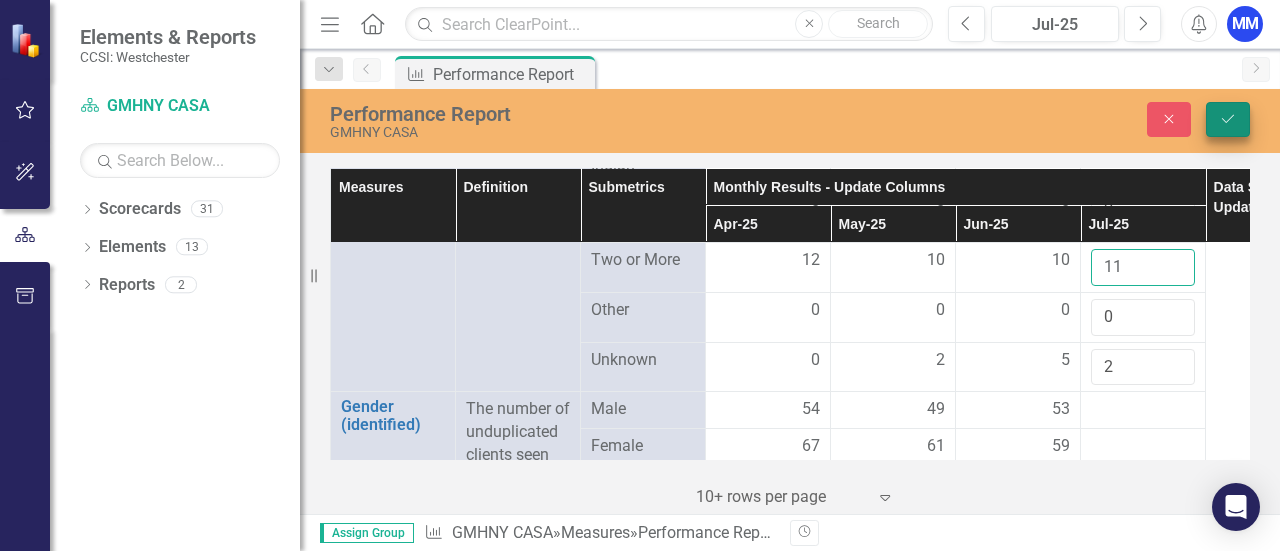 type on "11" 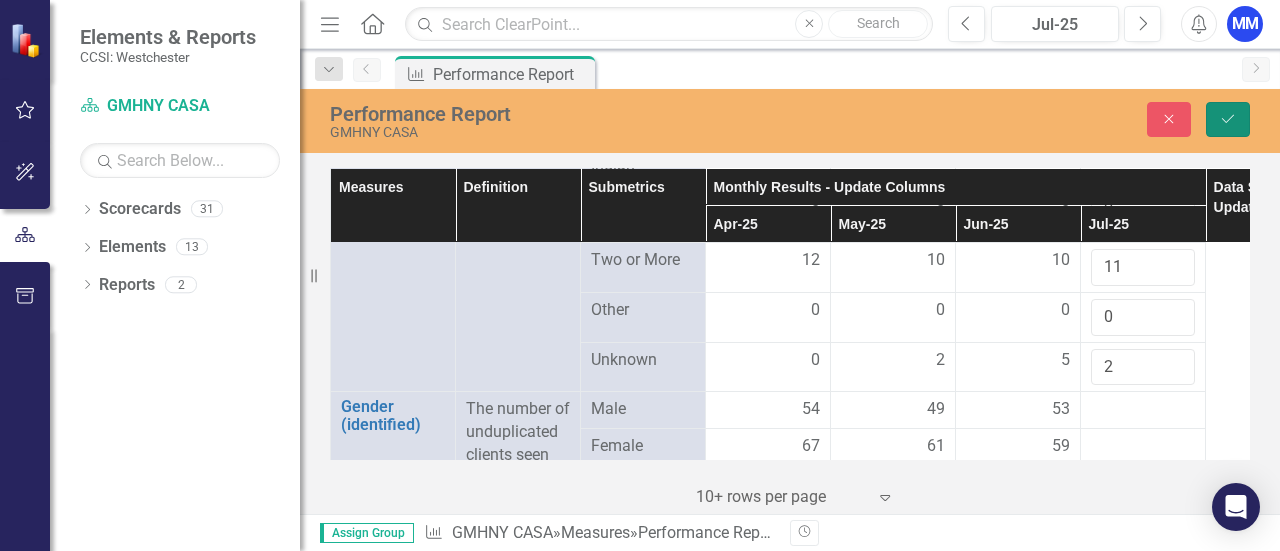 click on "Save" at bounding box center (1228, 119) 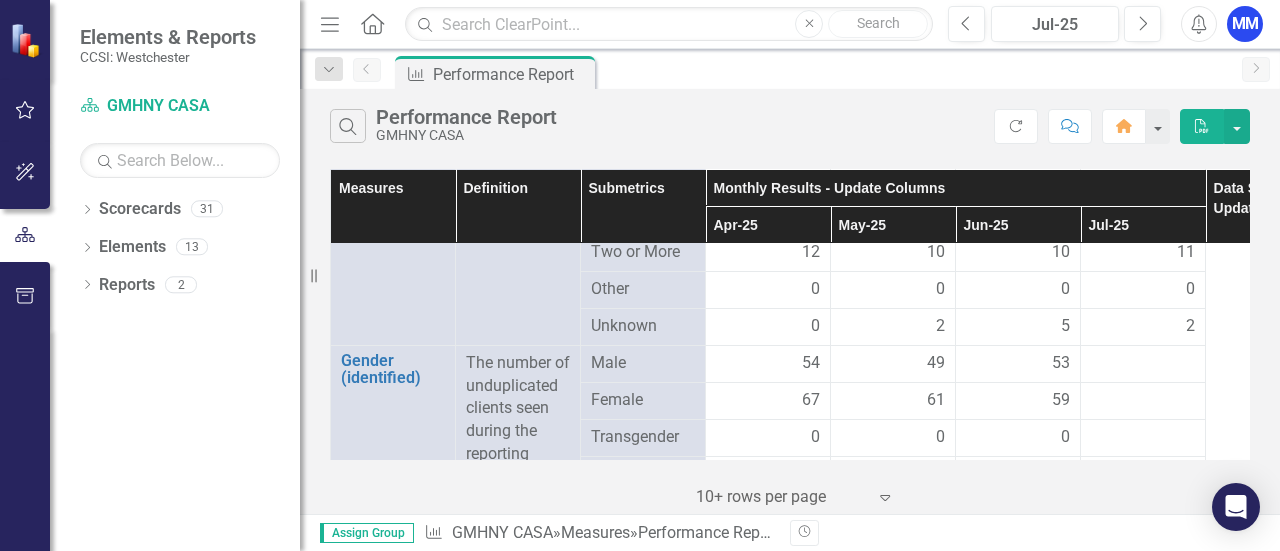 scroll, scrollTop: 1500, scrollLeft: 0, axis: vertical 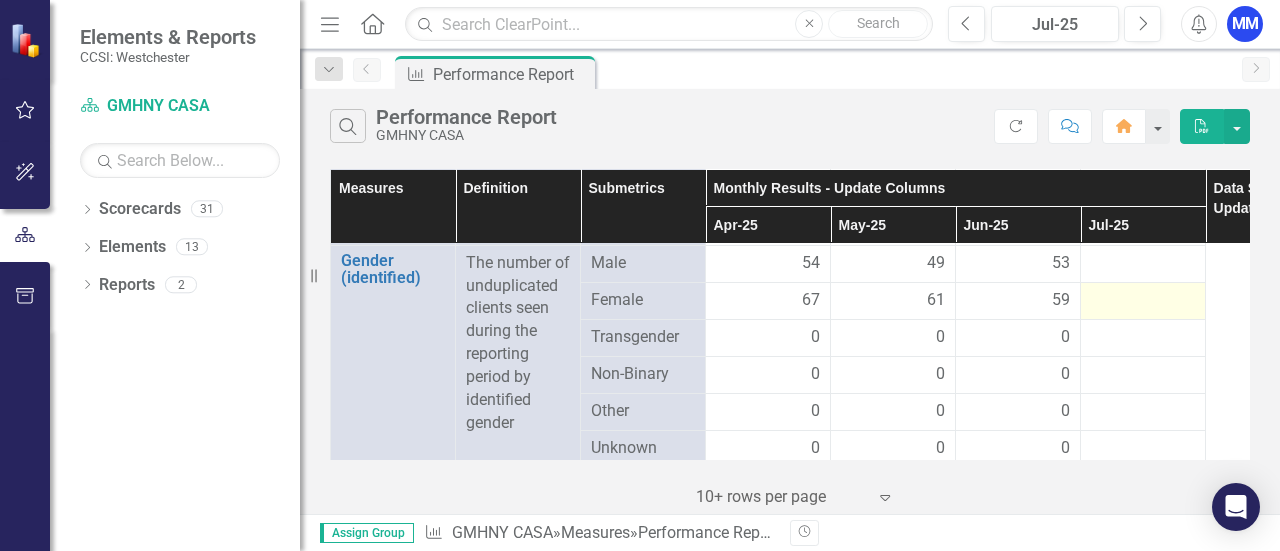 click at bounding box center (1143, 301) 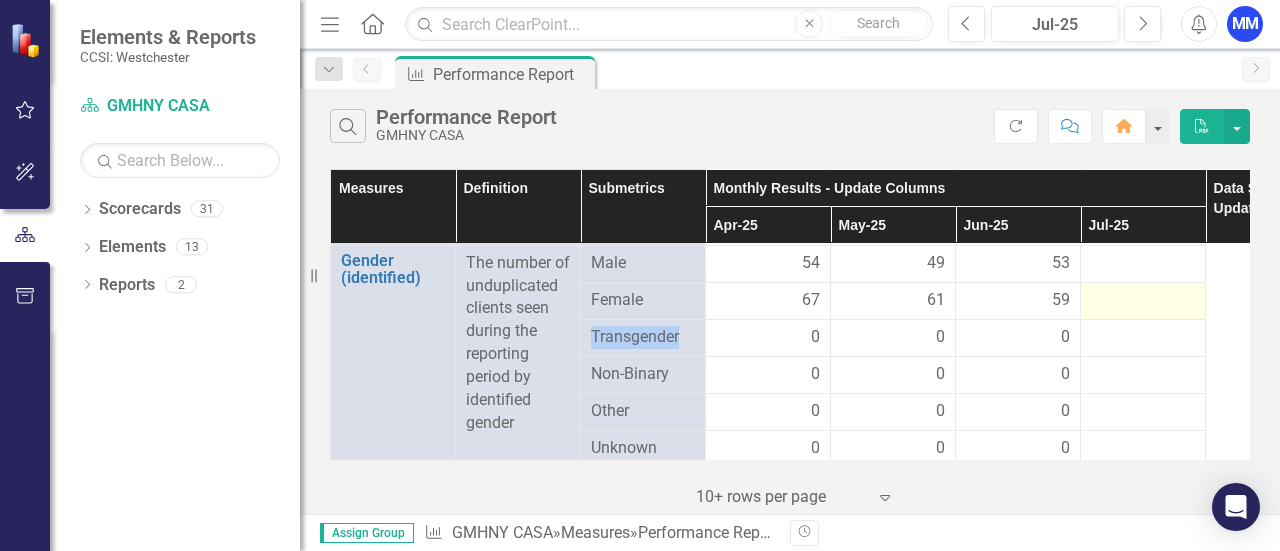 click at bounding box center (1143, 301) 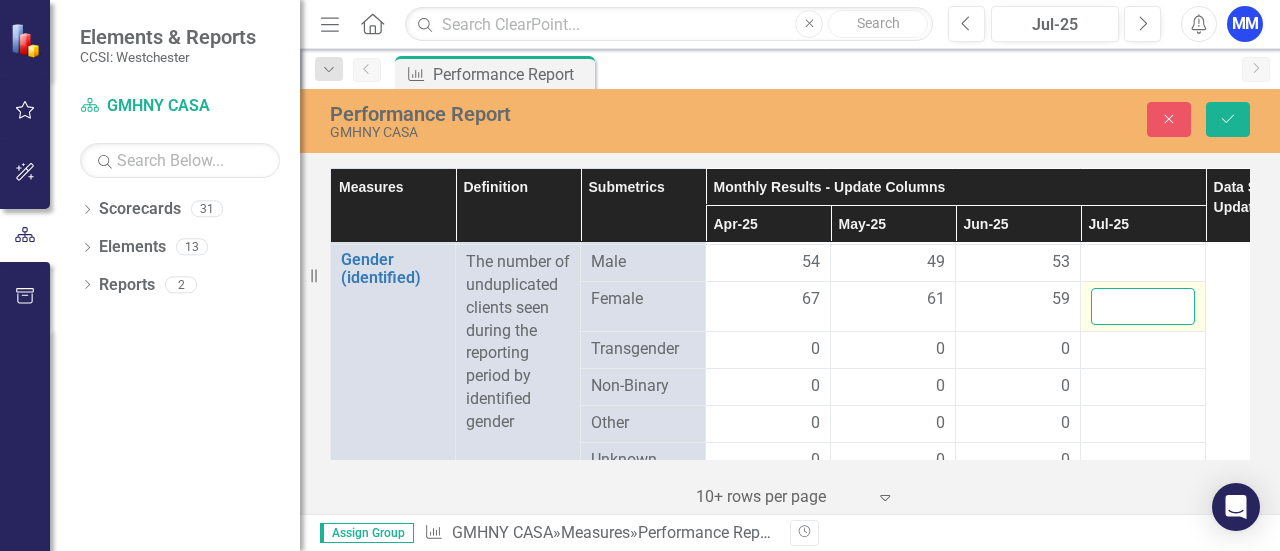 click at bounding box center [1143, 306] 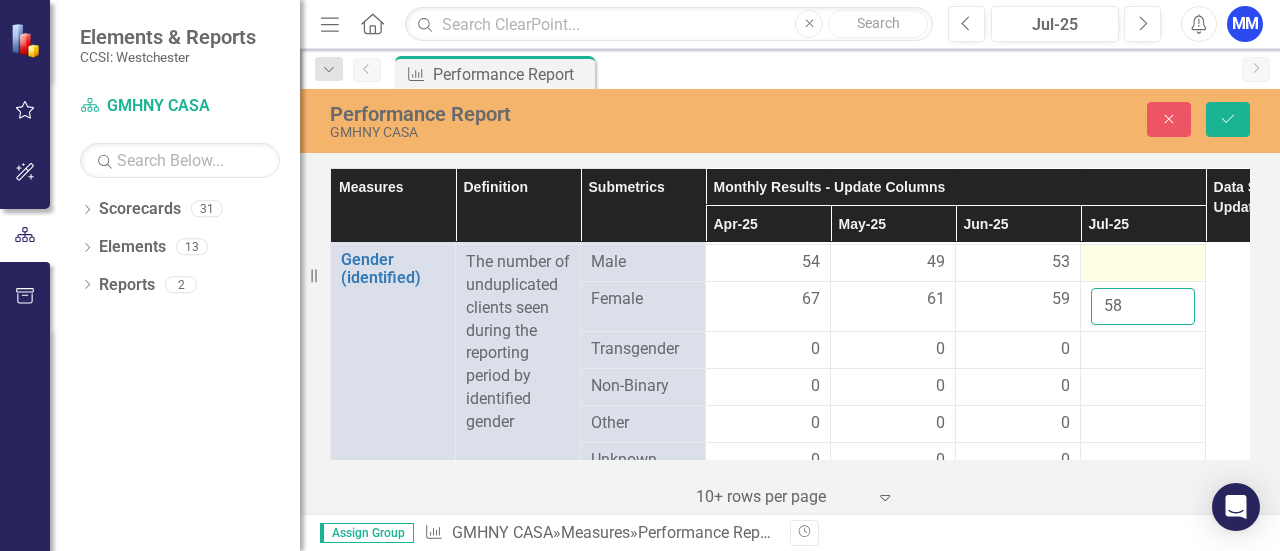 type on "58" 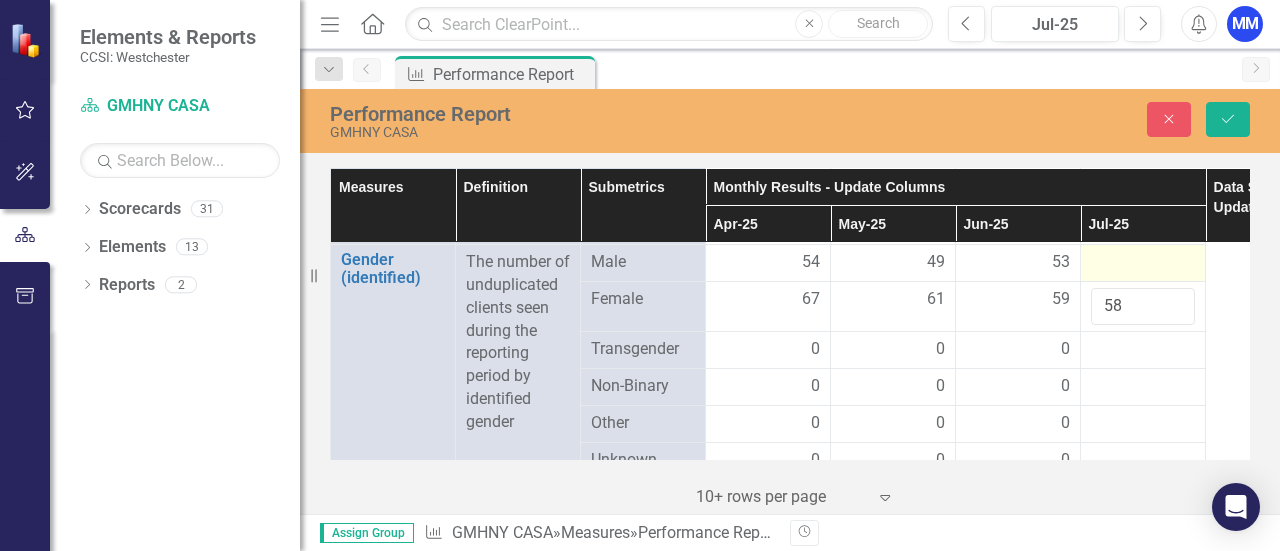 click at bounding box center (1143, 263) 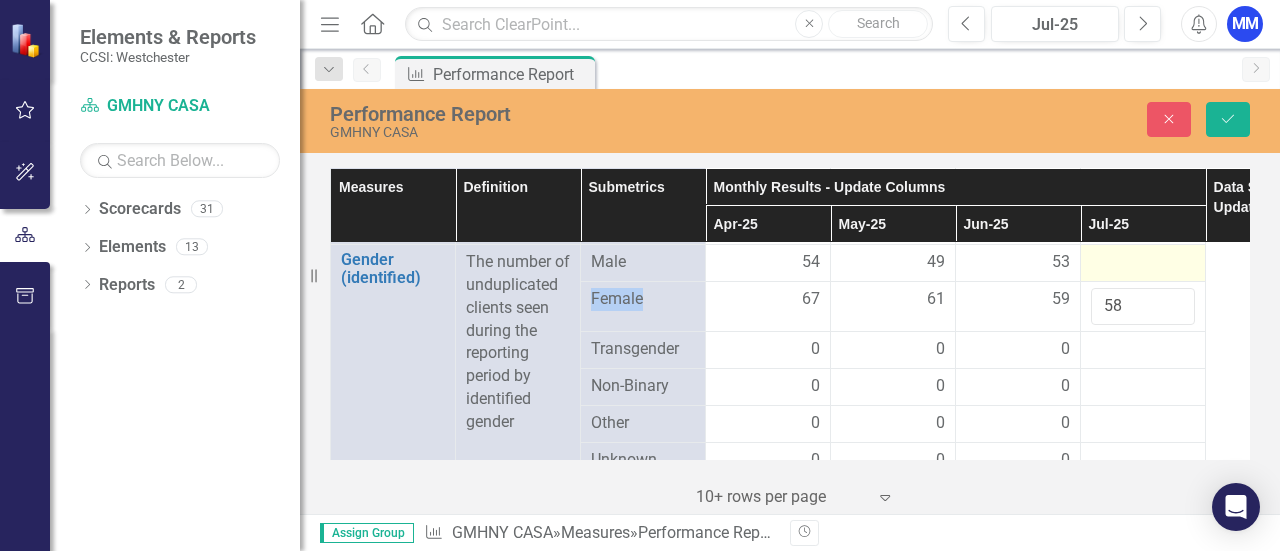 click at bounding box center (1143, 263) 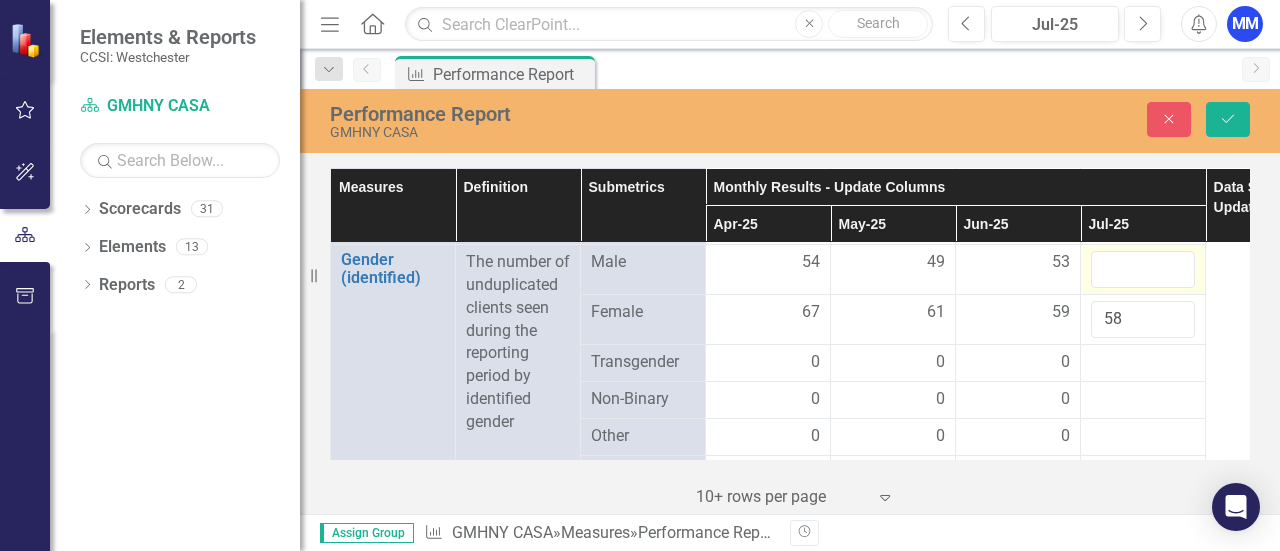 click at bounding box center (1143, 269) 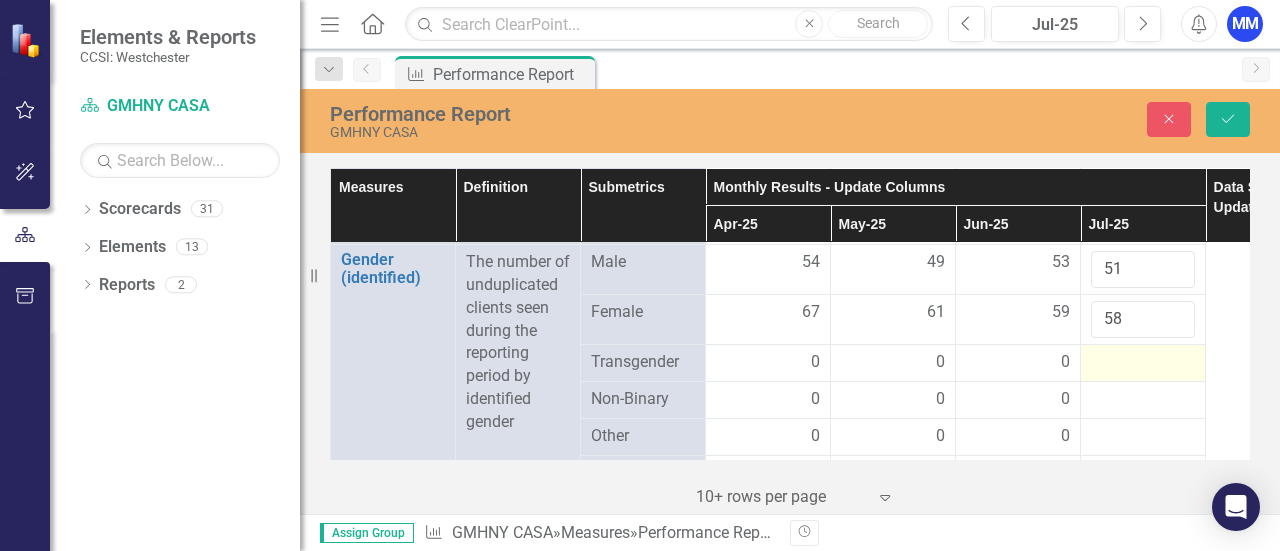 type on "51" 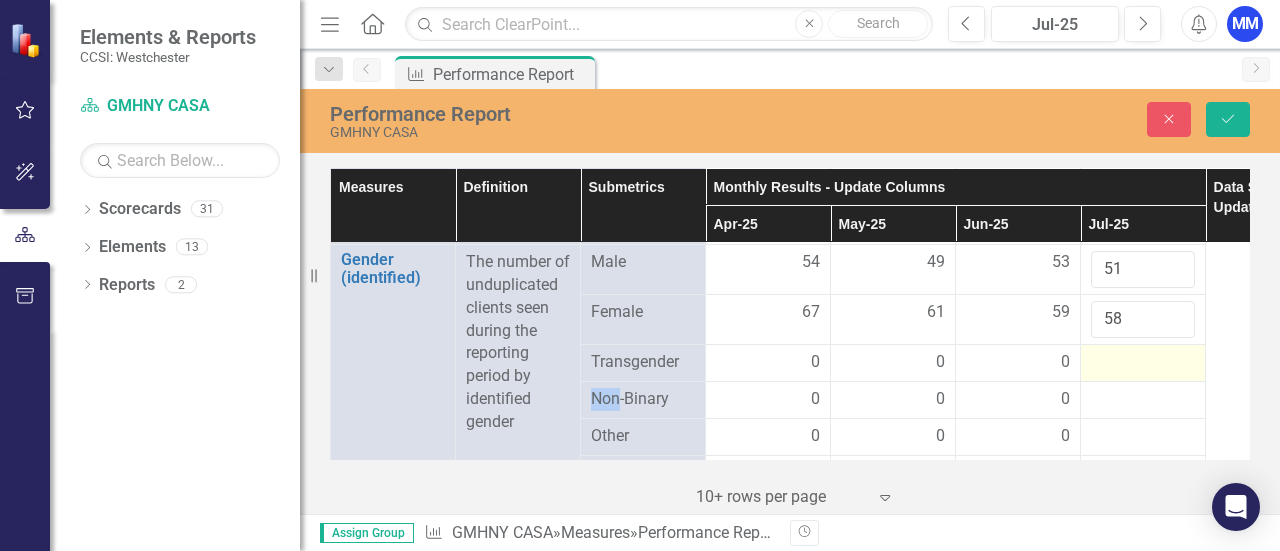 click at bounding box center [1143, 363] 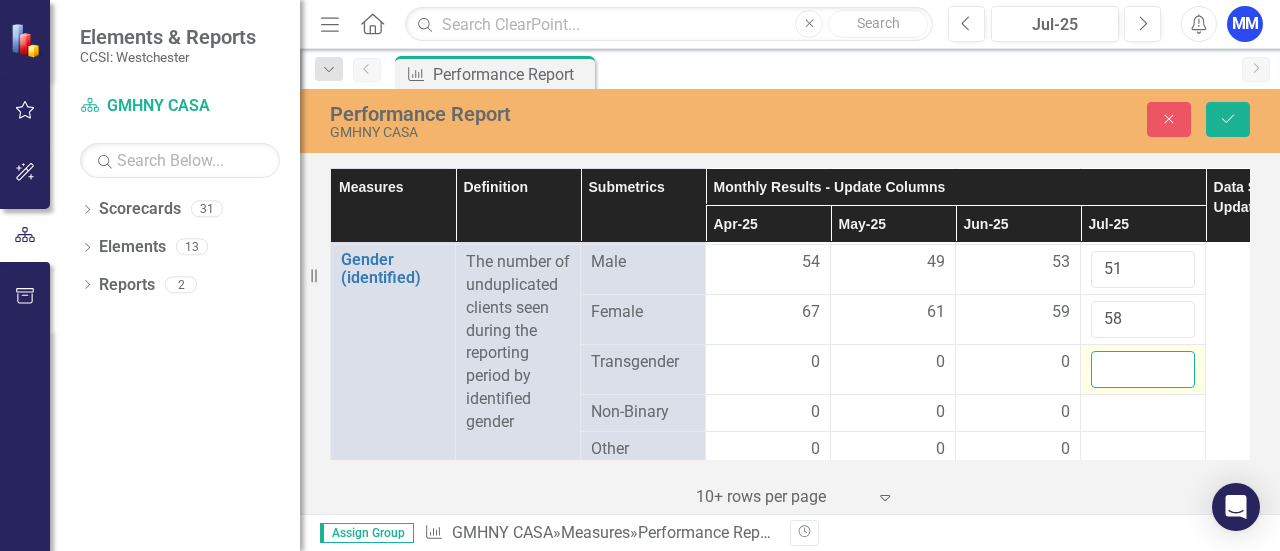 click at bounding box center (1143, 369) 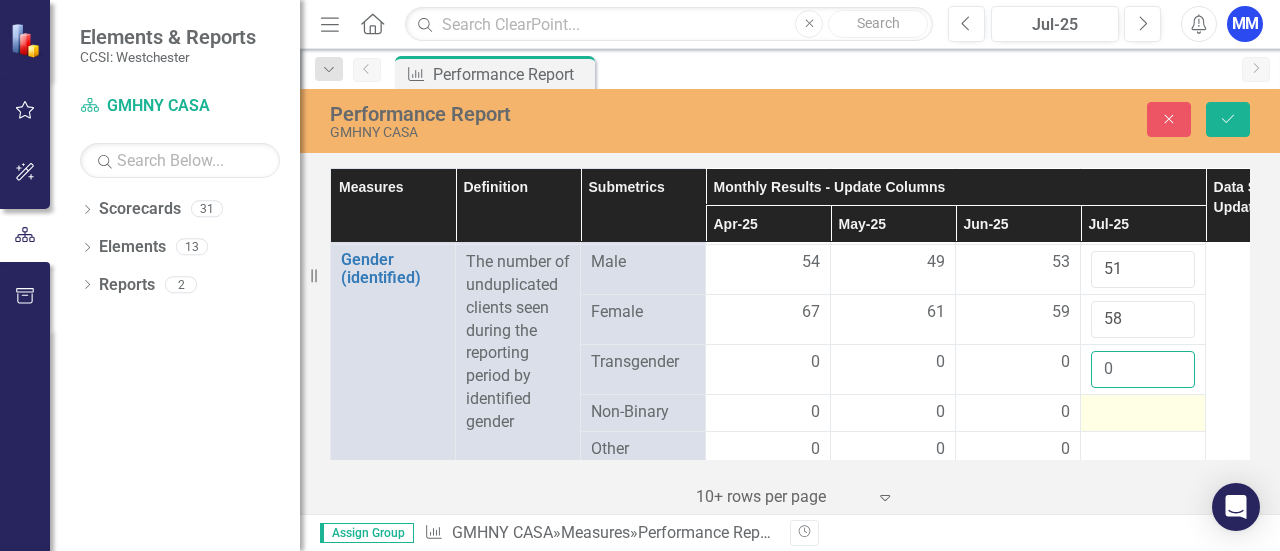 type on "0" 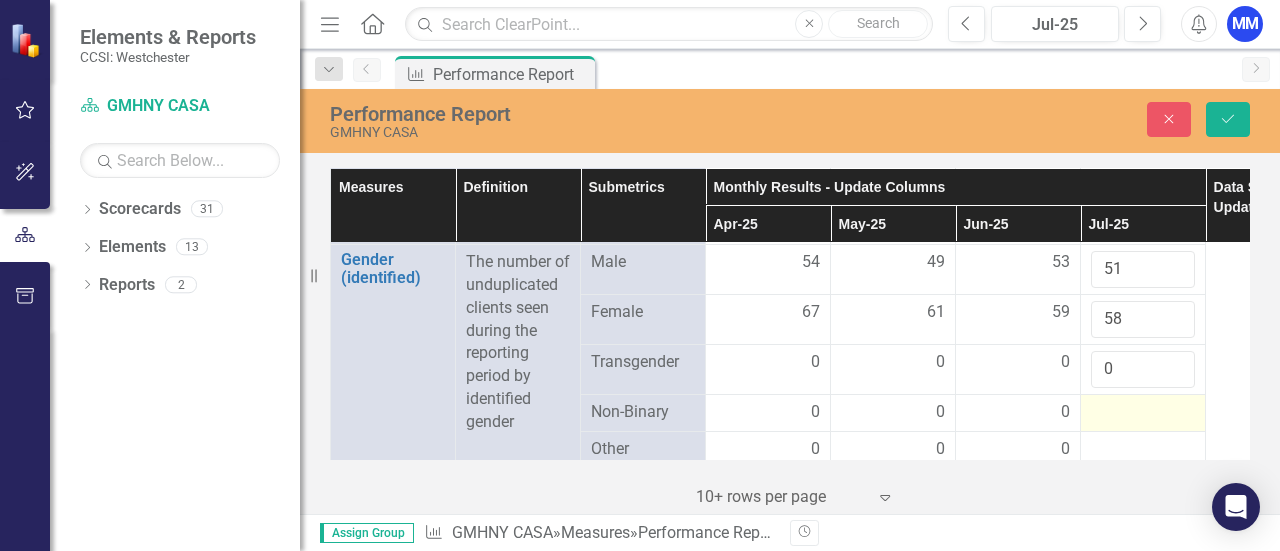 click at bounding box center [1143, 413] 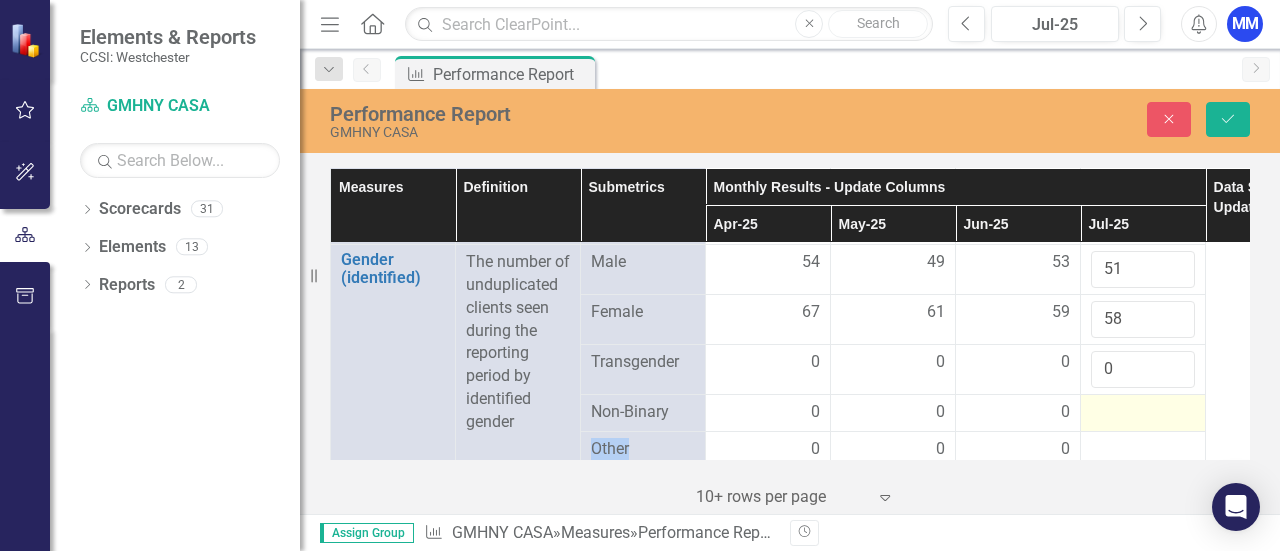 click at bounding box center [1143, 413] 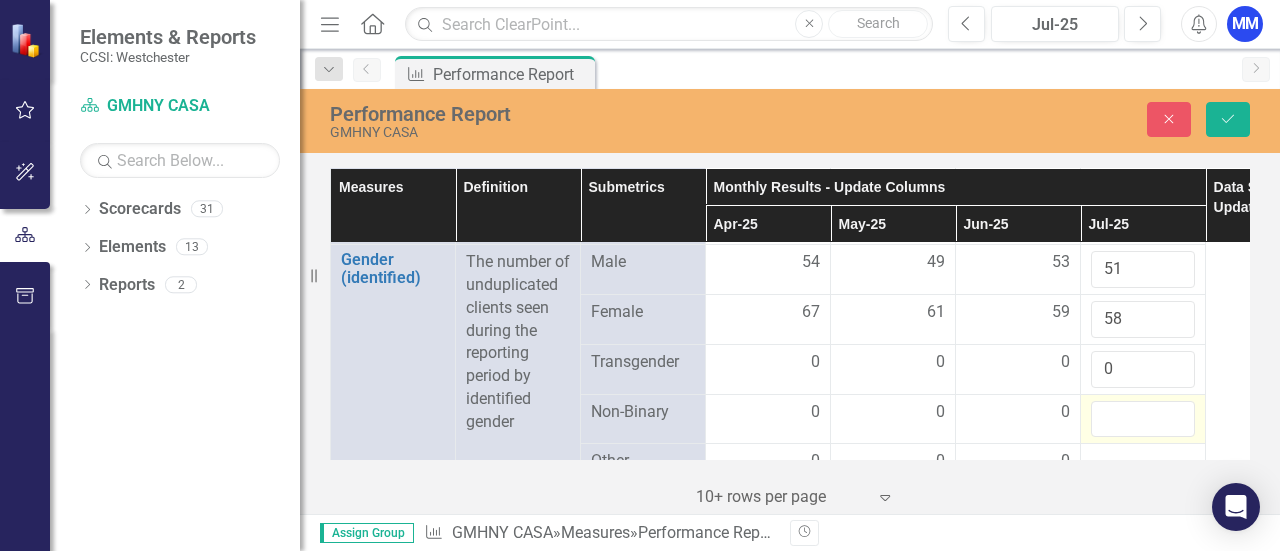 click at bounding box center (1143, 419) 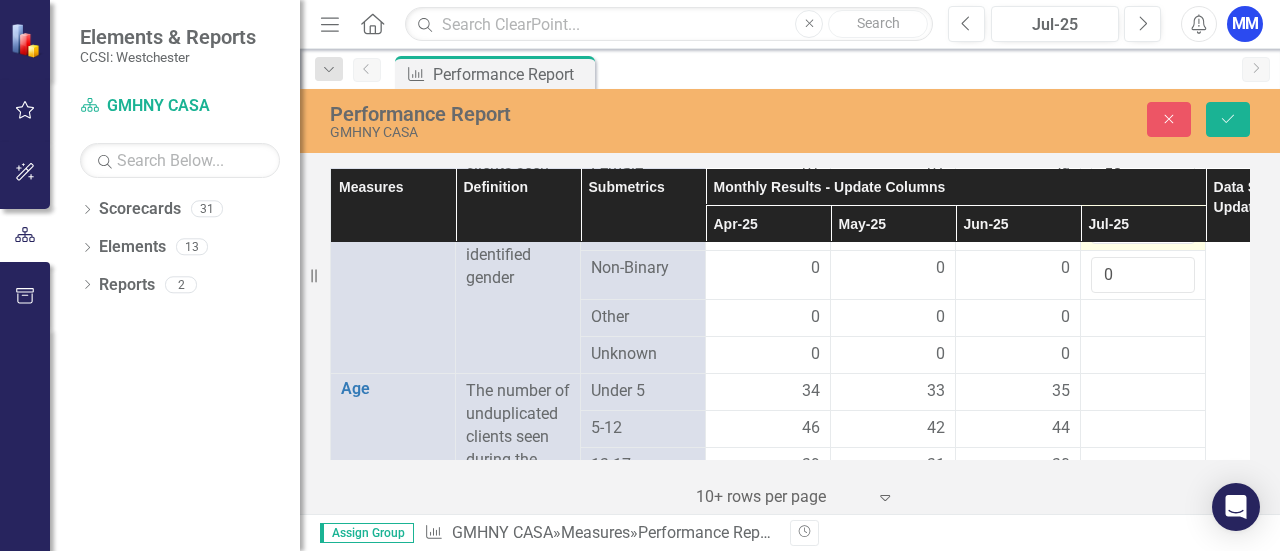 scroll, scrollTop: 1600, scrollLeft: 0, axis: vertical 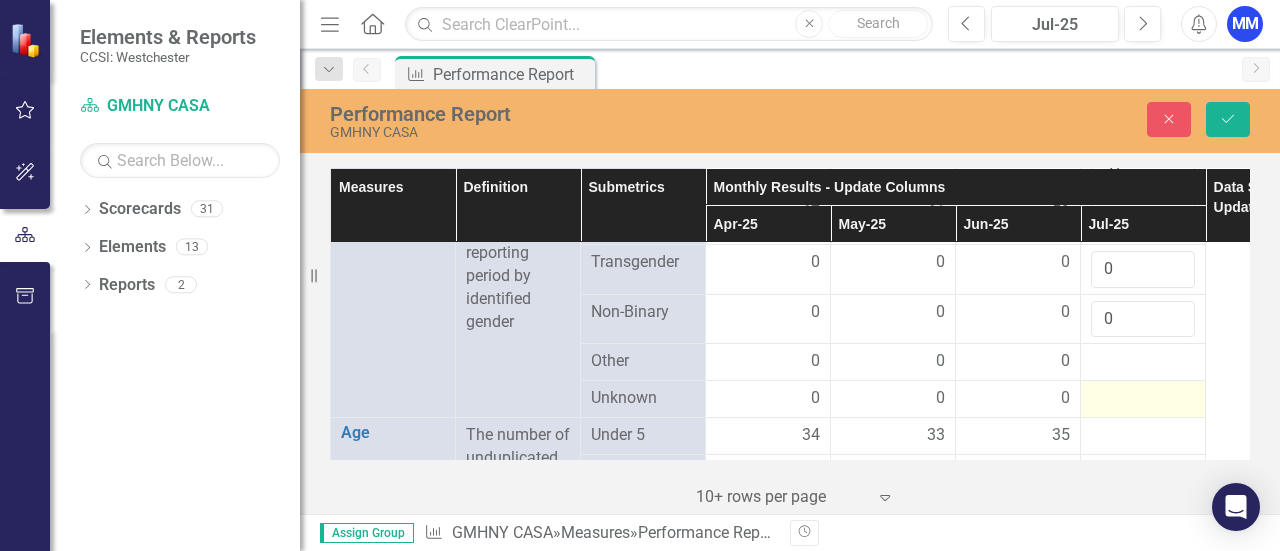 type on "0" 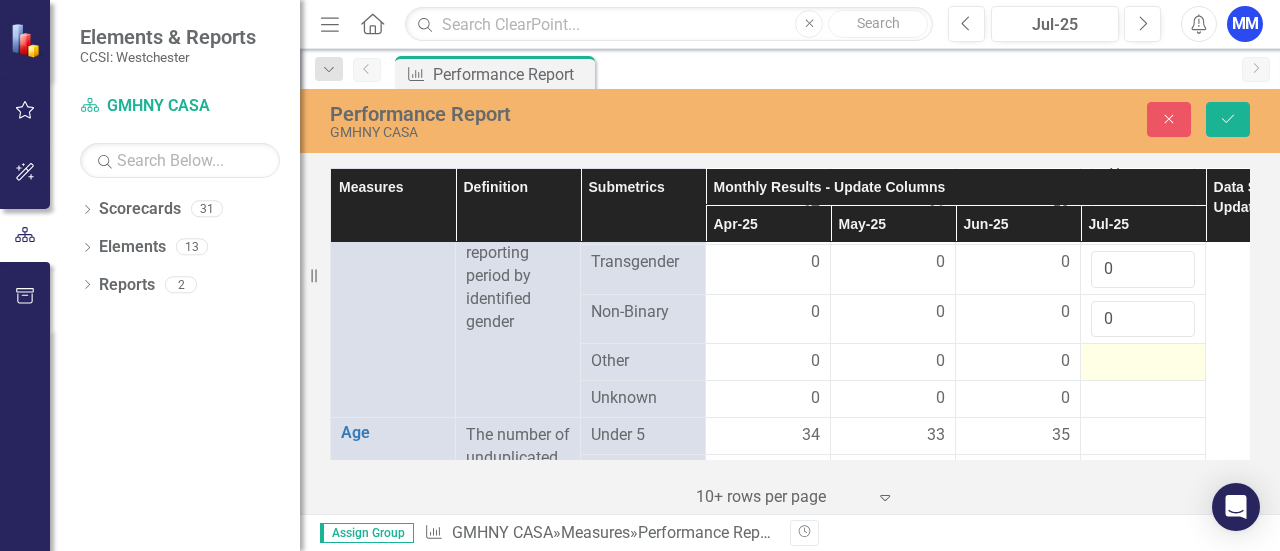 click at bounding box center (1143, 362) 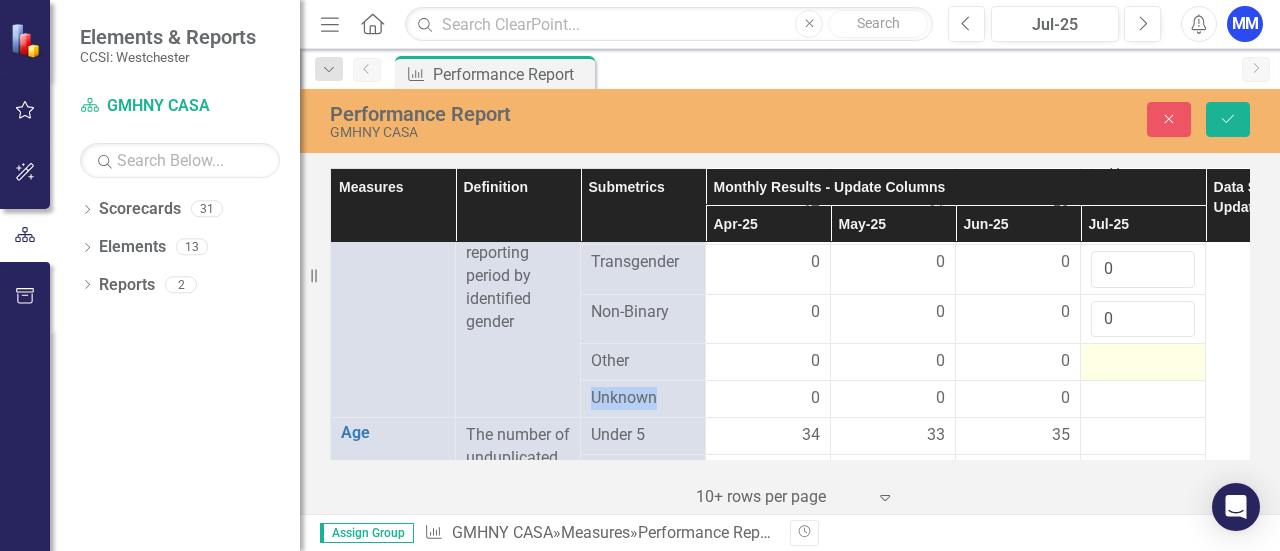 click at bounding box center [1143, 362] 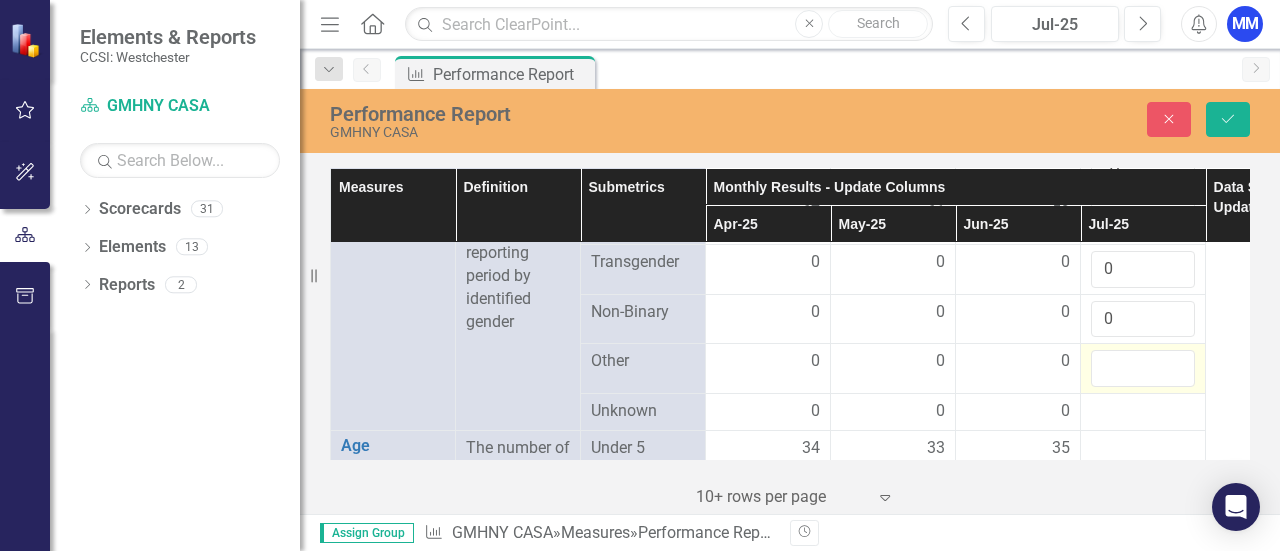 click at bounding box center (1143, 368) 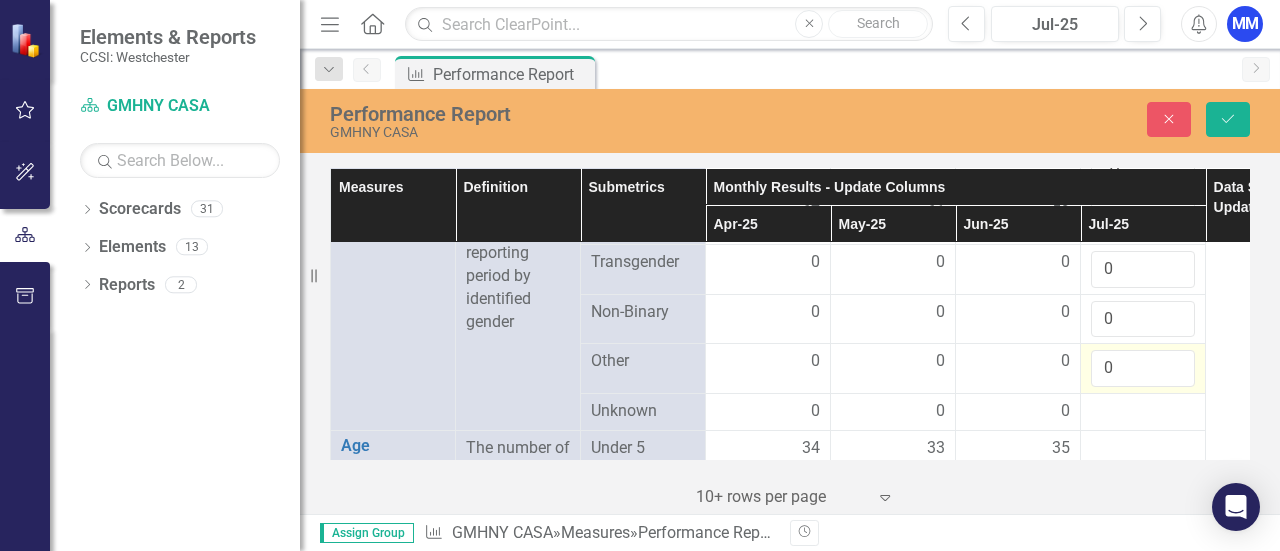 type on "-1" 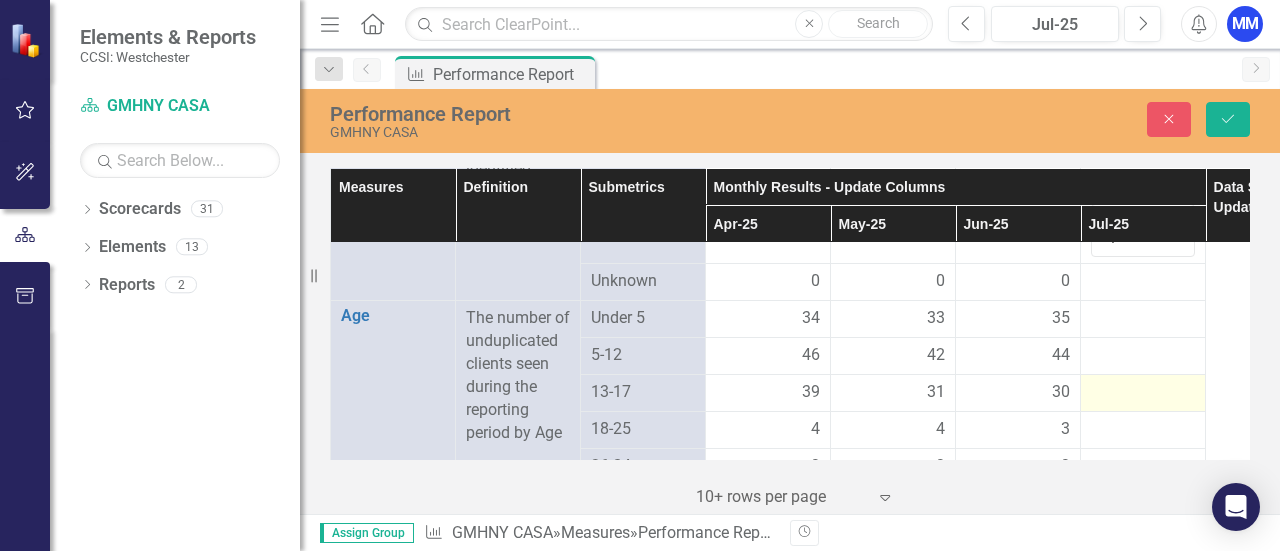 scroll, scrollTop: 1700, scrollLeft: 0, axis: vertical 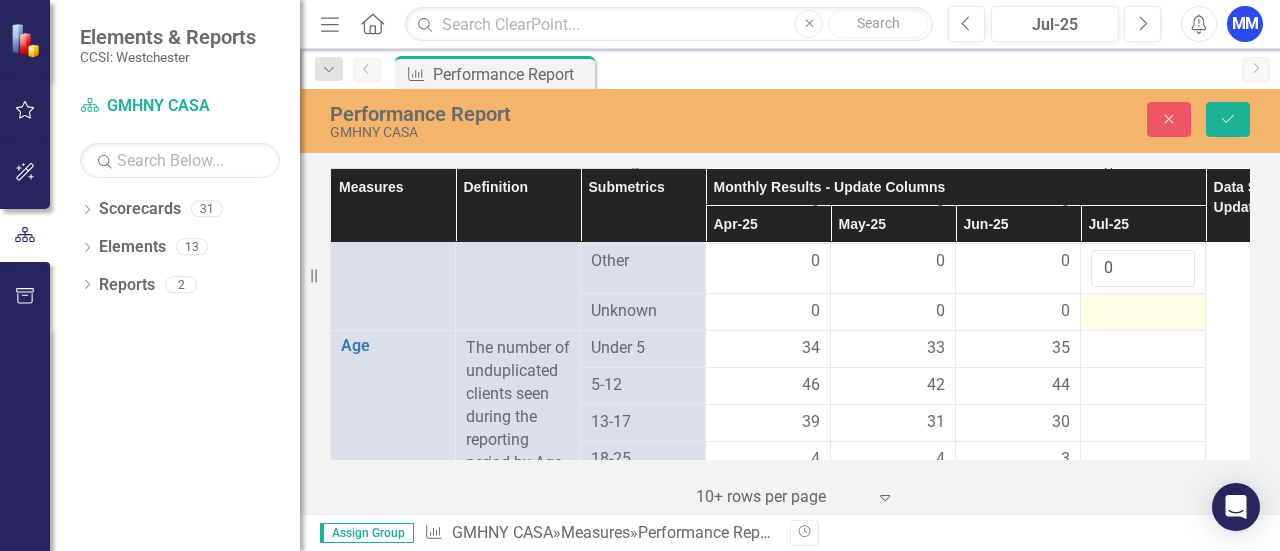 type on "0" 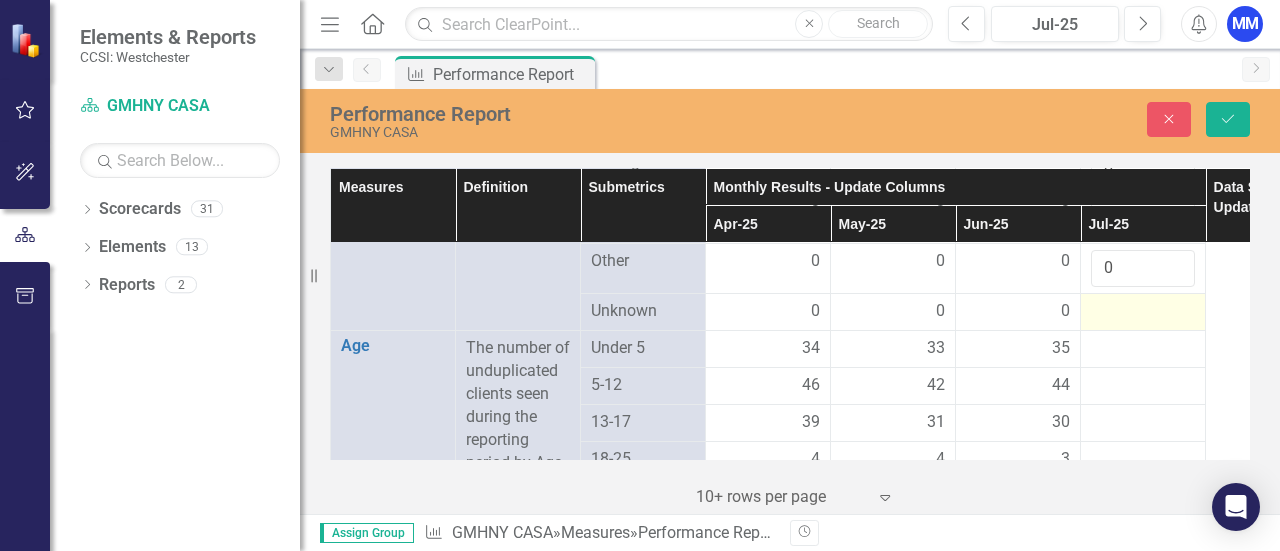 click at bounding box center [1143, 312] 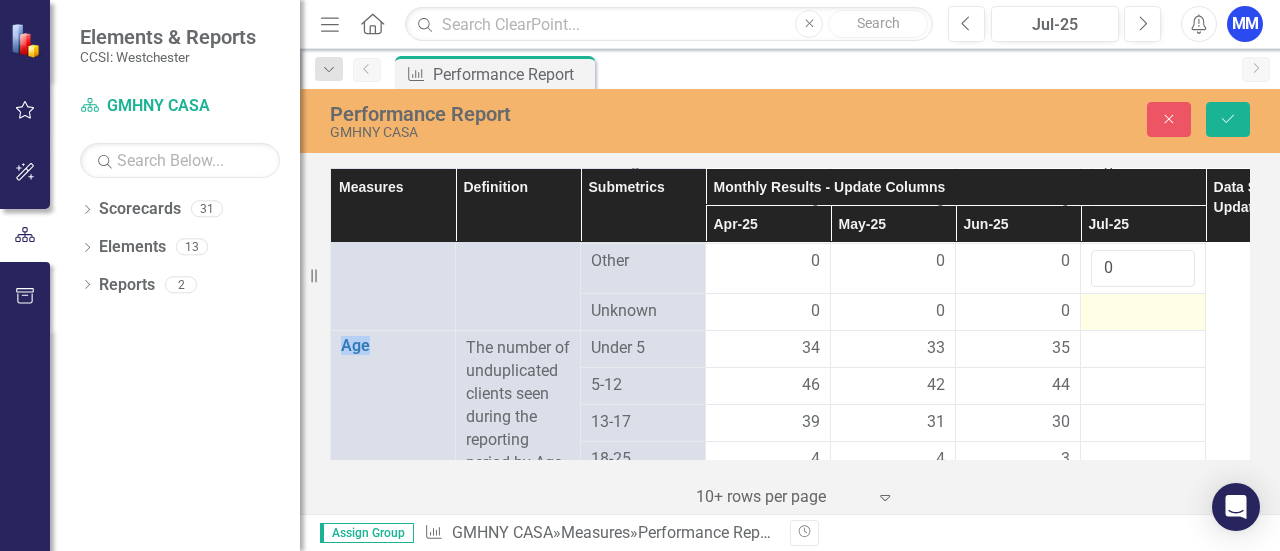 click at bounding box center [1143, 312] 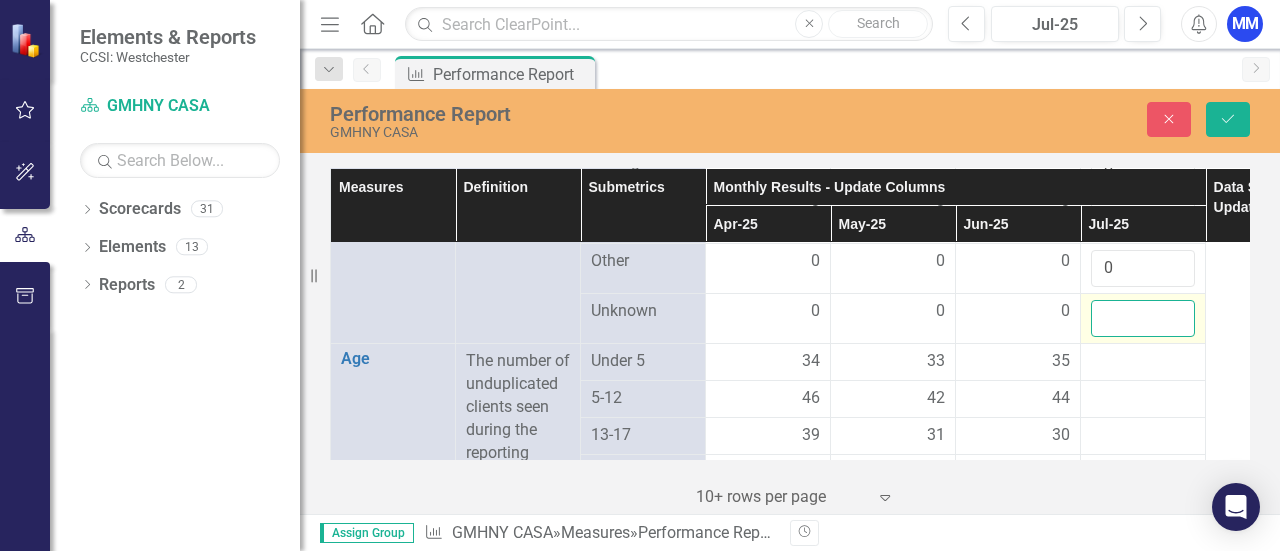 click at bounding box center [1143, 318] 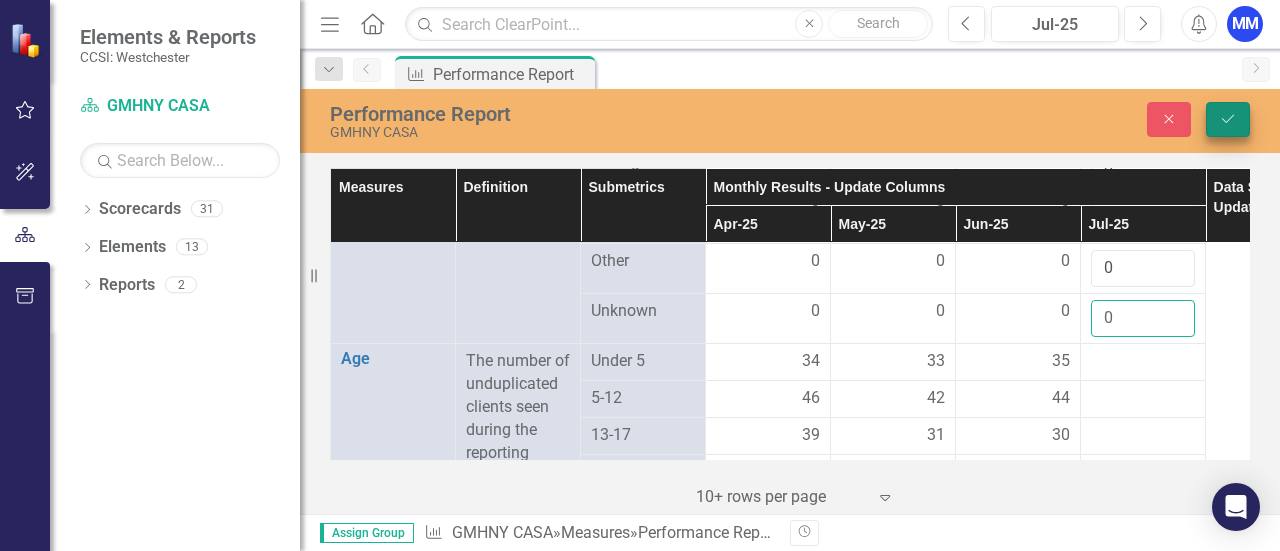 type on "0" 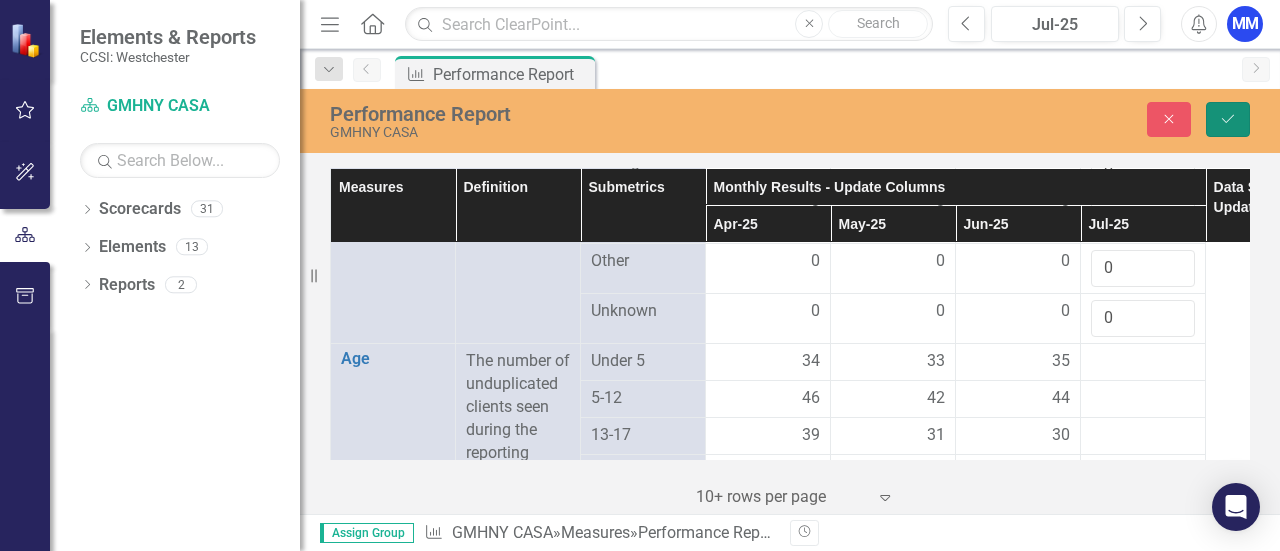 click on "Save" 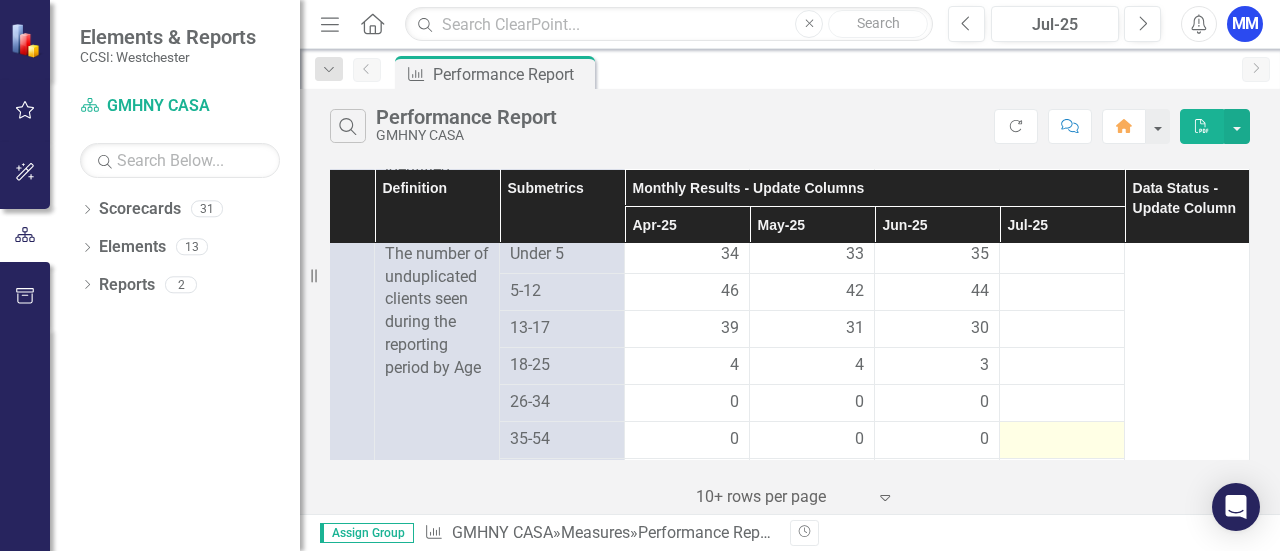 scroll, scrollTop: 1700, scrollLeft: 95, axis: both 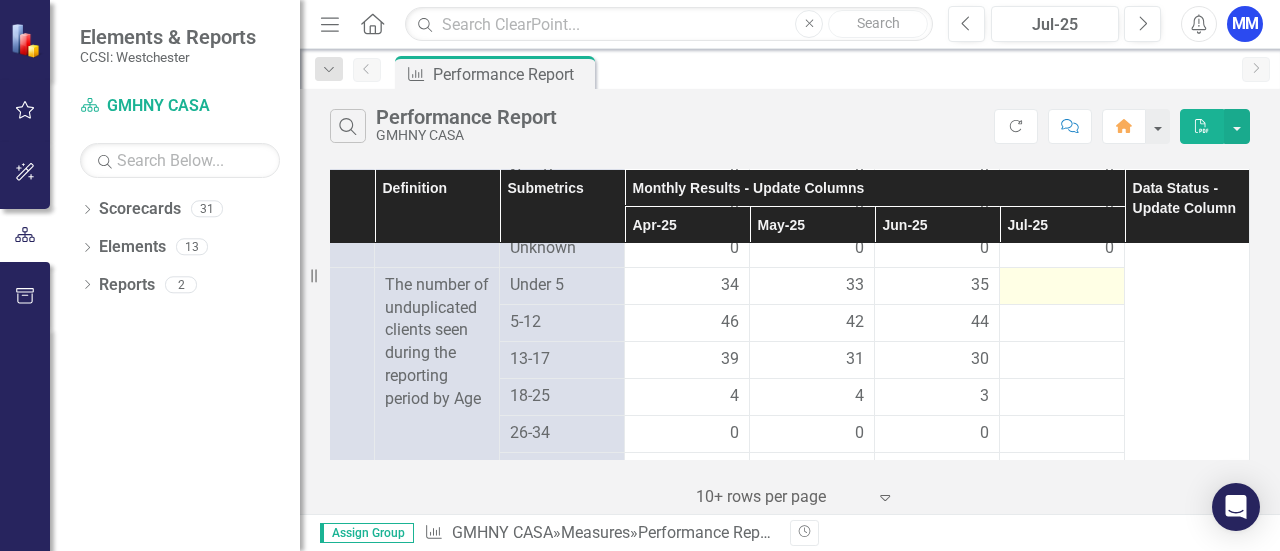 click at bounding box center (1062, 286) 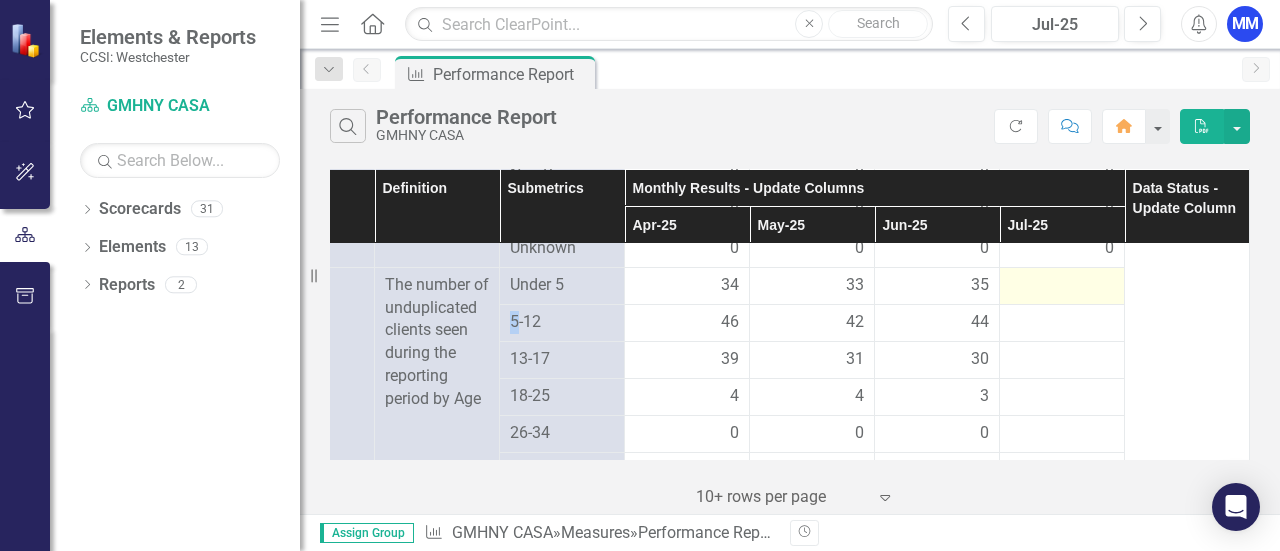 click at bounding box center (1062, 286) 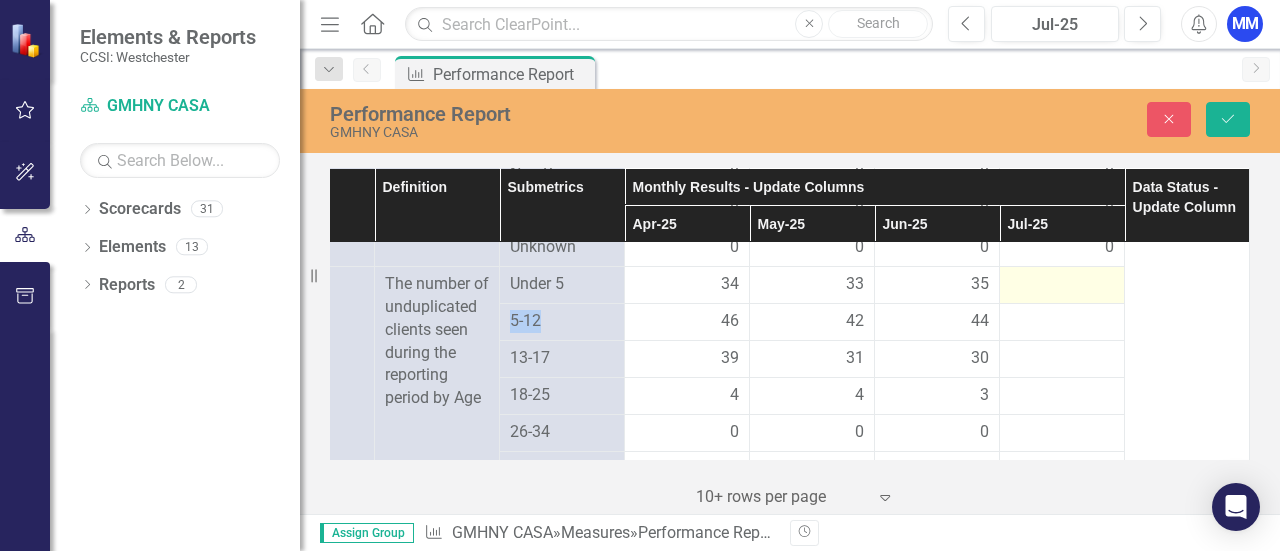 click at bounding box center [1062, 285] 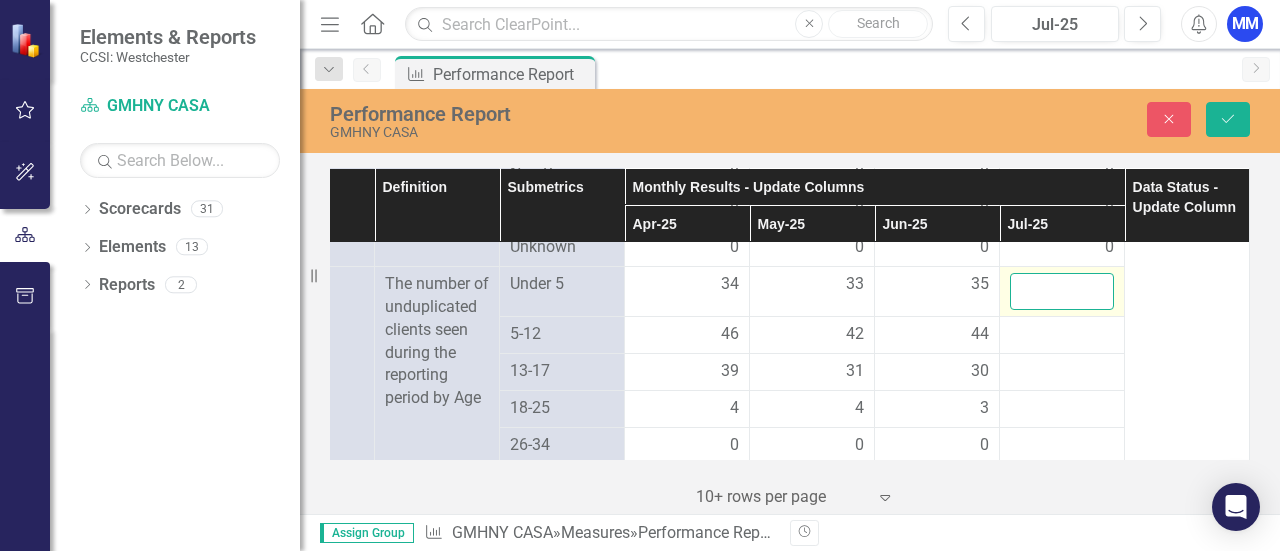 click at bounding box center (1062, 291) 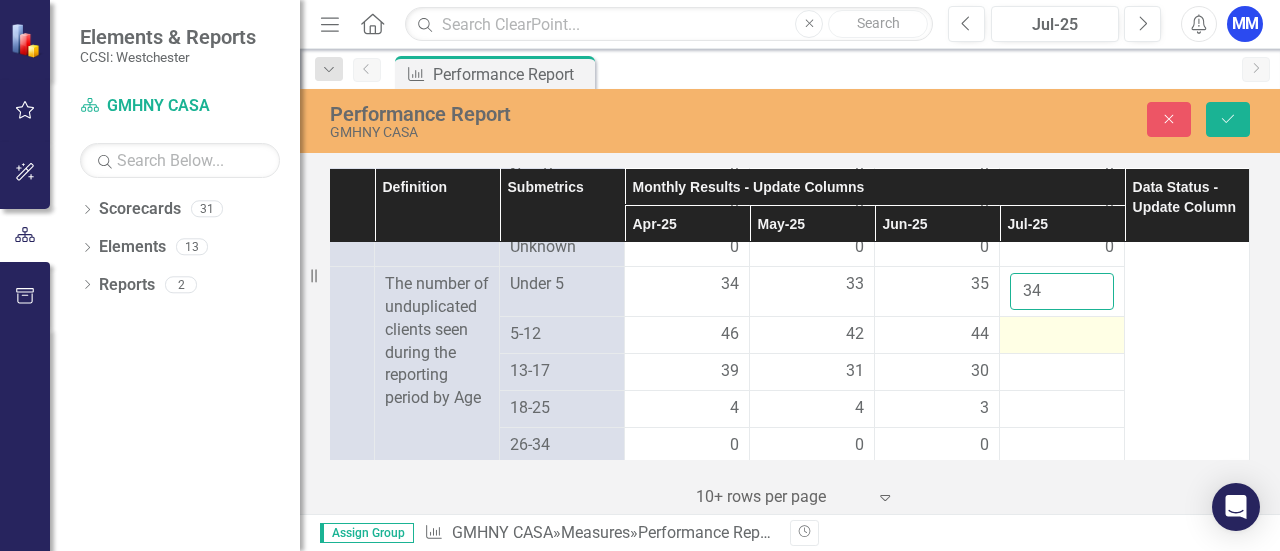 type on "34" 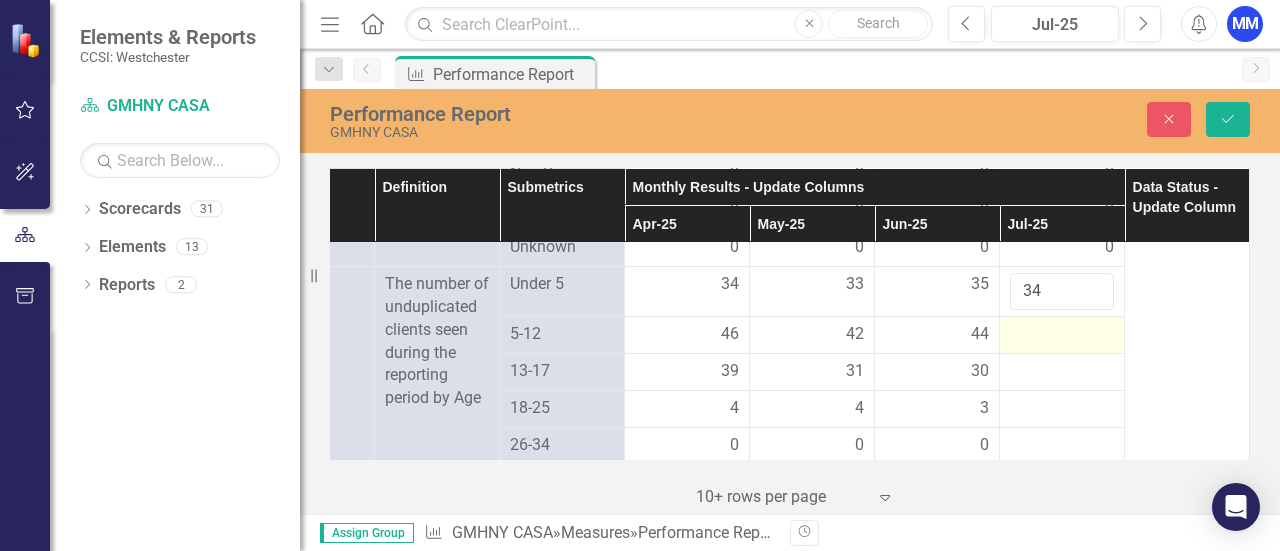 click at bounding box center [1062, 335] 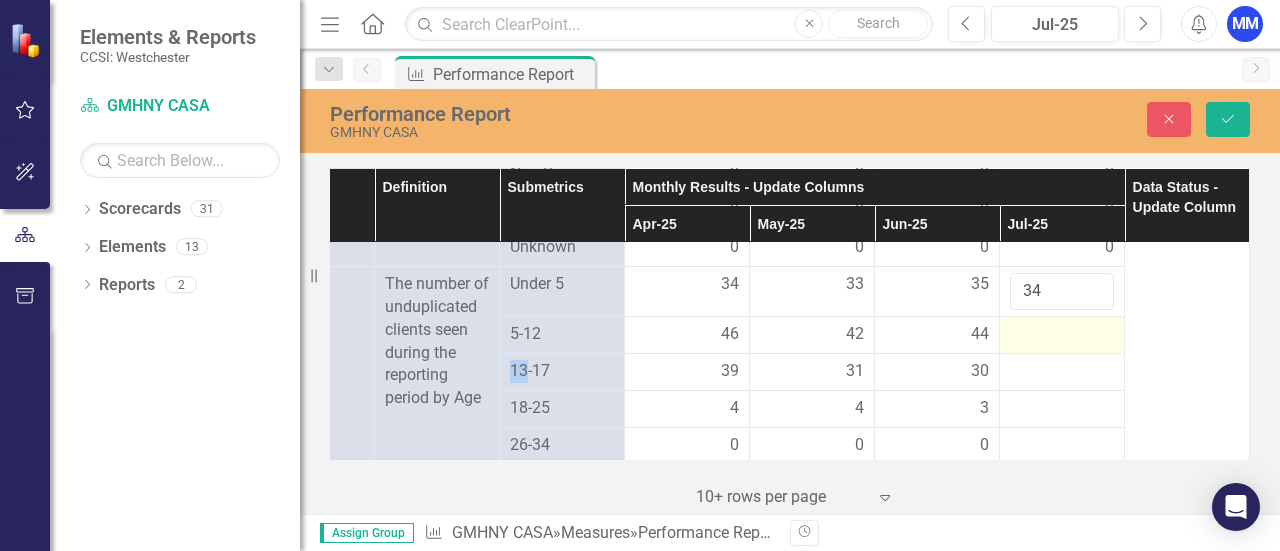 click at bounding box center (1062, 335) 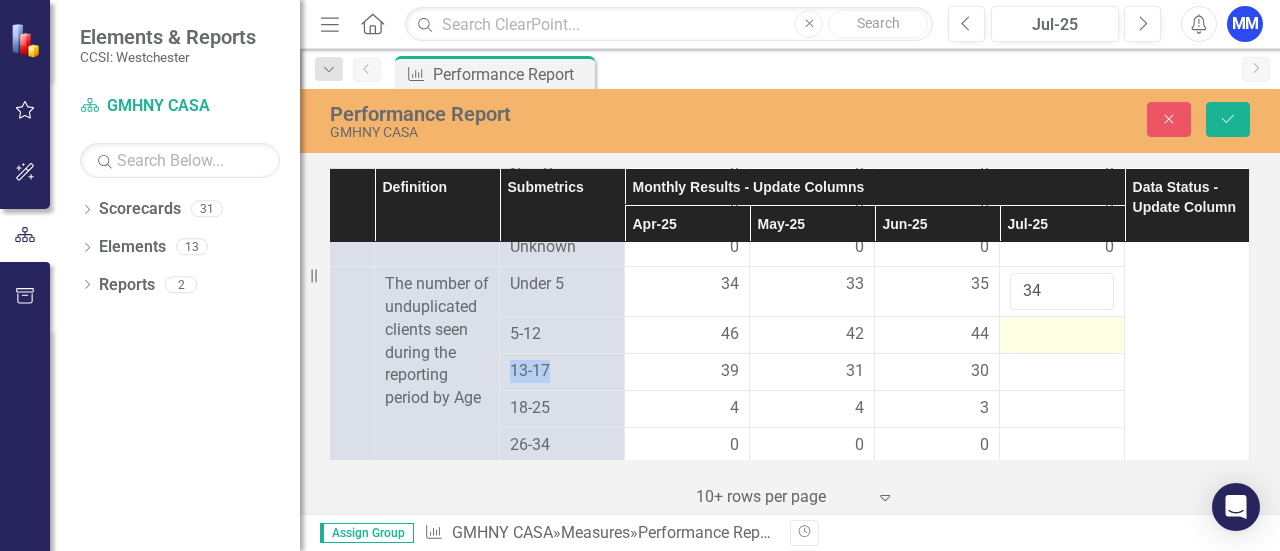 click at bounding box center [1062, 335] 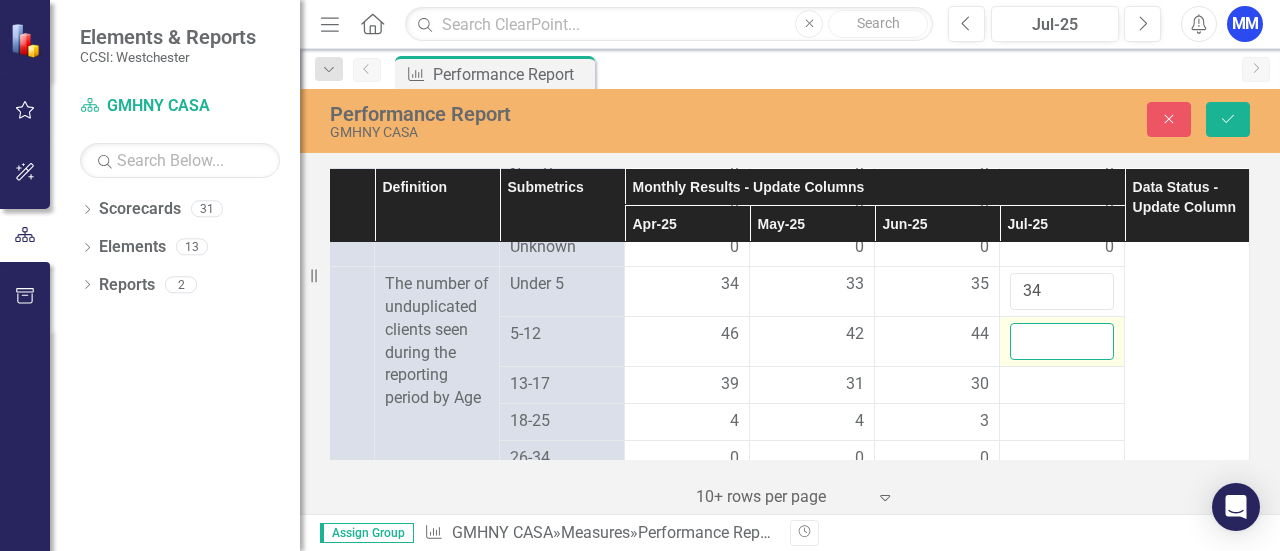 click at bounding box center [1062, 341] 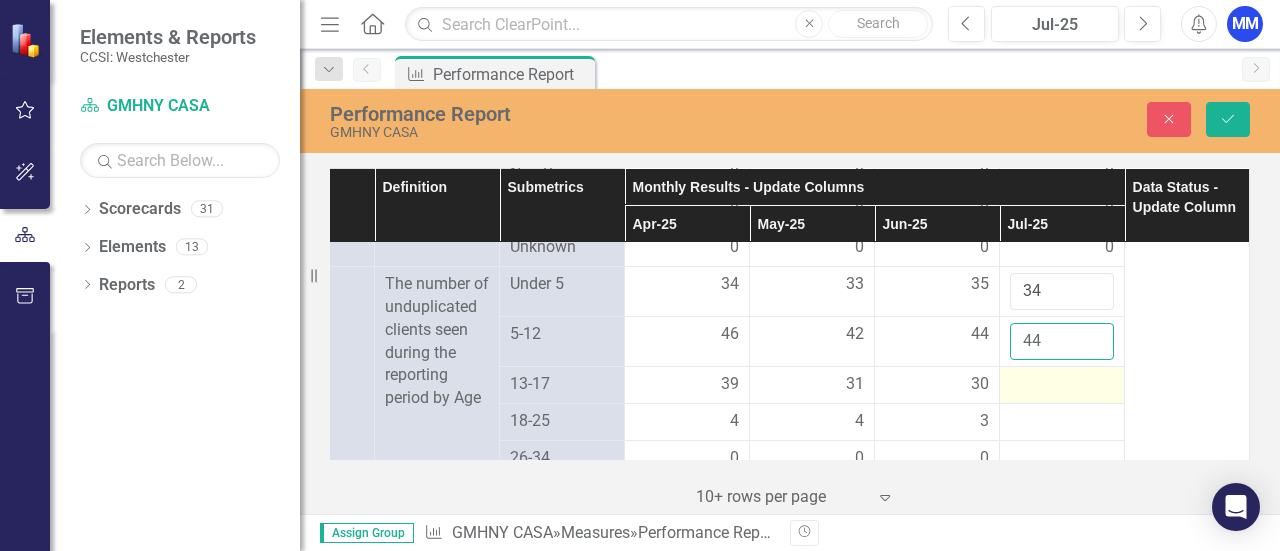 type on "44" 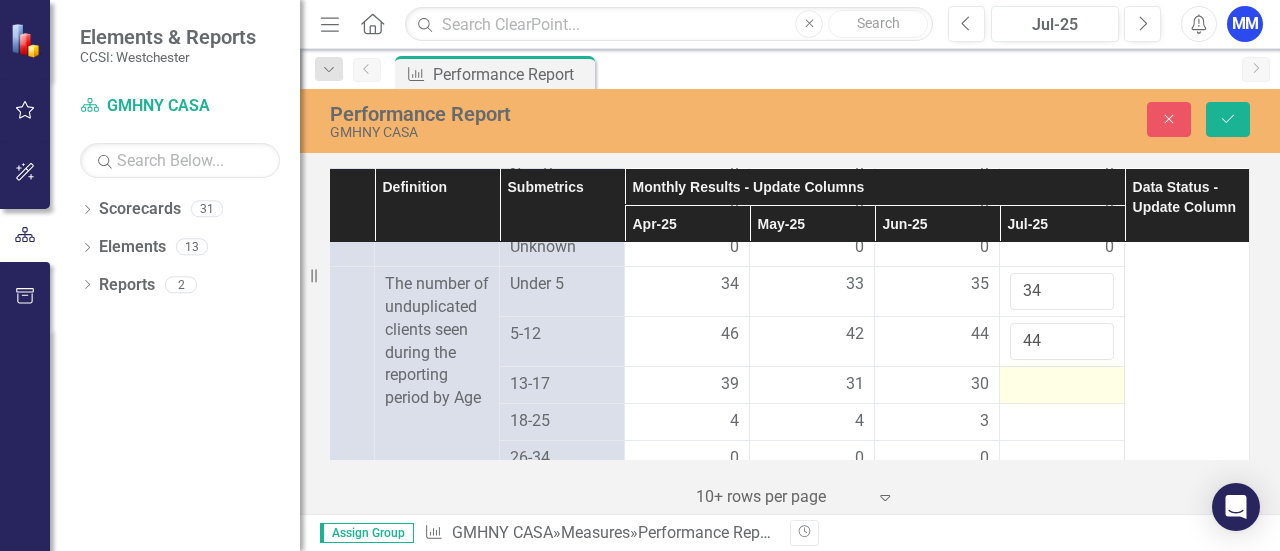 click at bounding box center (1062, 385) 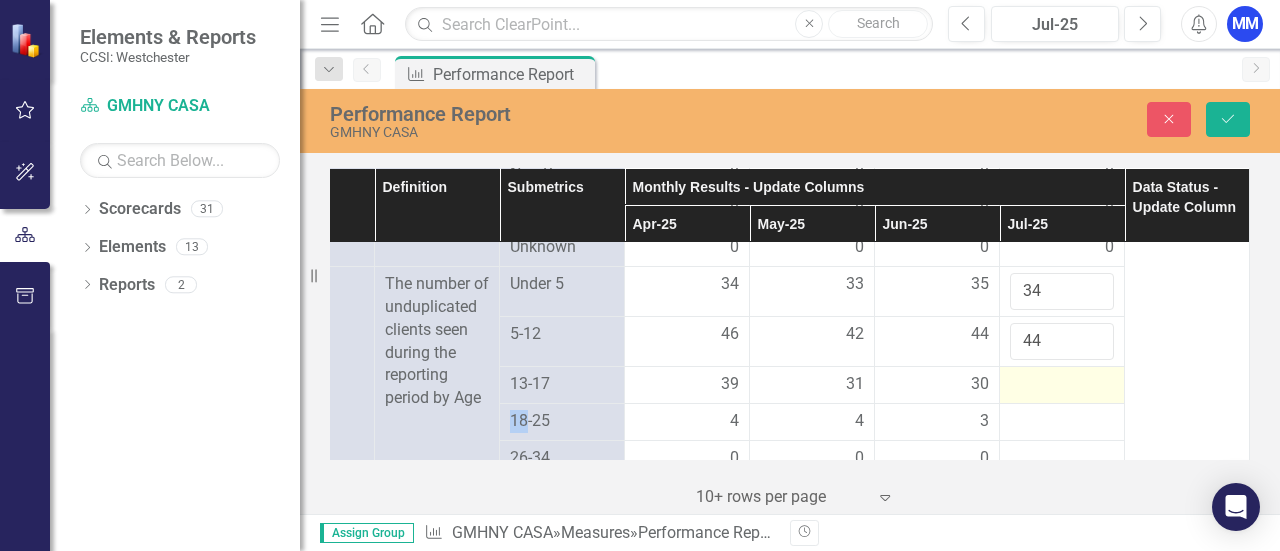 click at bounding box center [1062, 385] 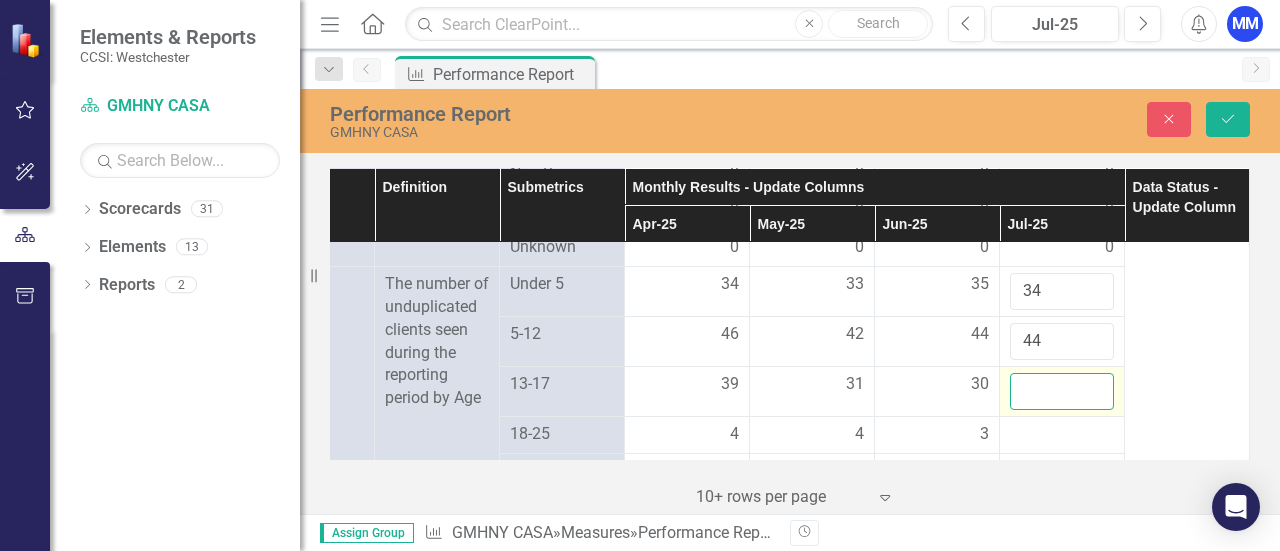 click at bounding box center (1062, 391) 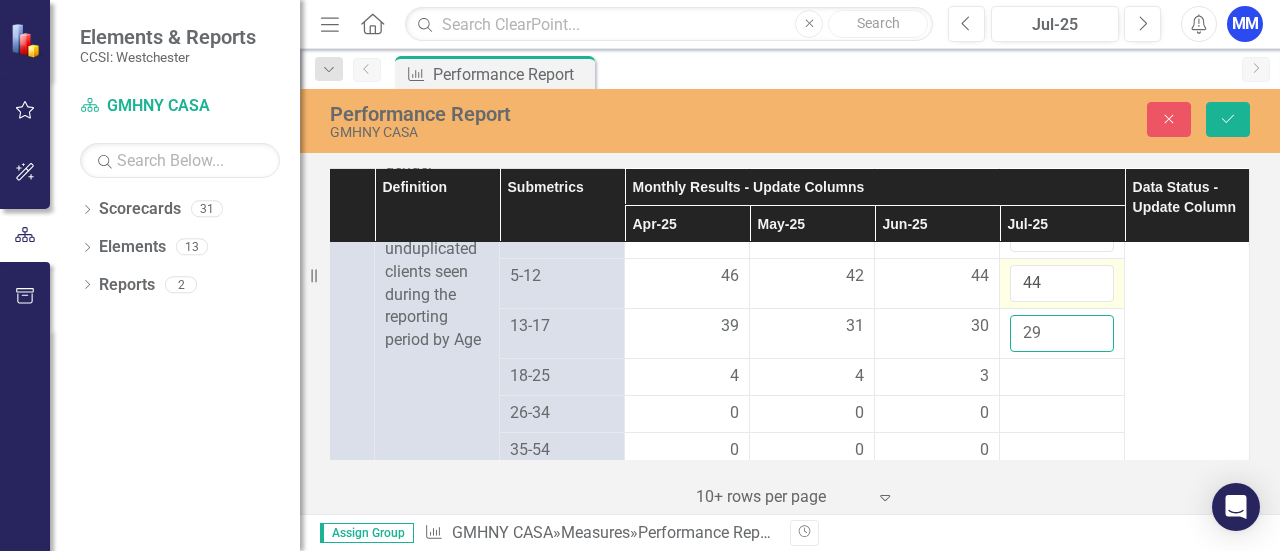scroll, scrollTop: 1800, scrollLeft: 95, axis: both 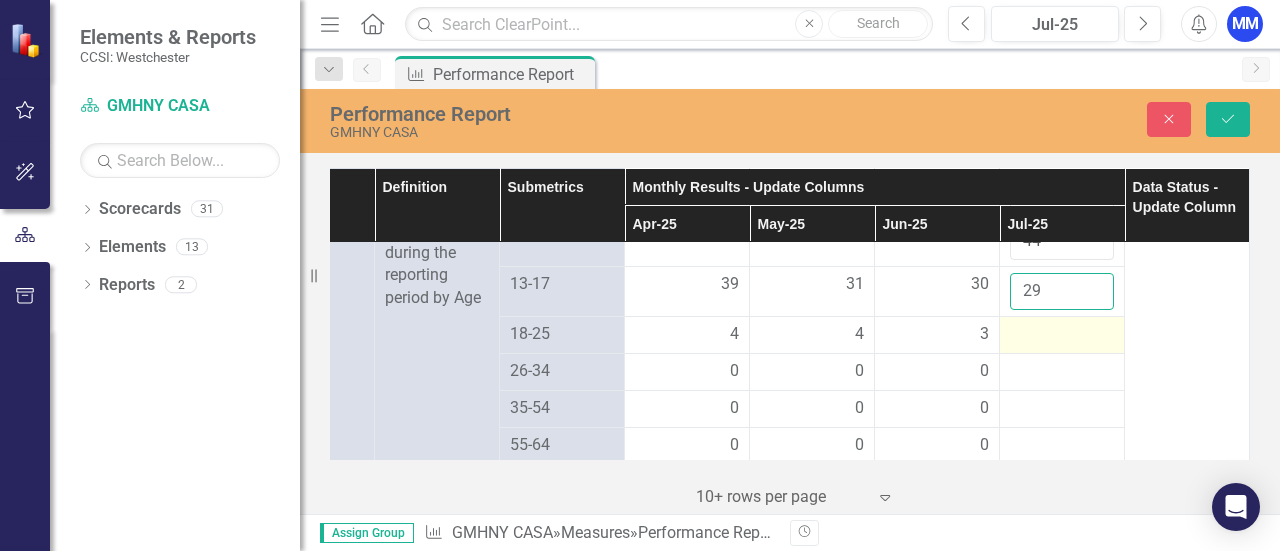 type on "29" 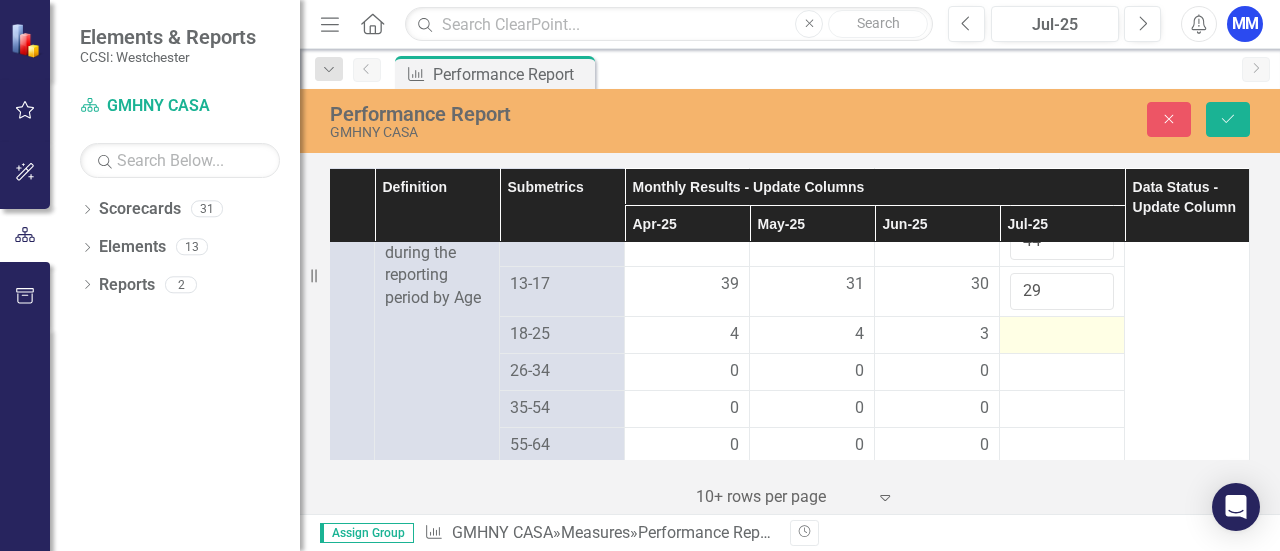 click at bounding box center (1062, 335) 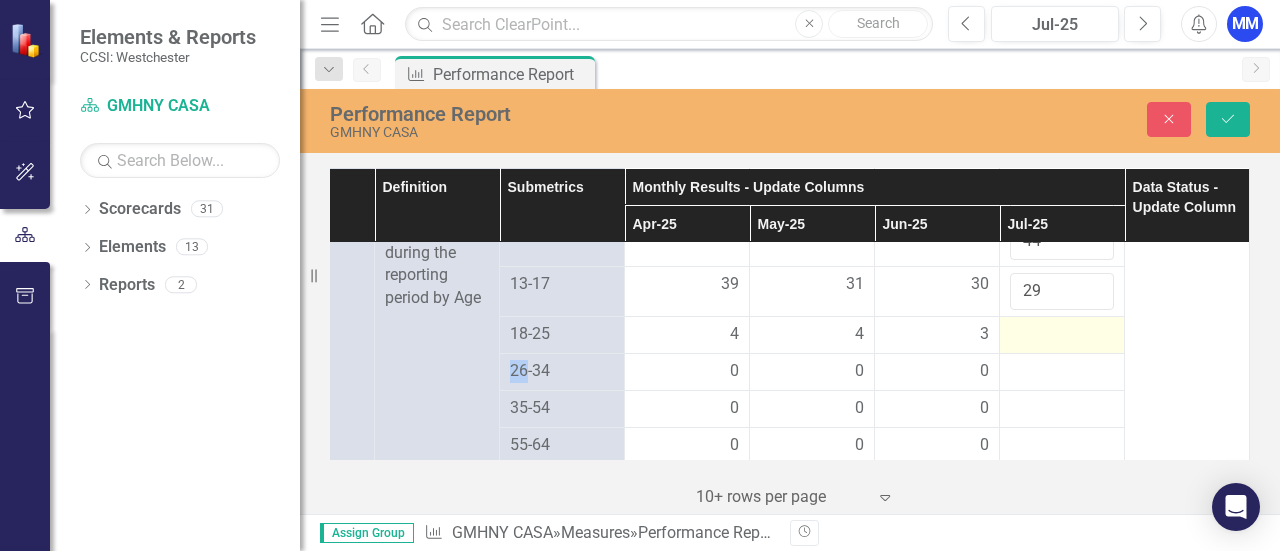 click at bounding box center [1062, 335] 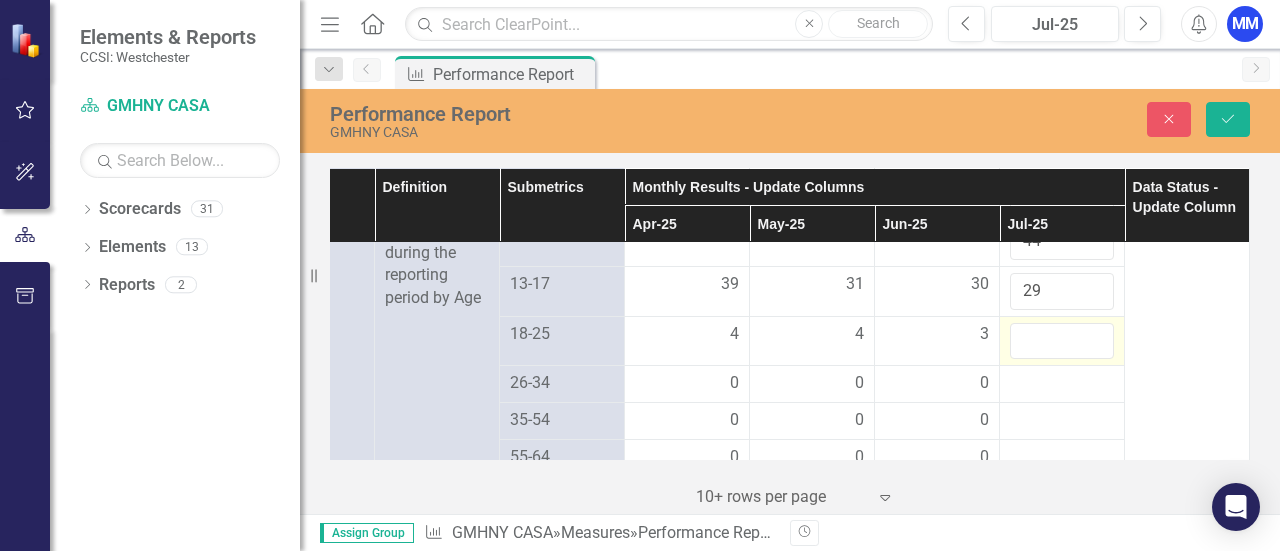 click at bounding box center (1062, 341) 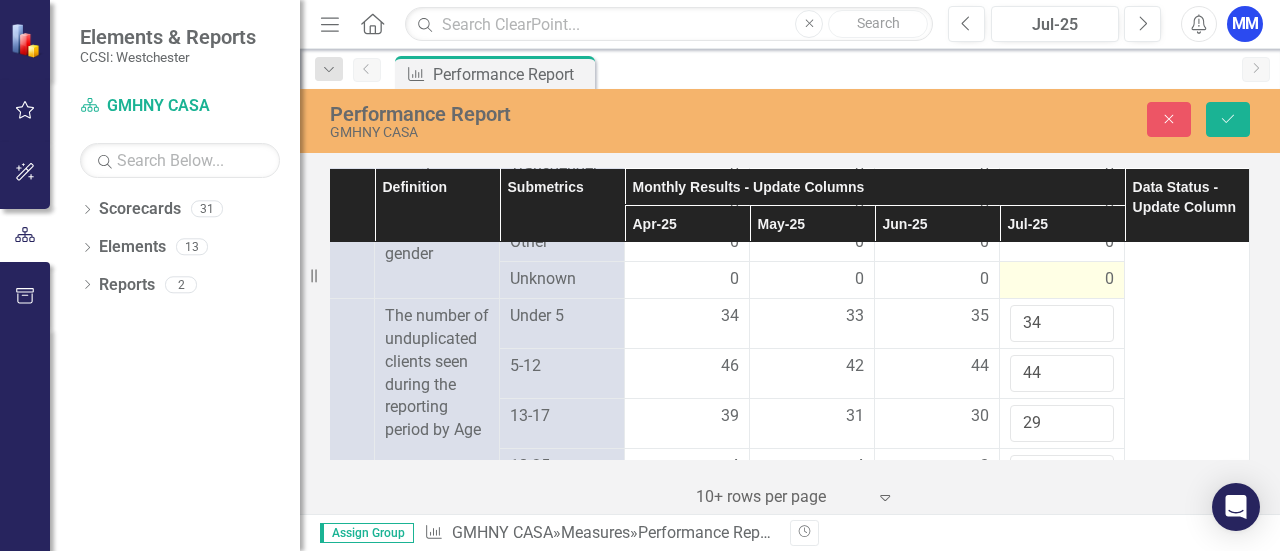 scroll, scrollTop: 1700, scrollLeft: 95, axis: both 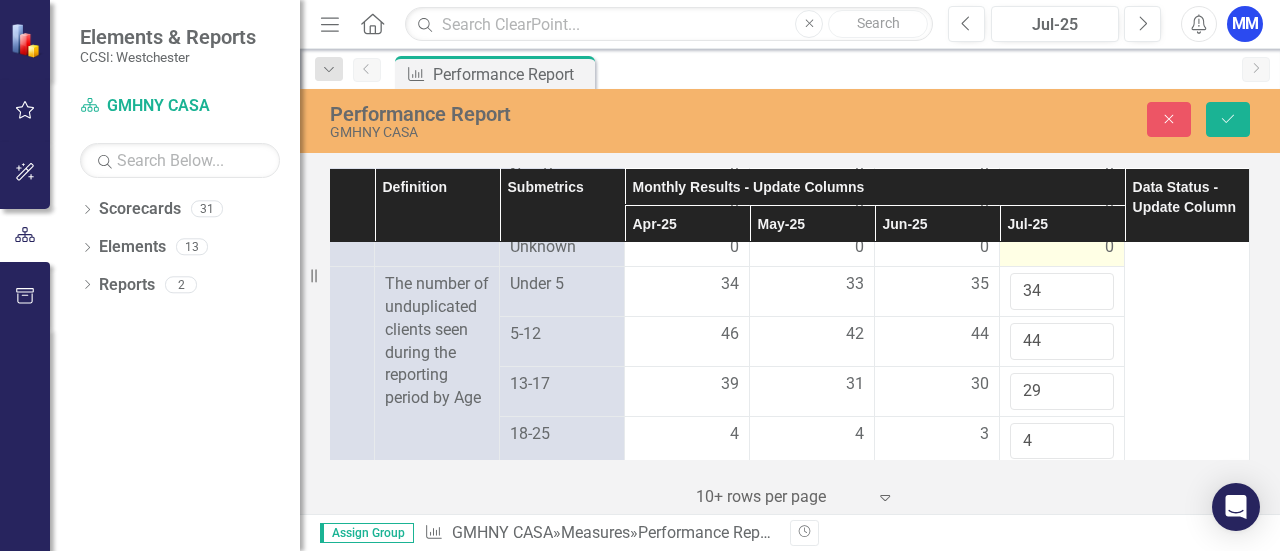 type on "4" 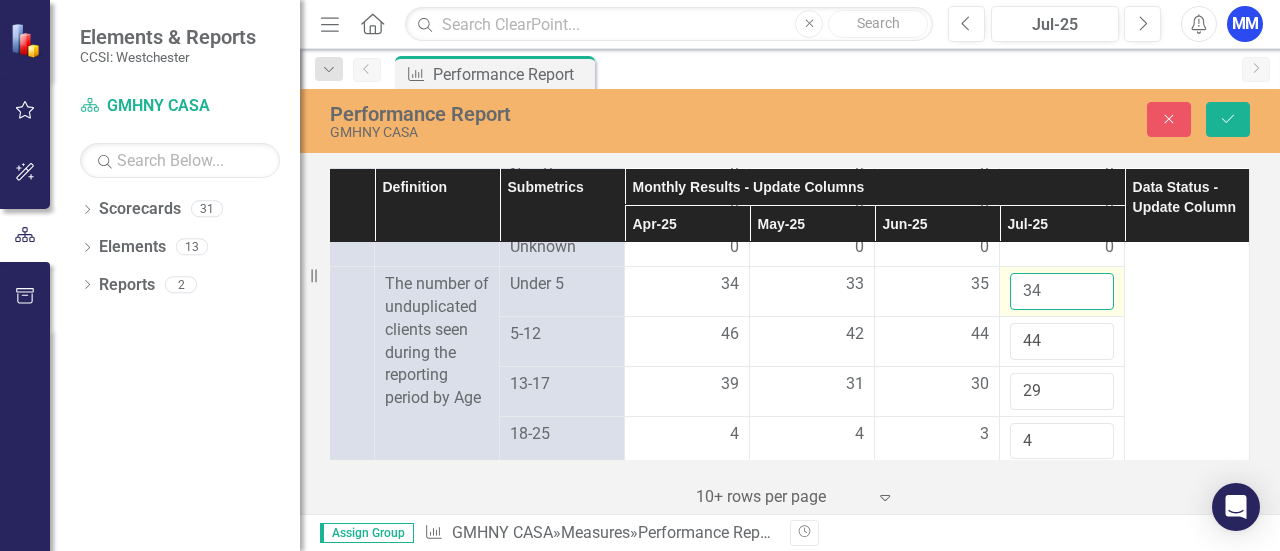 click on "34" at bounding box center [1062, 291] 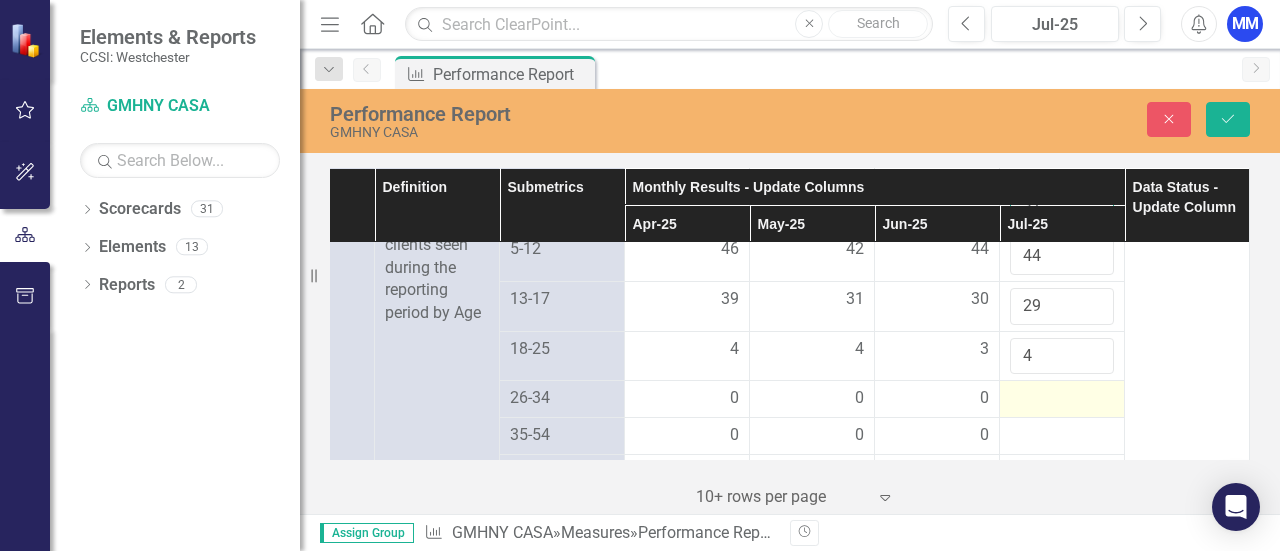 scroll, scrollTop: 1900, scrollLeft: 95, axis: both 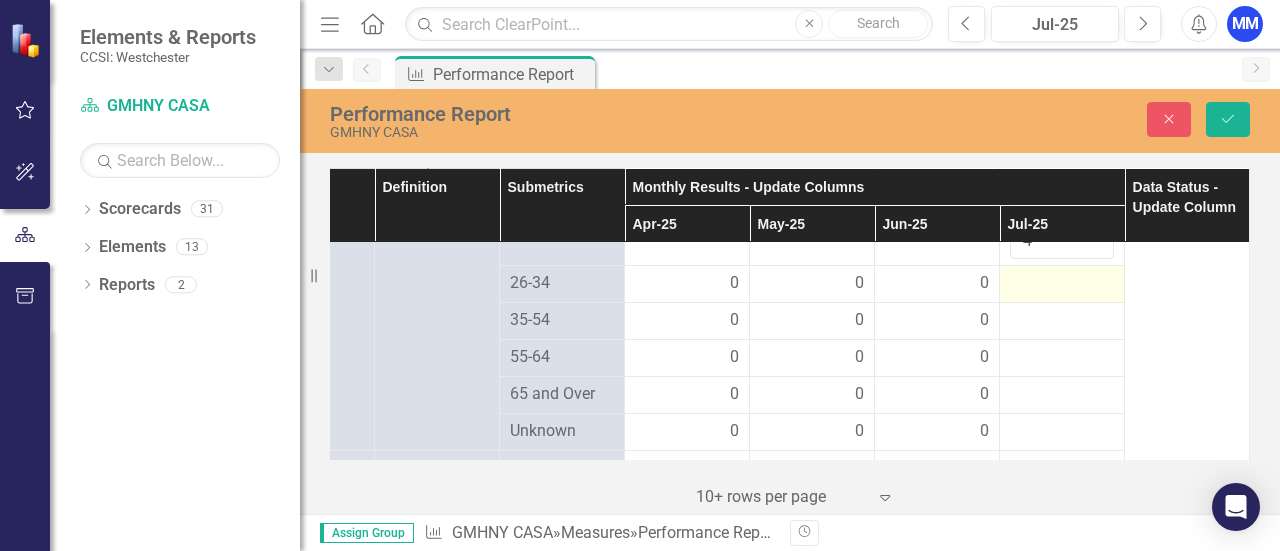type on "31" 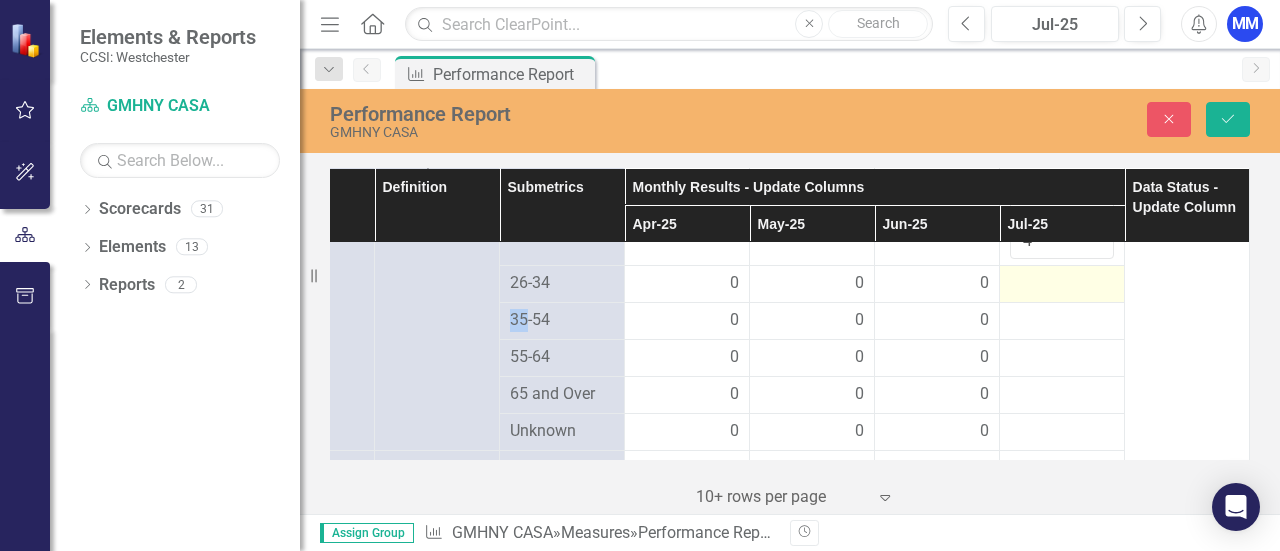 click at bounding box center [1062, 284] 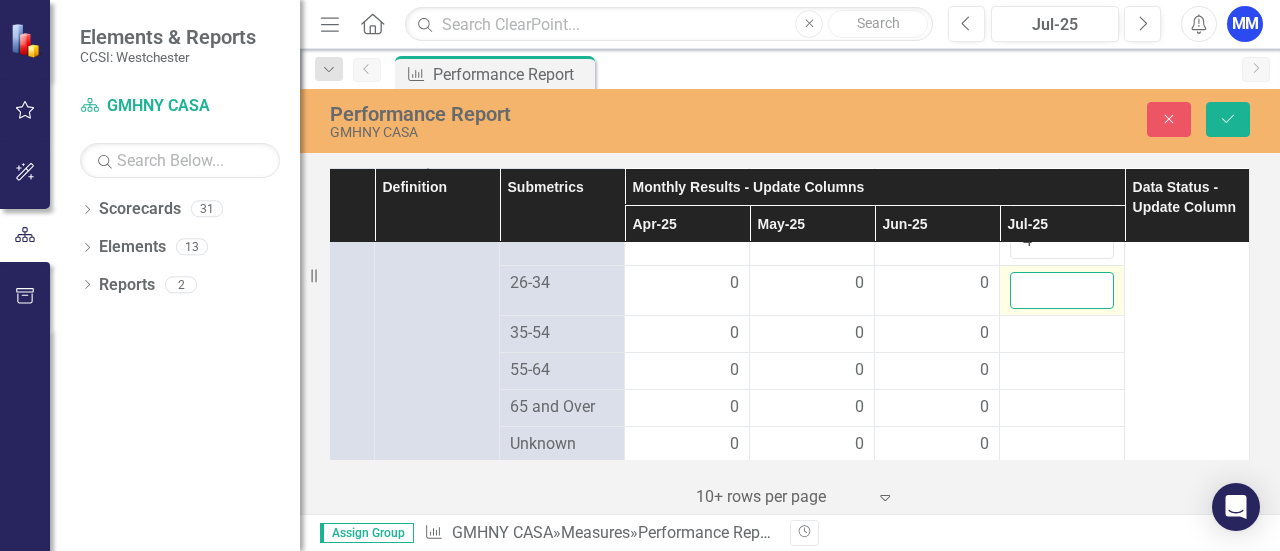 click at bounding box center [1062, 290] 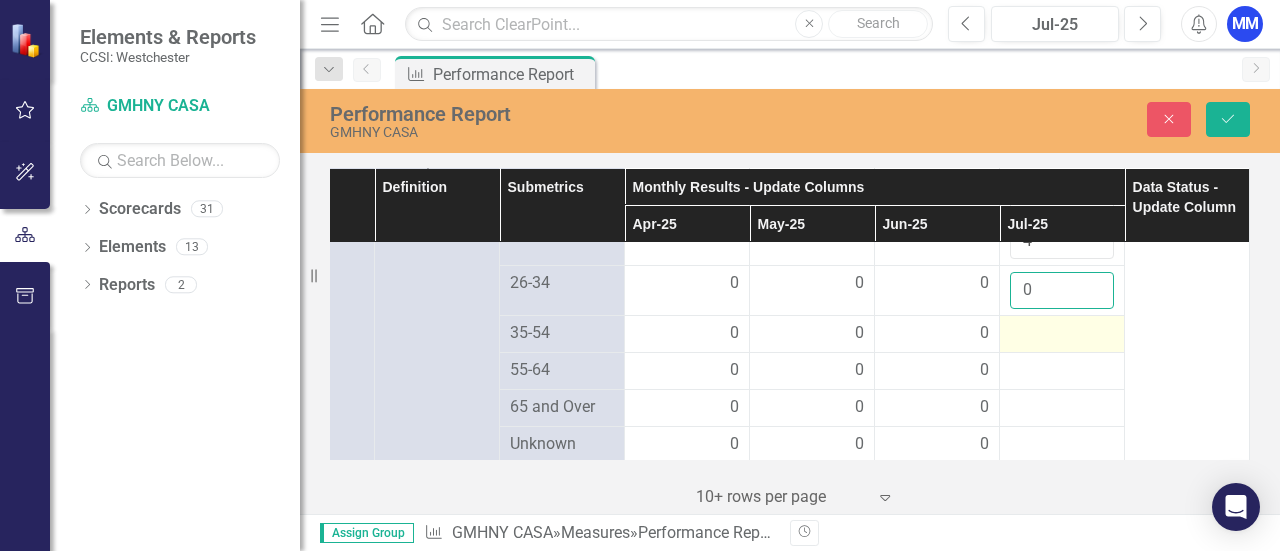 type on "0" 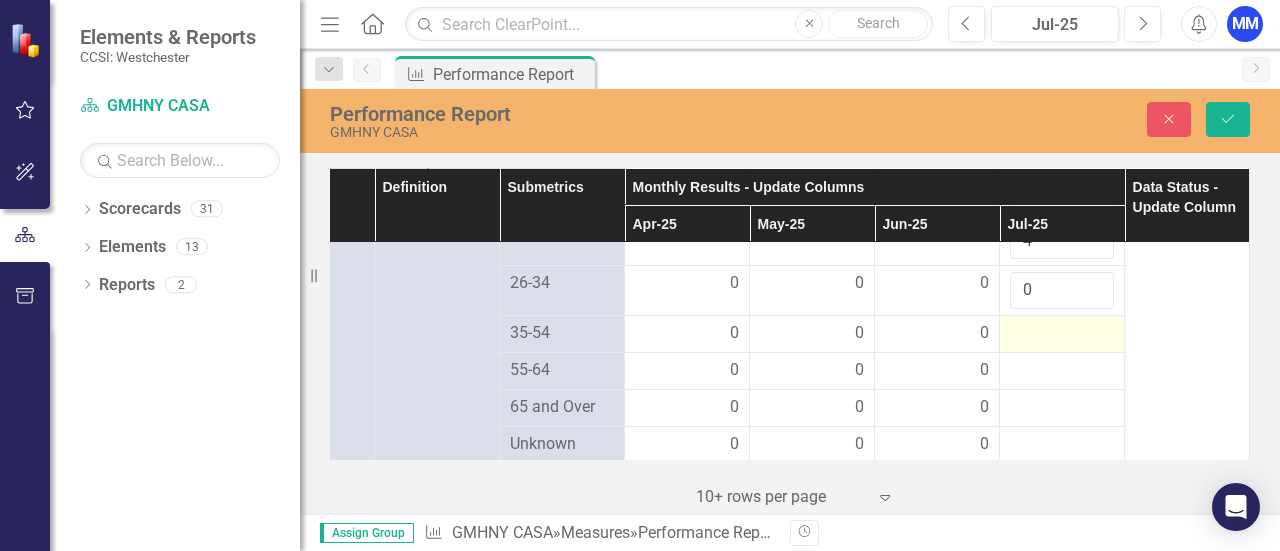 click at bounding box center (1062, 334) 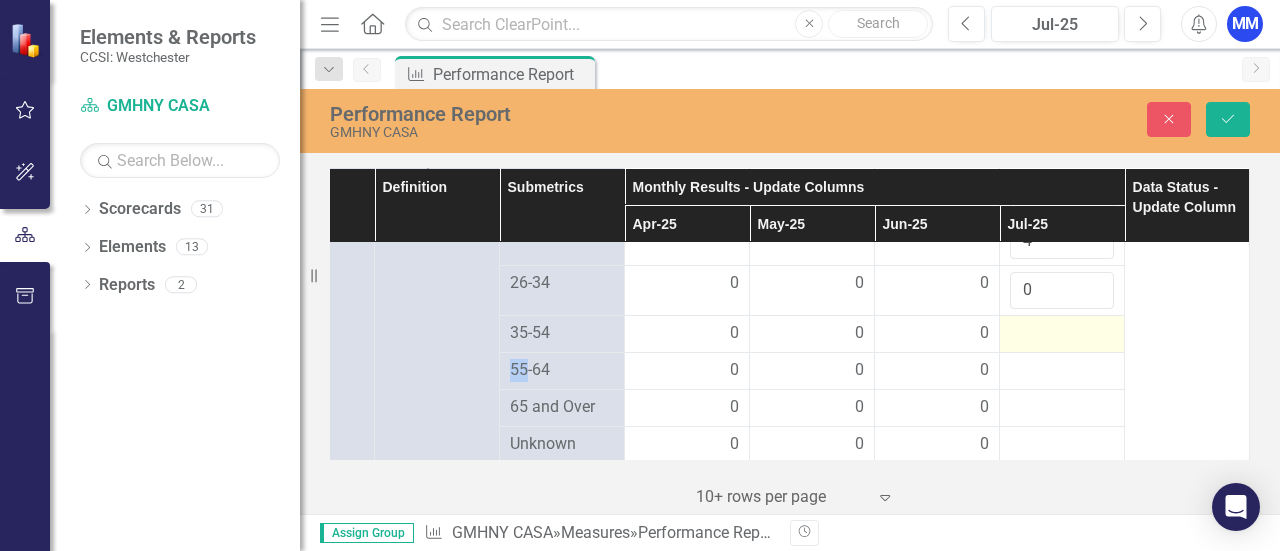 click at bounding box center [1062, 334] 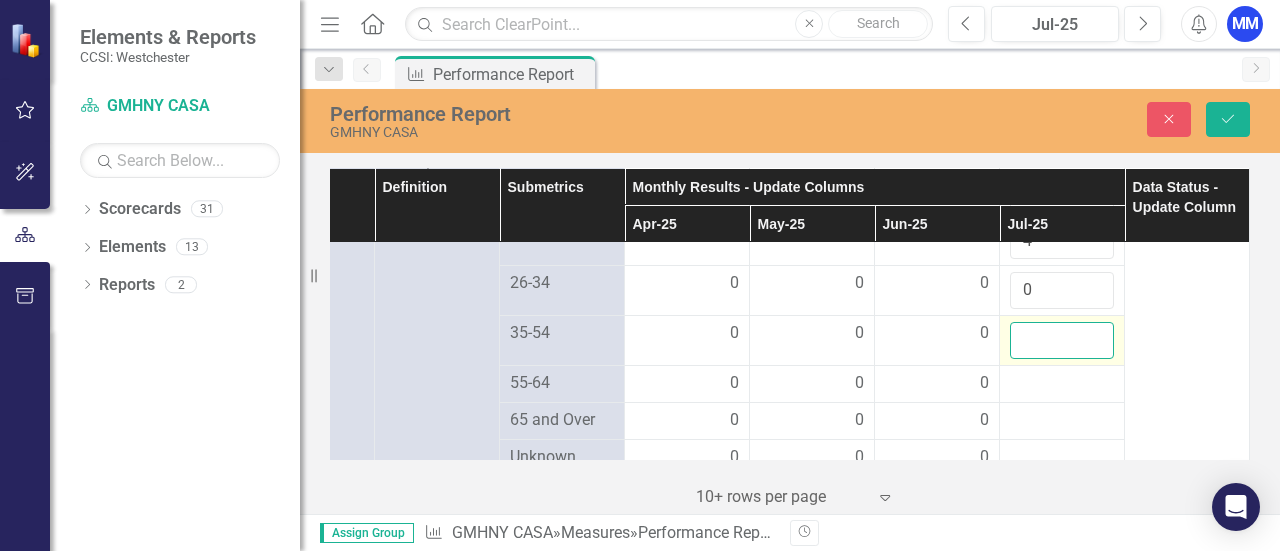 click at bounding box center [1062, 340] 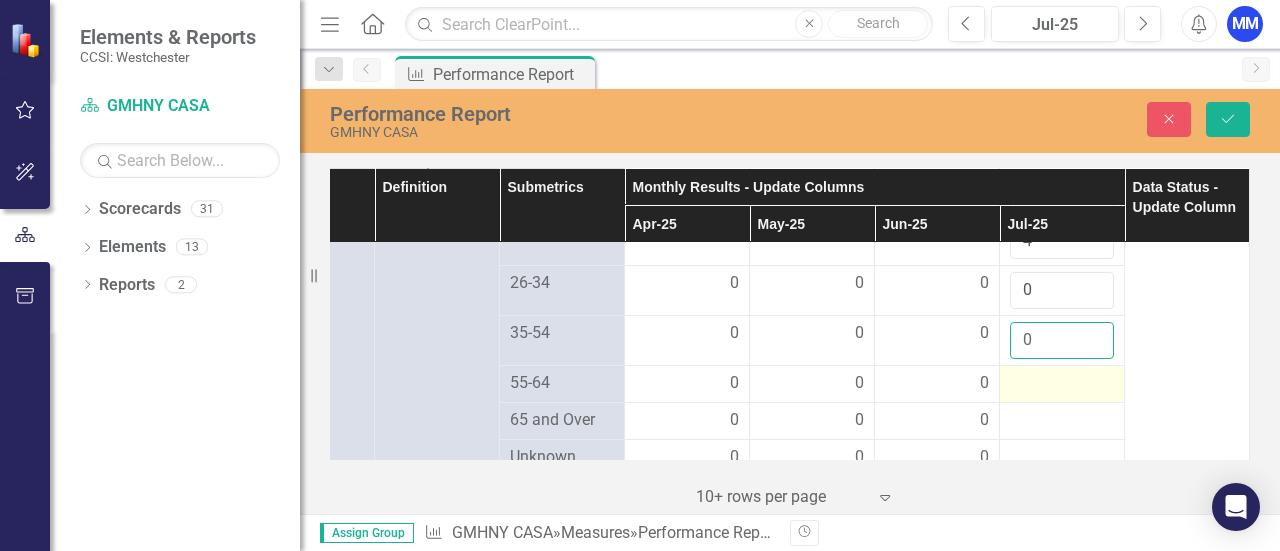 type on "0" 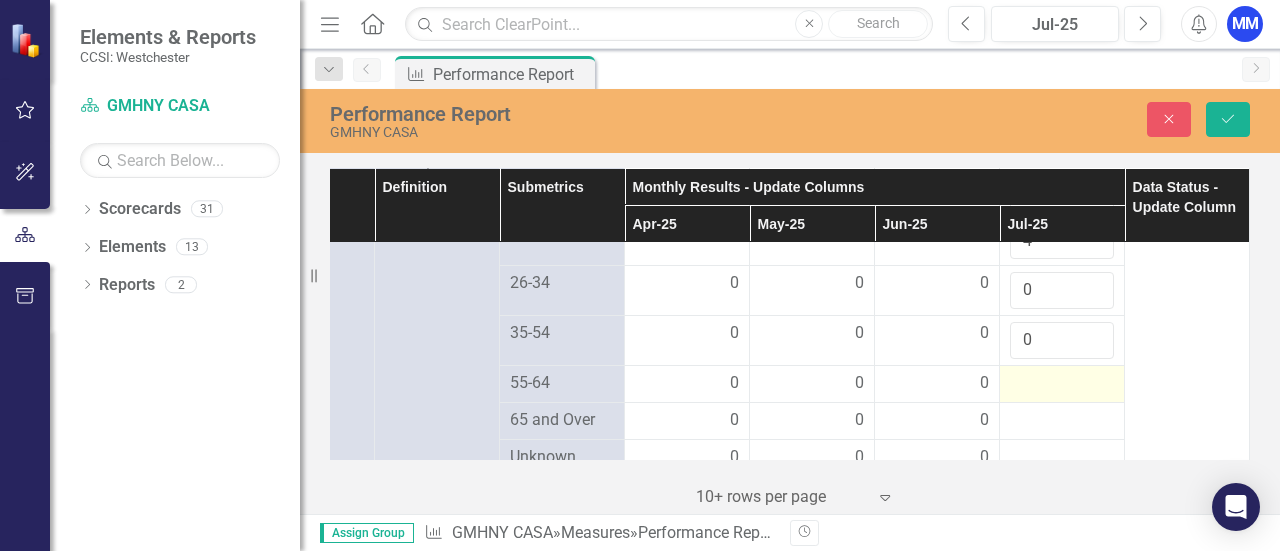click at bounding box center (1062, 384) 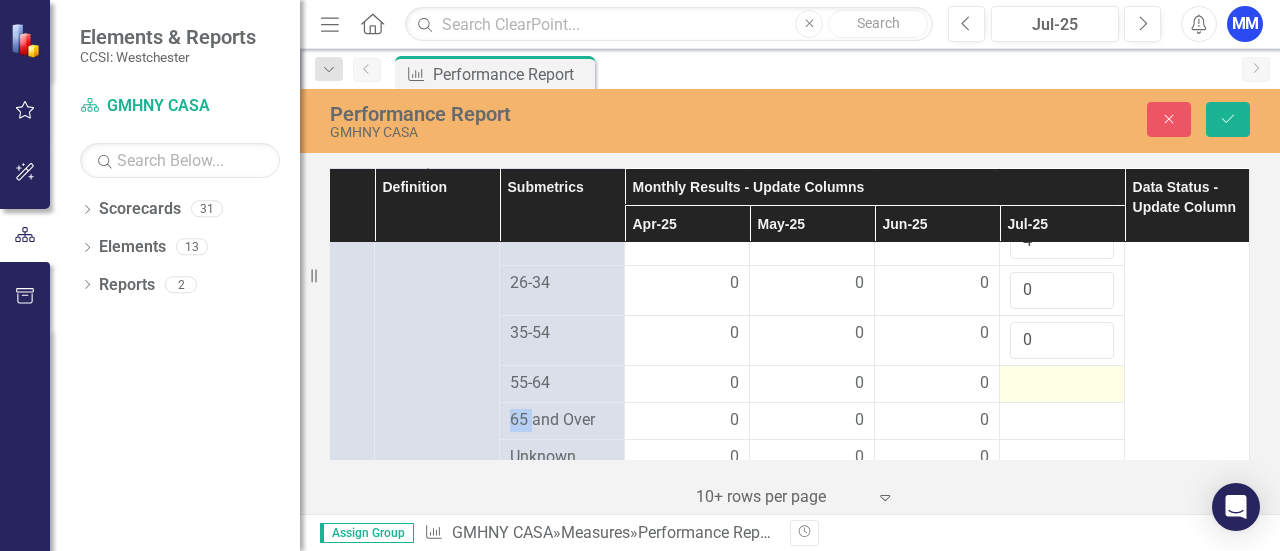 click at bounding box center (1062, 384) 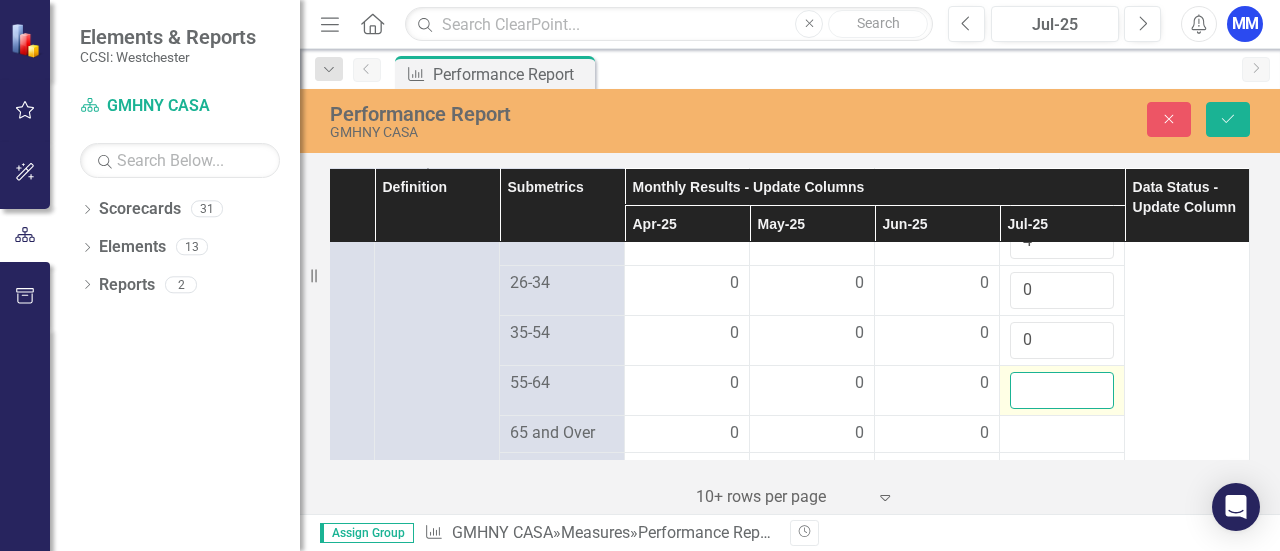 click at bounding box center (1062, 390) 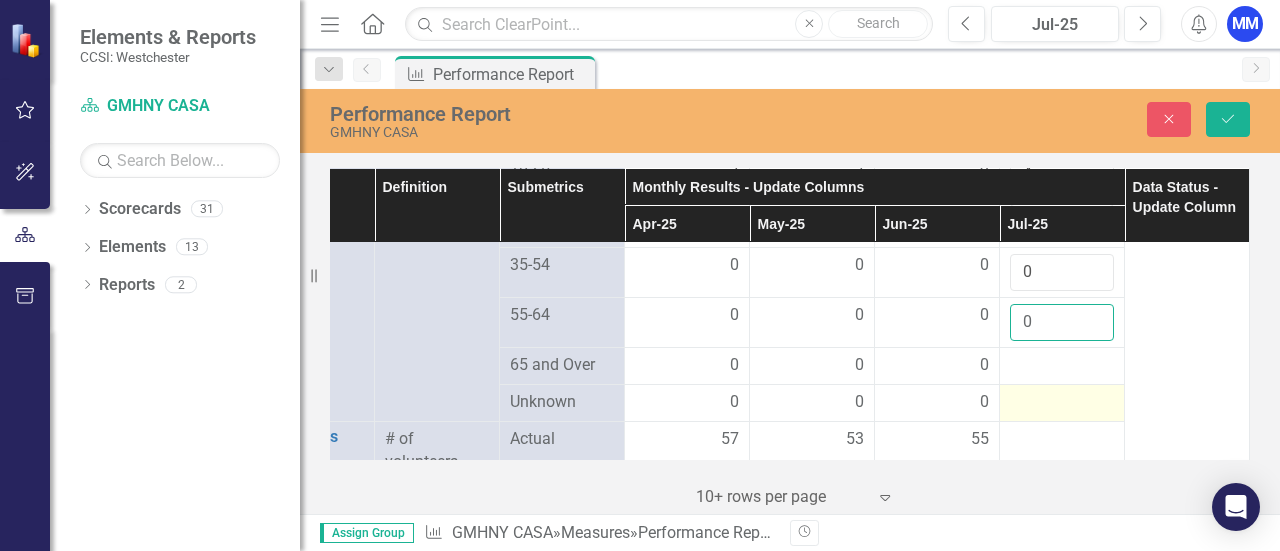 scroll, scrollTop: 2000, scrollLeft: 95, axis: both 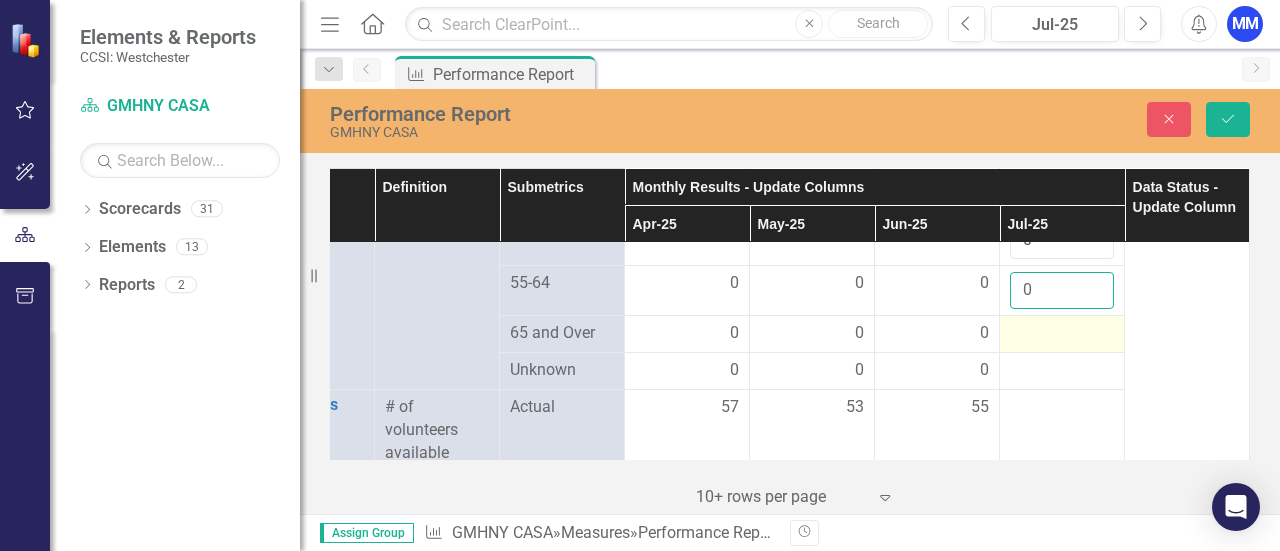 type on "0" 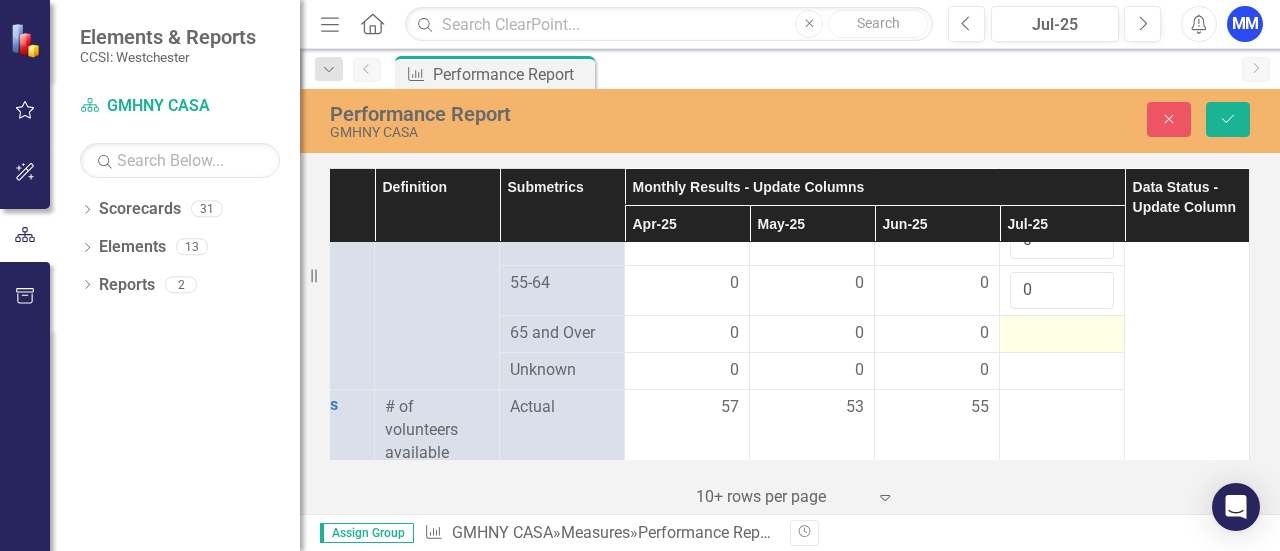click at bounding box center (1062, 334) 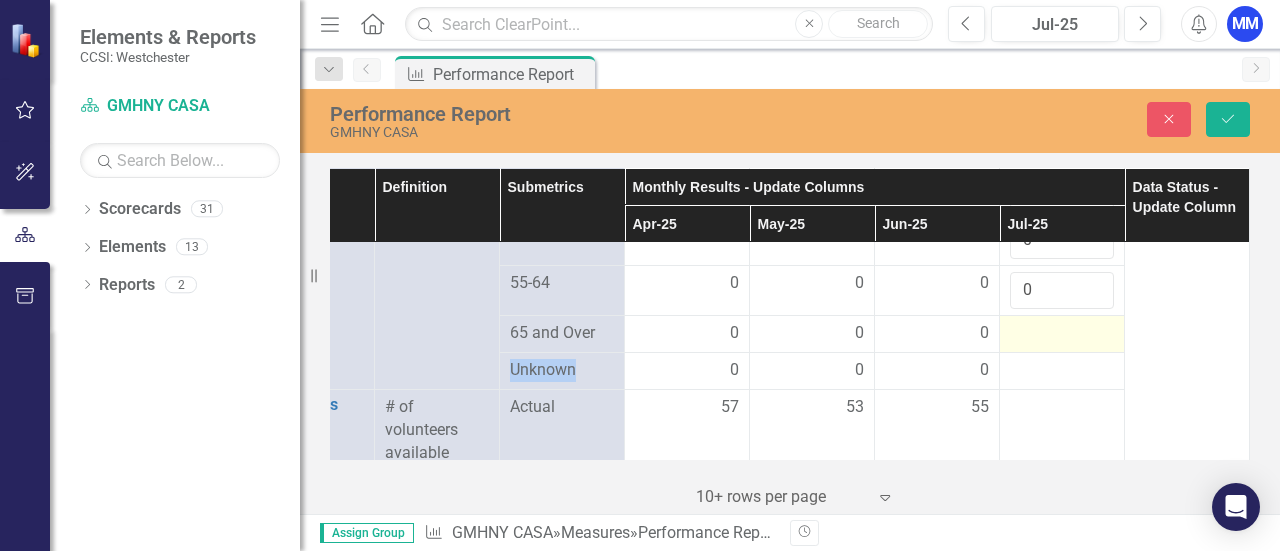 click at bounding box center [1062, 334] 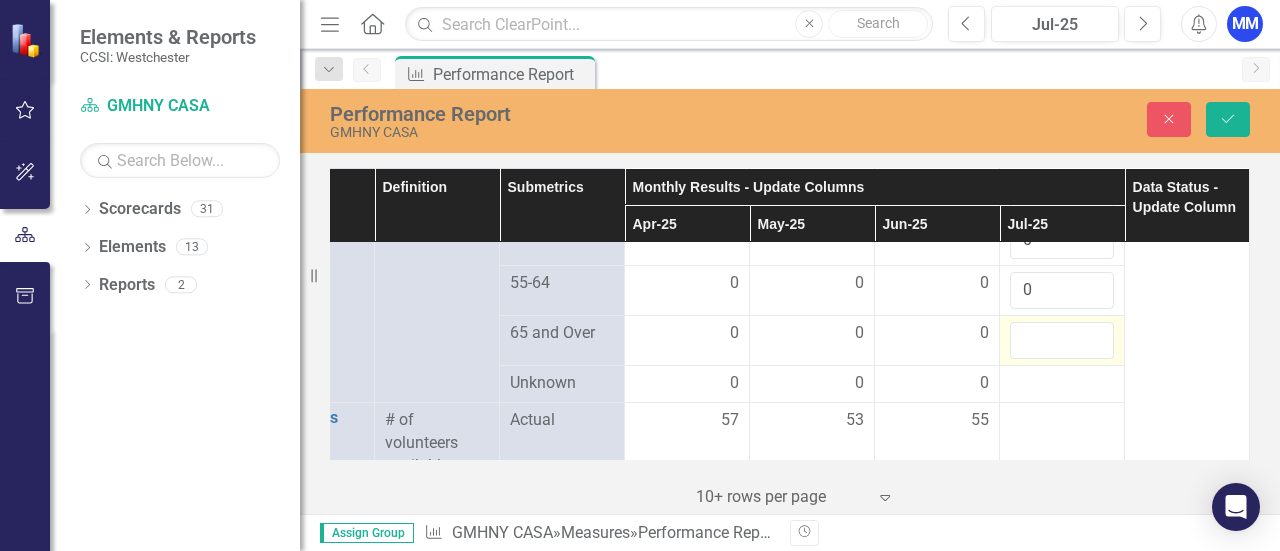 click at bounding box center (1062, 340) 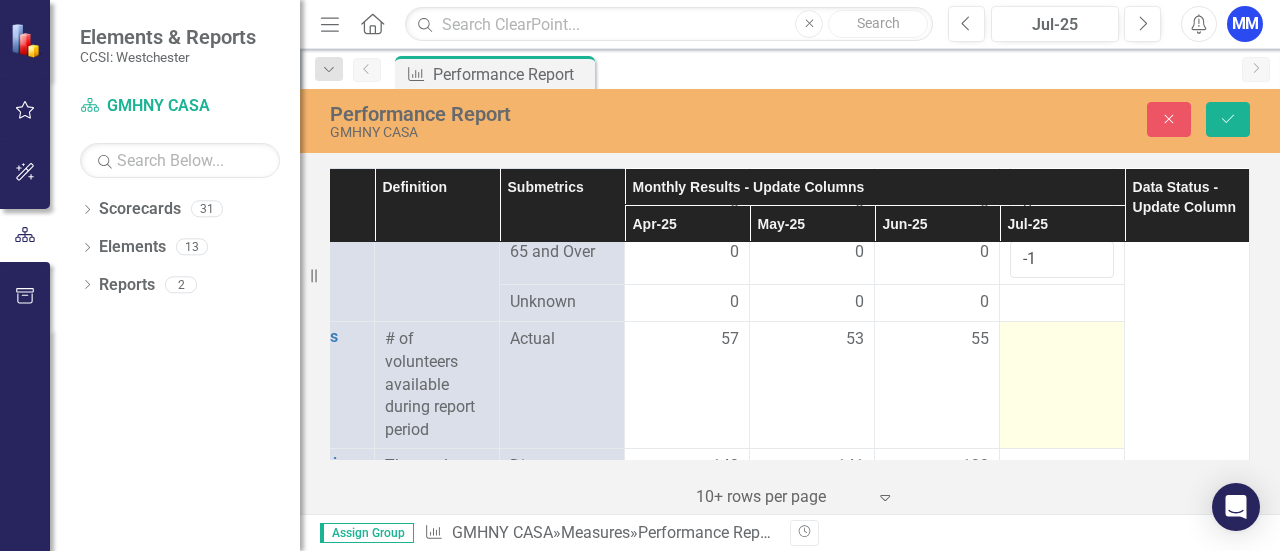 scroll, scrollTop: 2100, scrollLeft: 95, axis: both 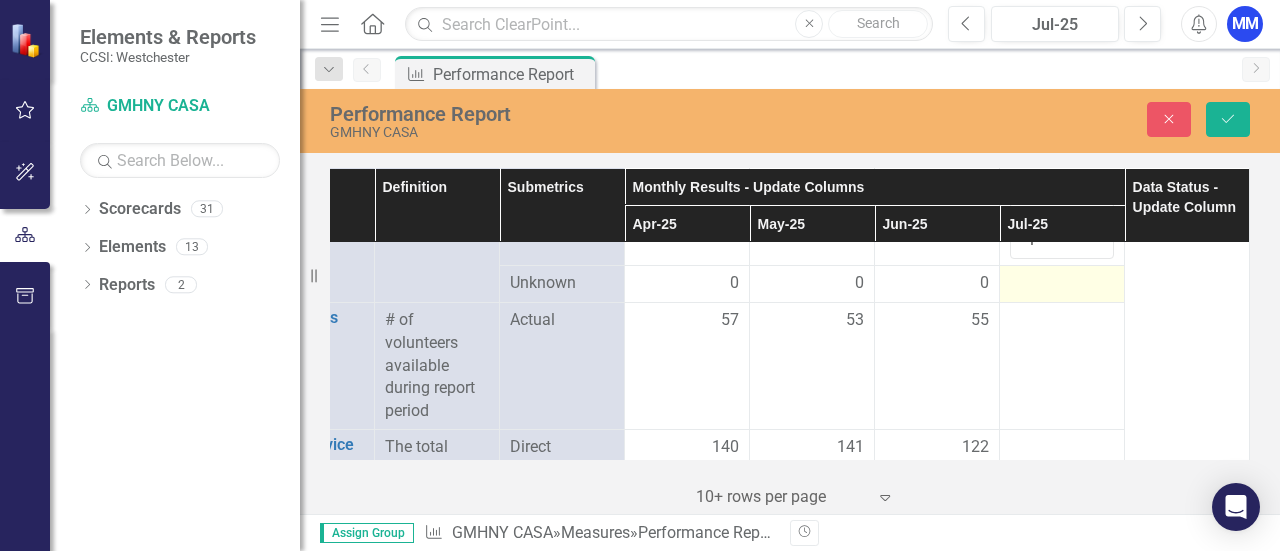 click at bounding box center [1062, 283] 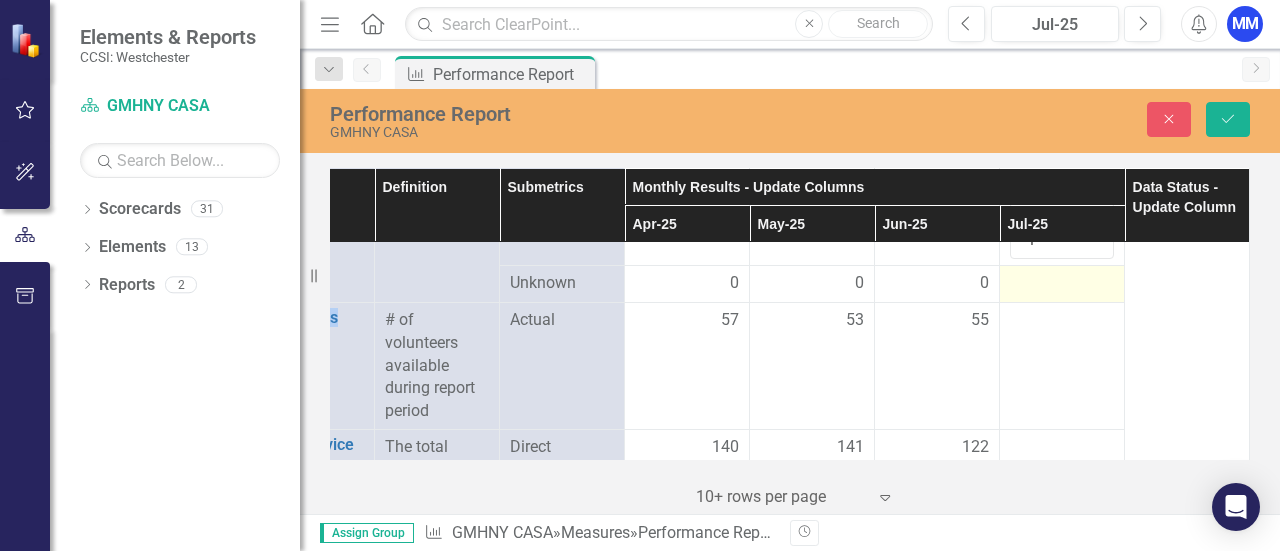 click at bounding box center (1062, 284) 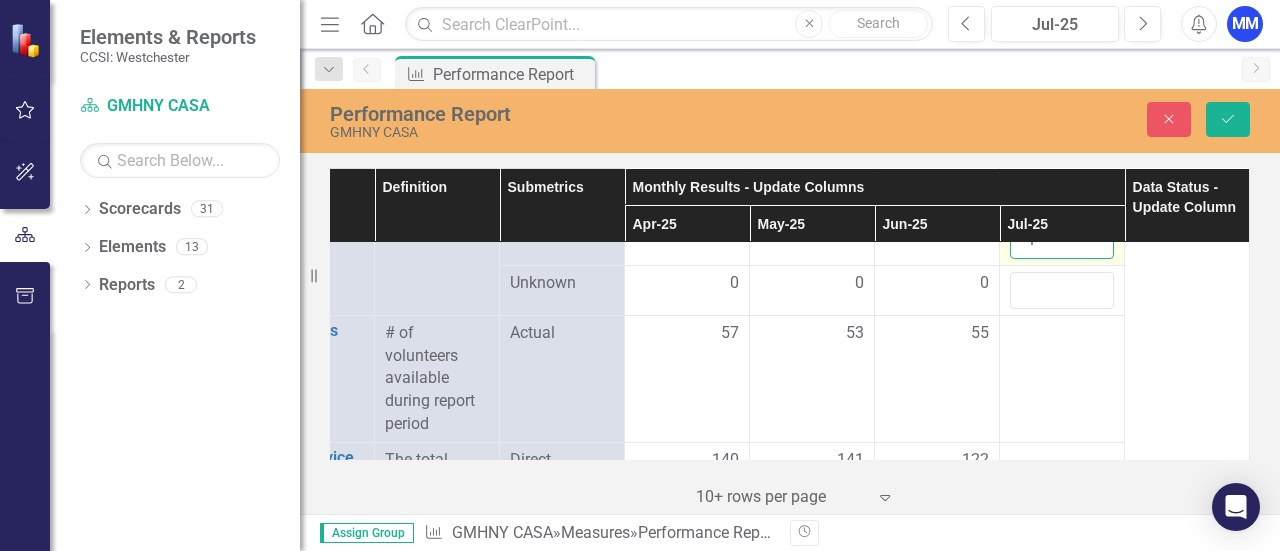 click on "-1" at bounding box center (1062, 240) 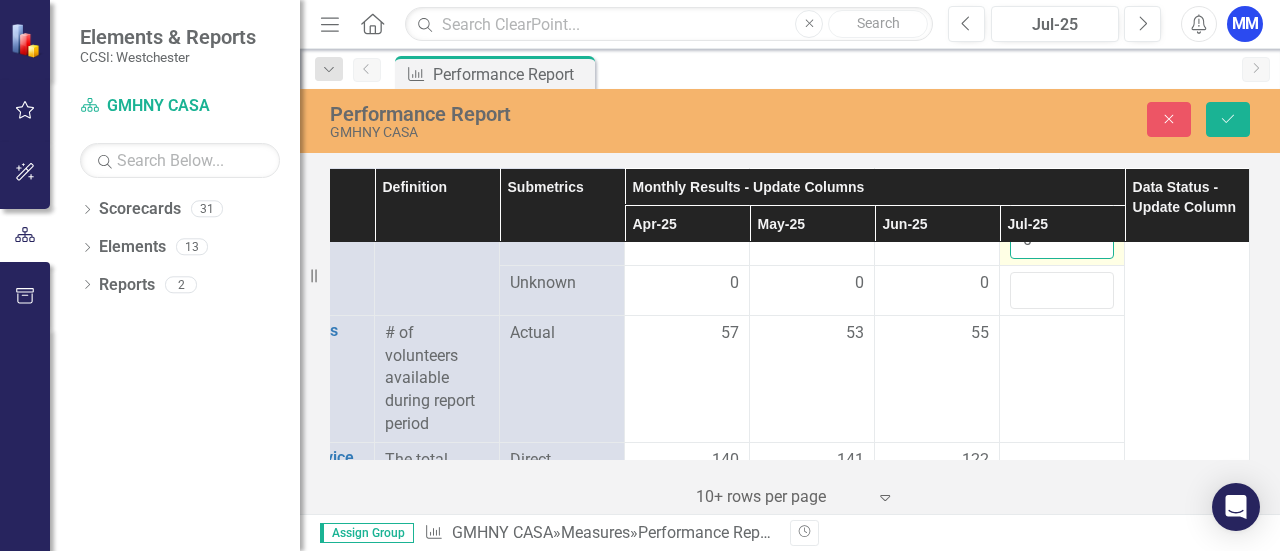 type on "0" 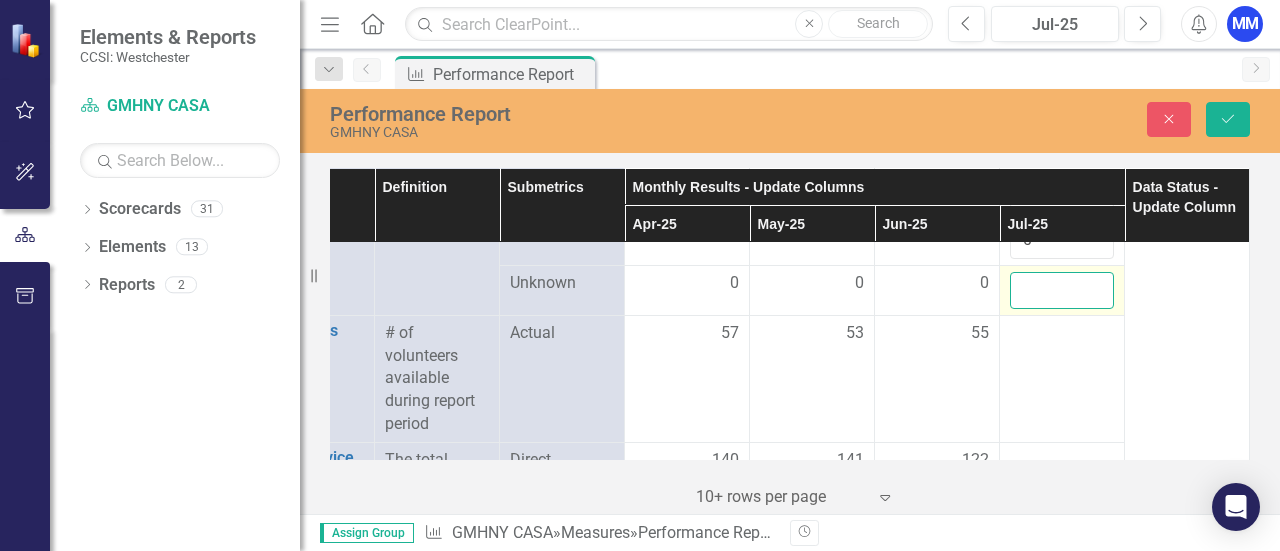click at bounding box center [1062, 290] 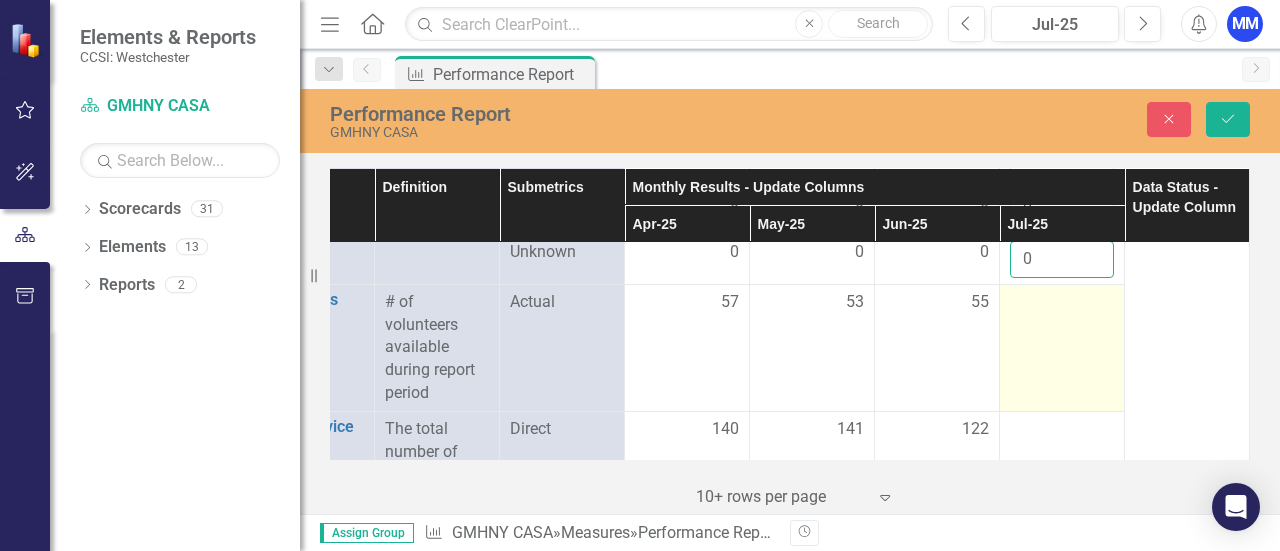 scroll, scrollTop: 2100, scrollLeft: 95, axis: both 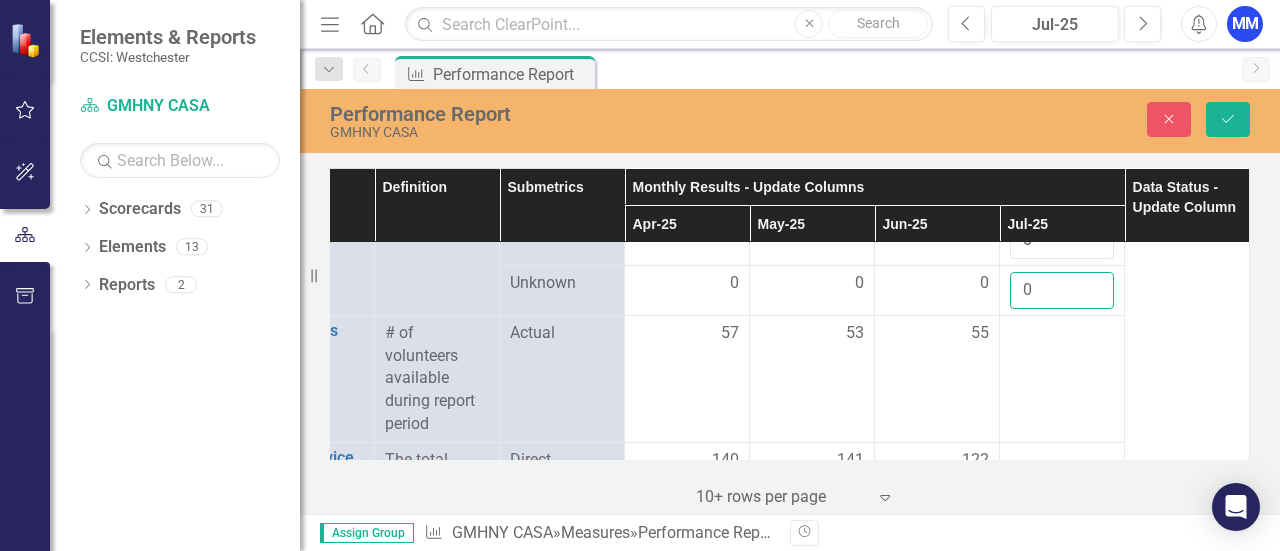 type on "0" 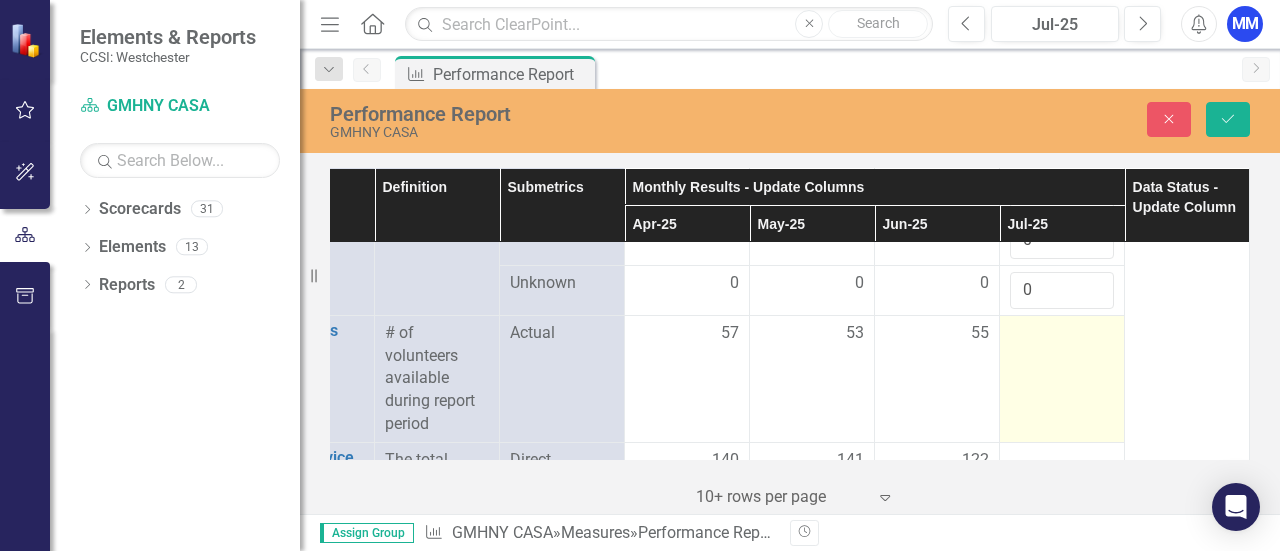 click at bounding box center [1062, 334] 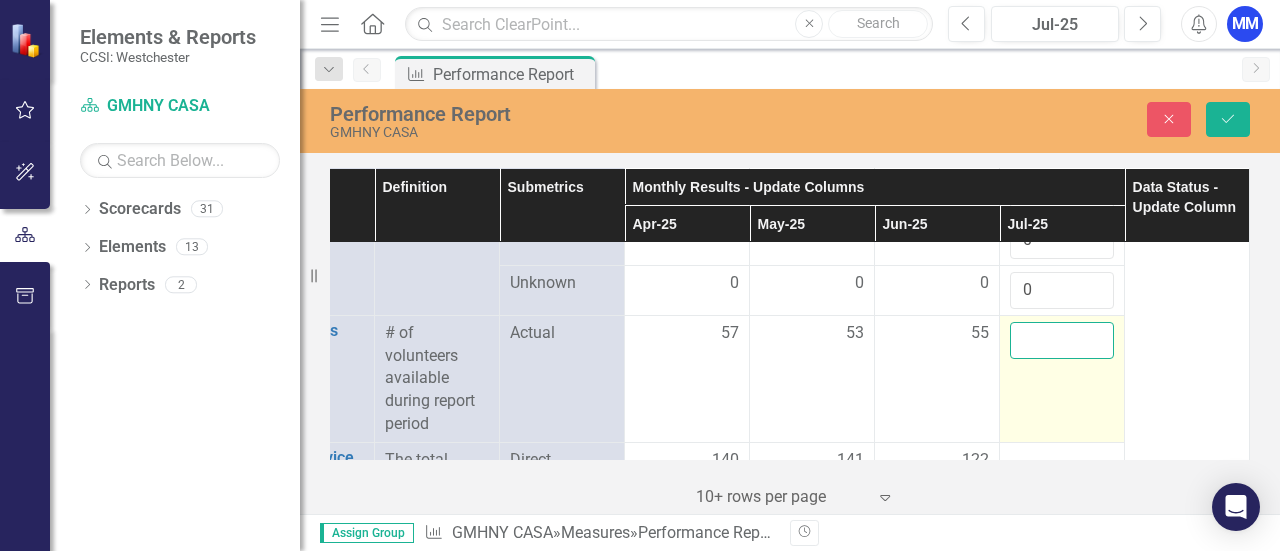 click at bounding box center [1062, 340] 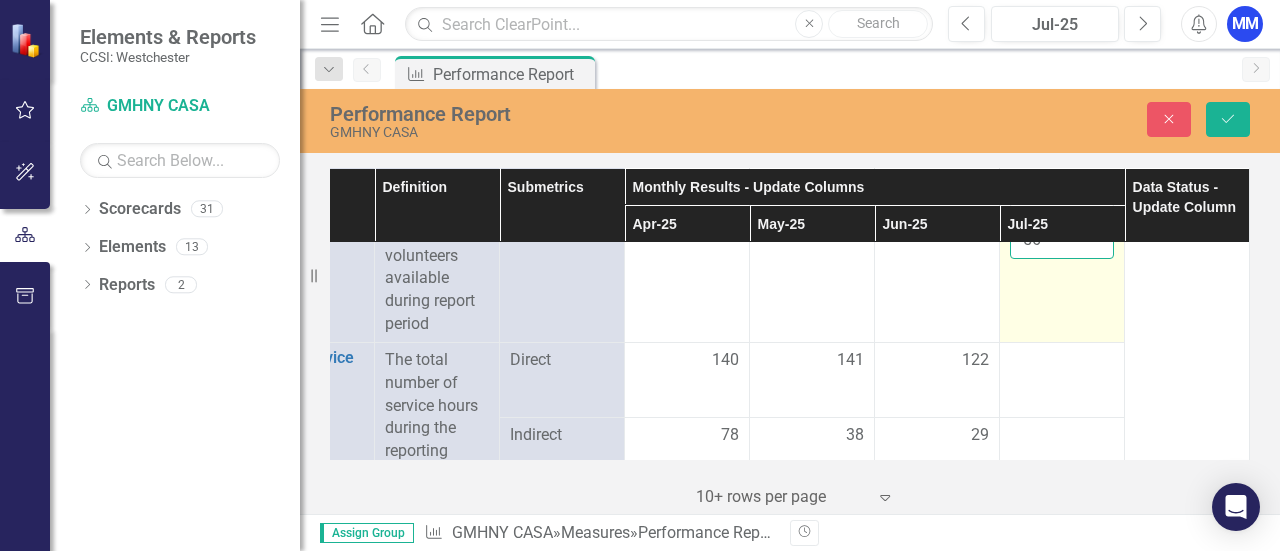 scroll, scrollTop: 2254, scrollLeft: 95, axis: both 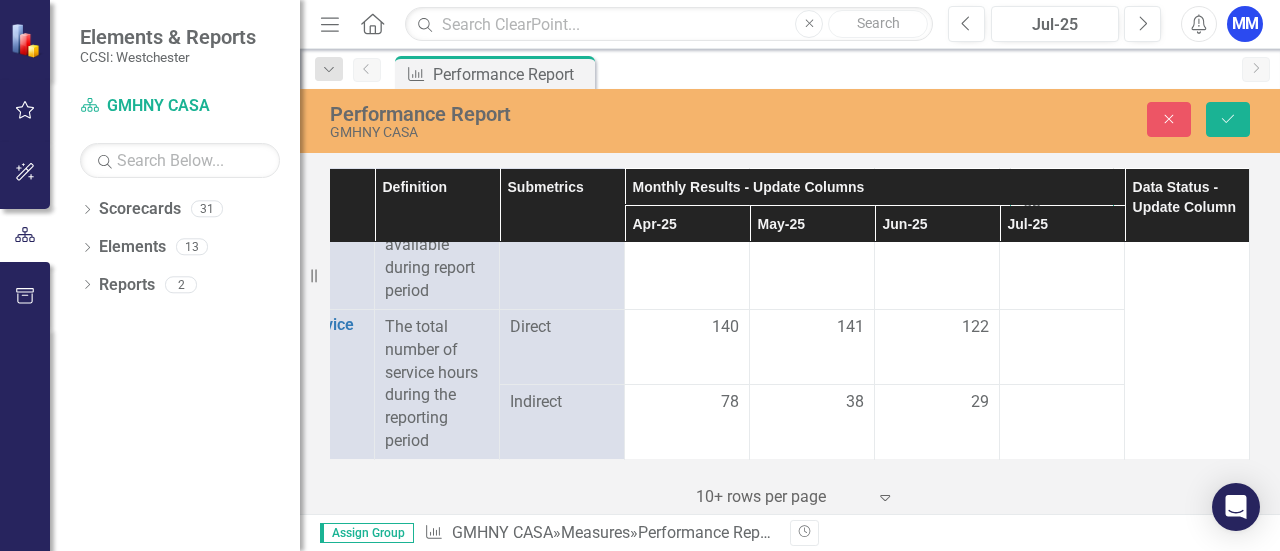 type on "56" 